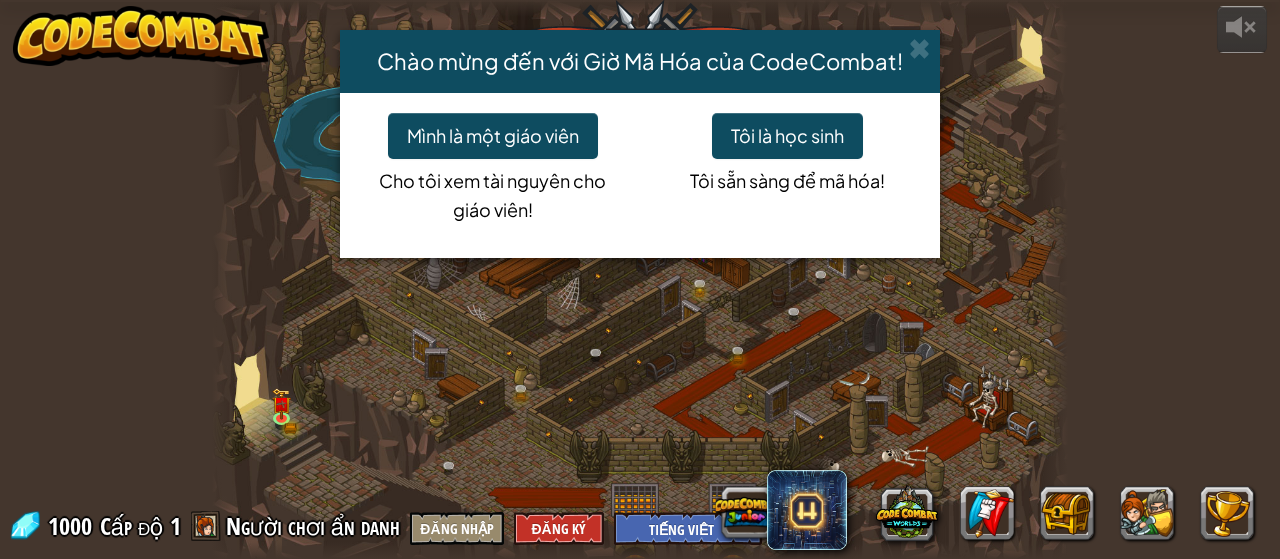 select on "vi" 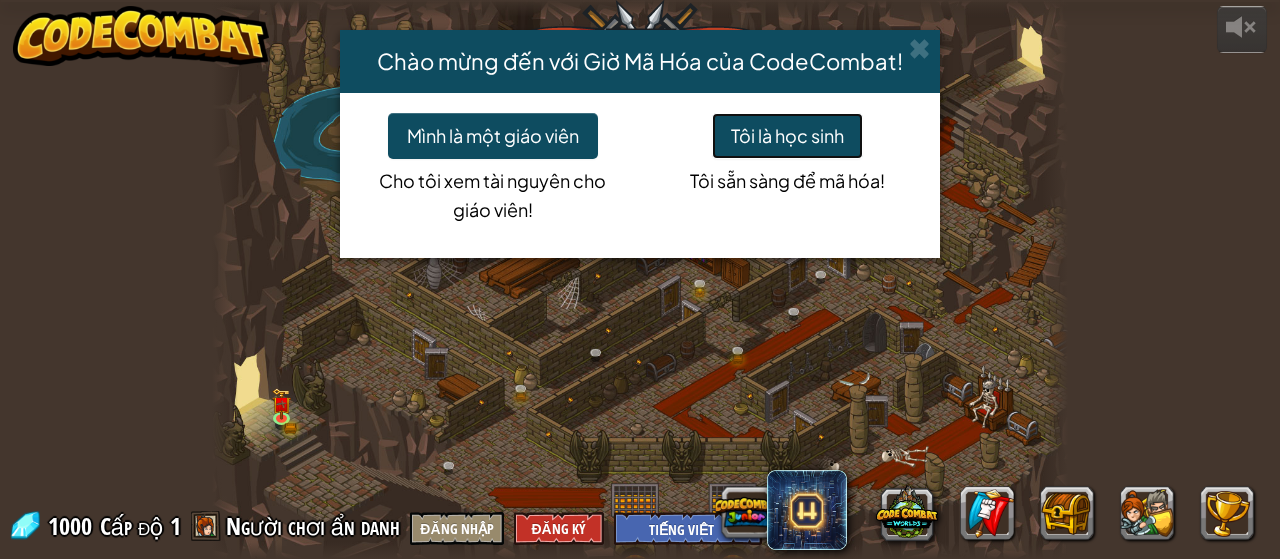 click on "Tôi là học sinh" at bounding box center [787, 136] 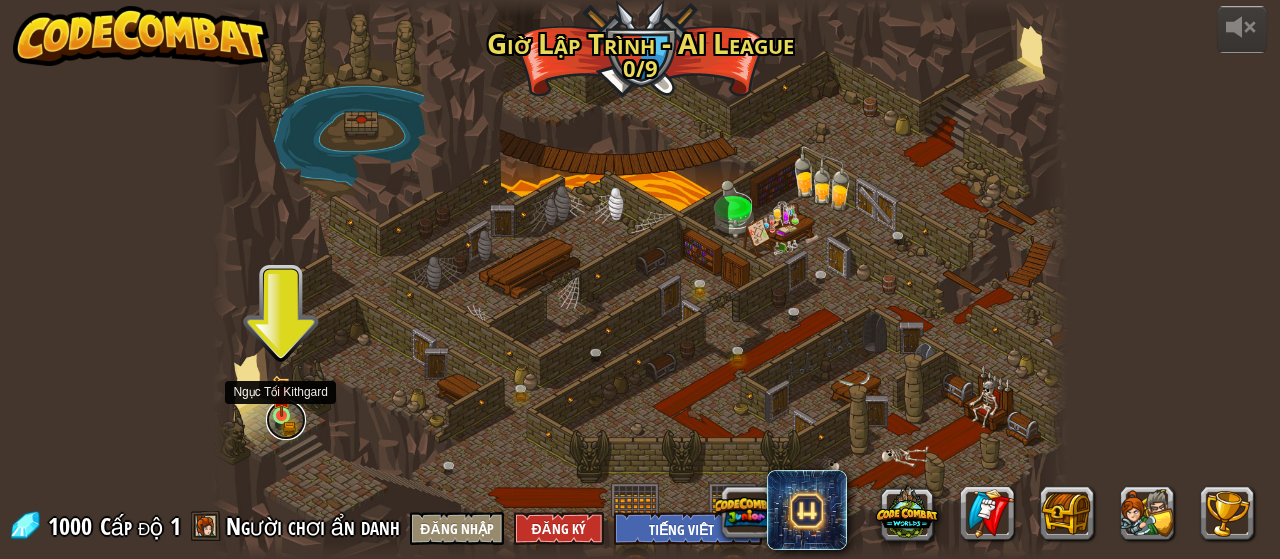 click at bounding box center [286, 420] 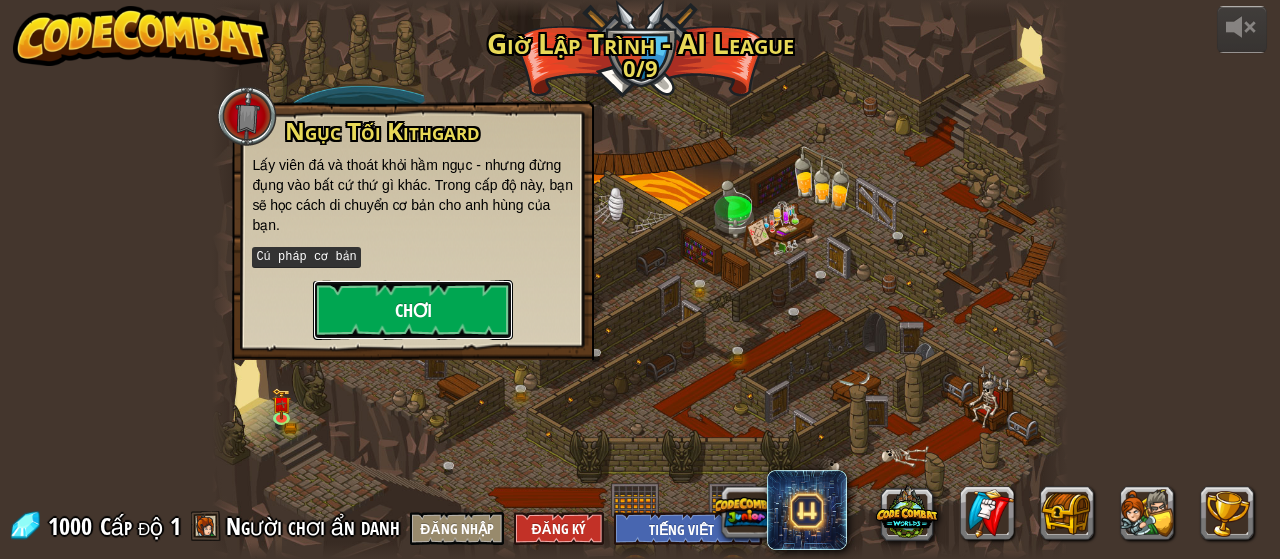 click on "Chơi" at bounding box center (413, 310) 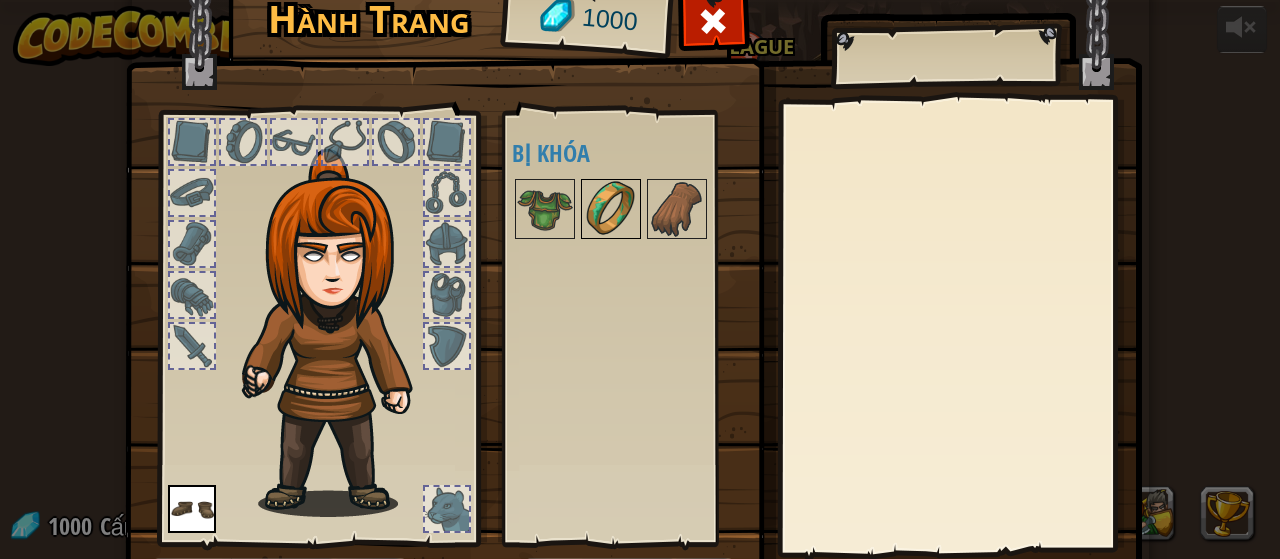 click at bounding box center (611, 209) 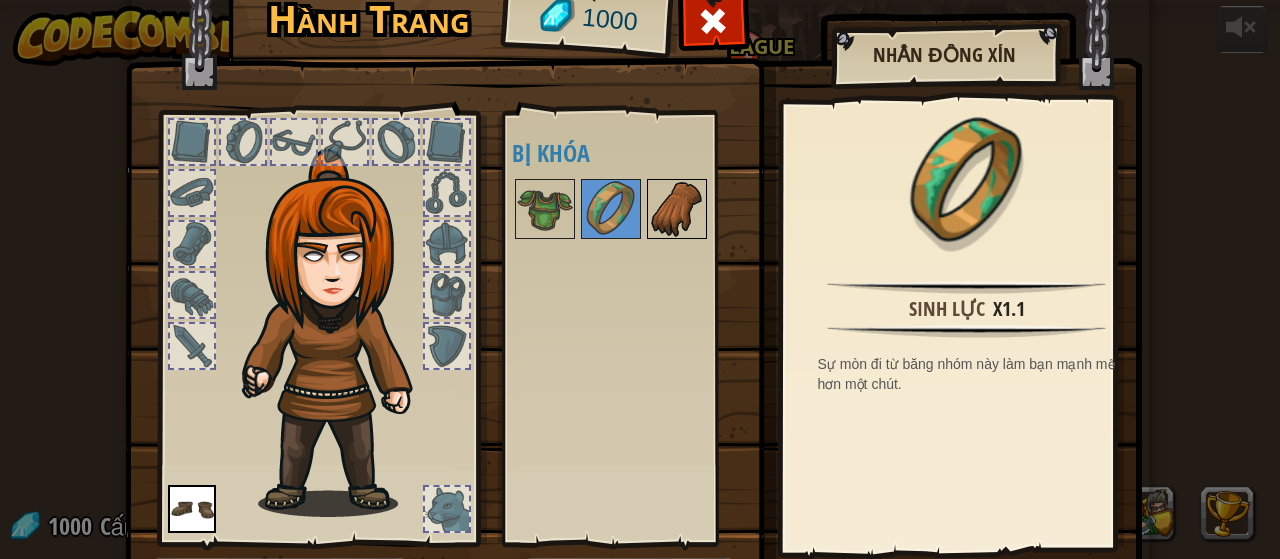 click at bounding box center (677, 209) 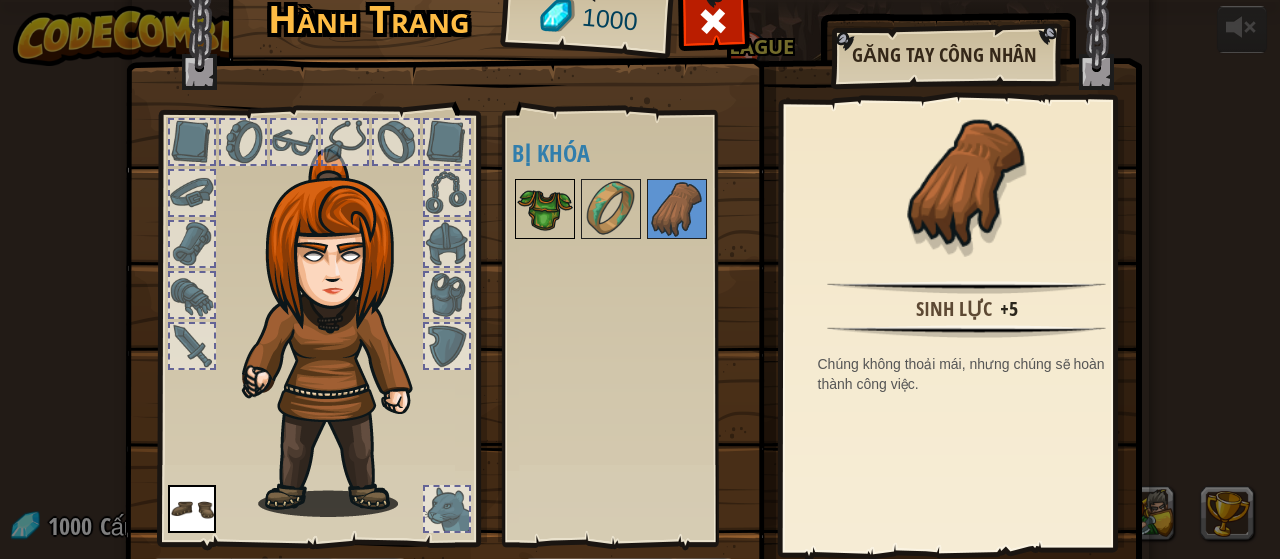 click at bounding box center [545, 209] 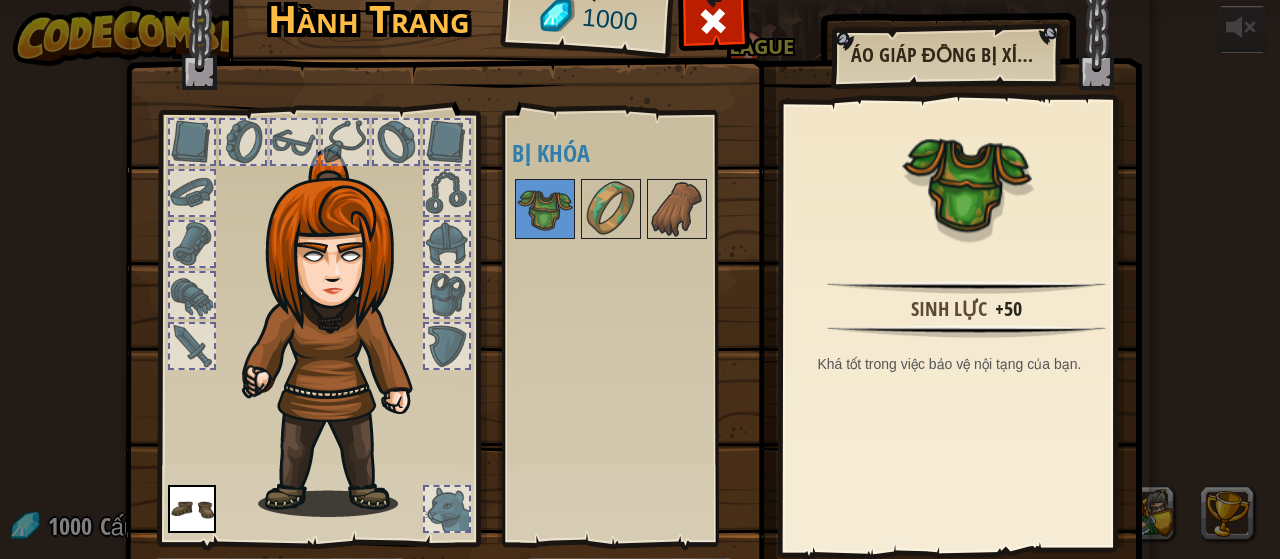 click at bounding box center [192, 509] 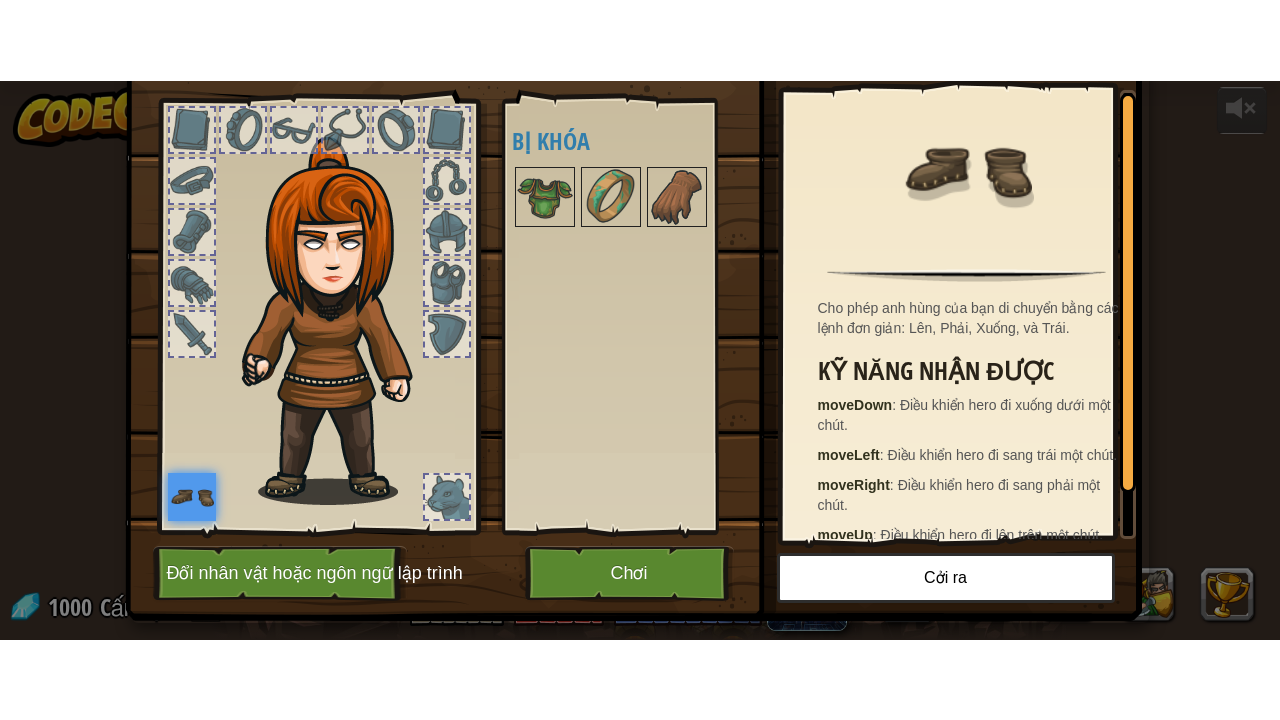 scroll, scrollTop: 130, scrollLeft: 0, axis: vertical 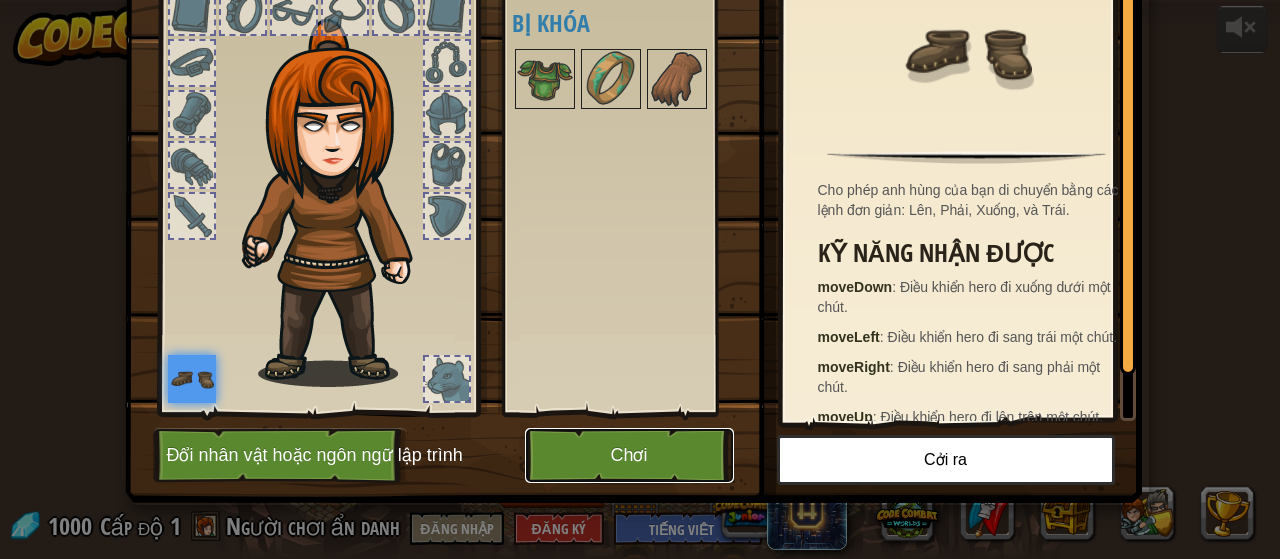 click on "Chơi" at bounding box center (629, 455) 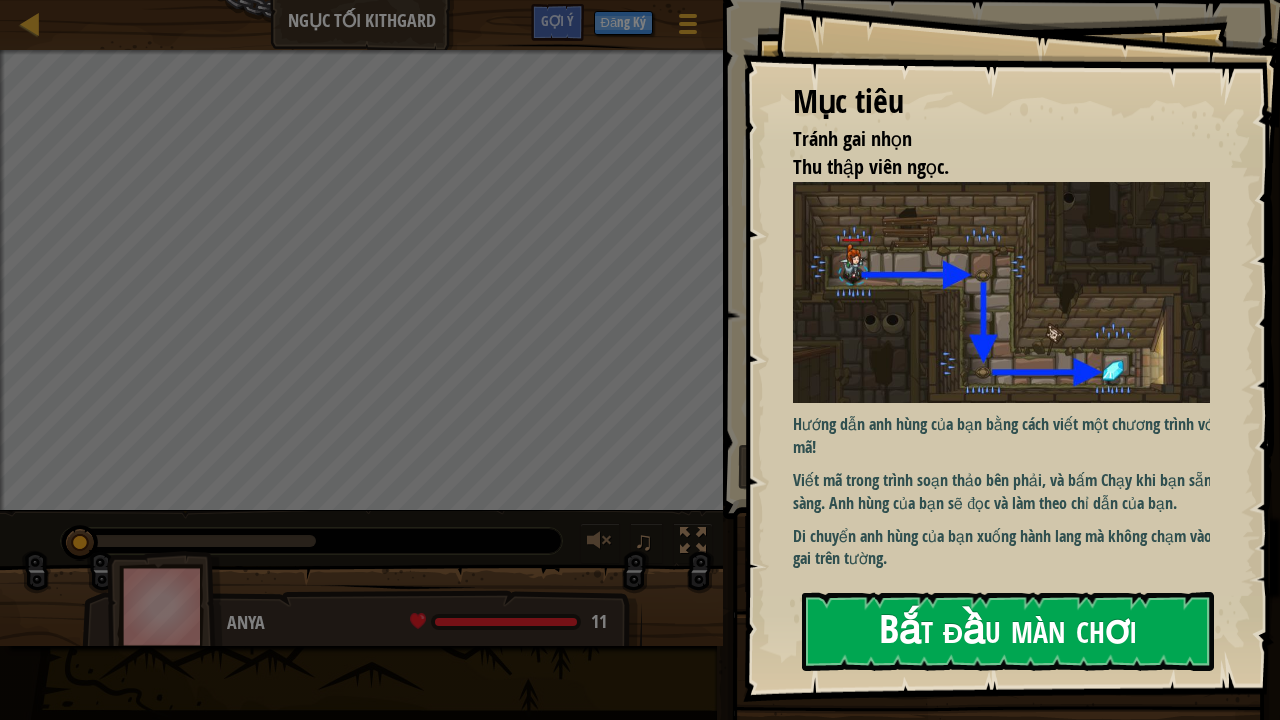 click on "Bắt đầu màn chơi" at bounding box center (1008, 631) 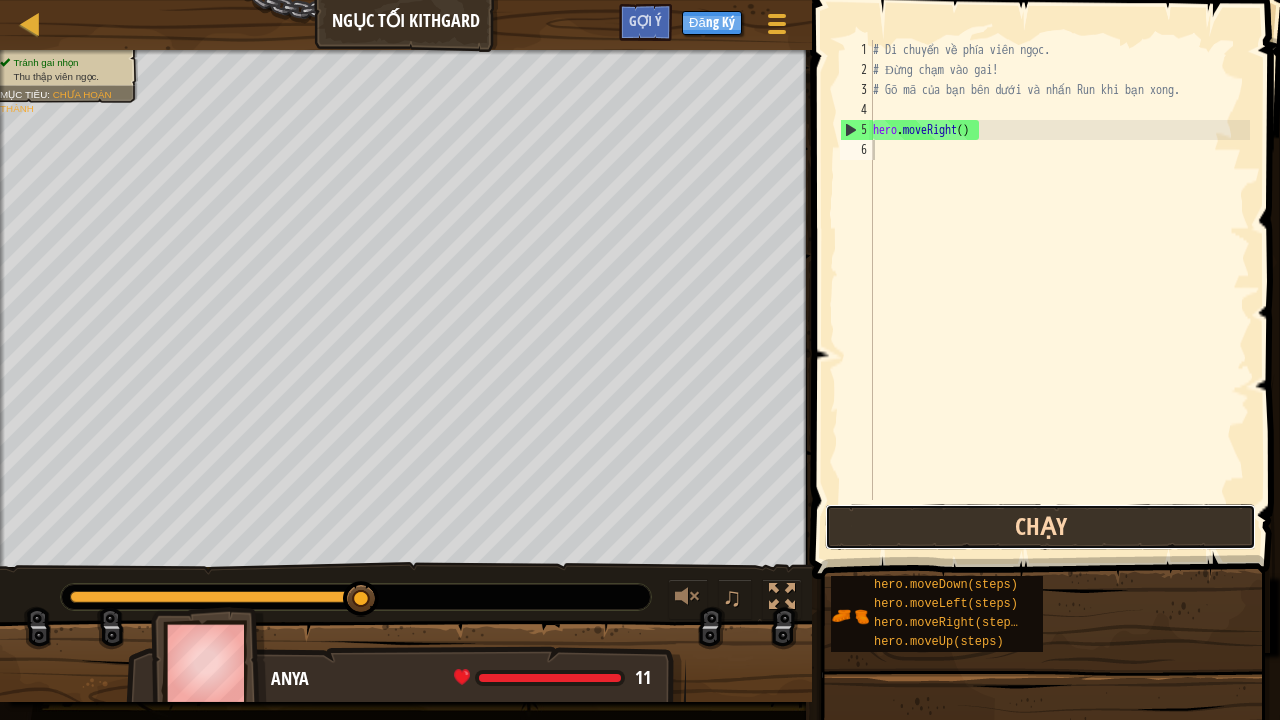 click on "Chạy" at bounding box center (1040, 527) 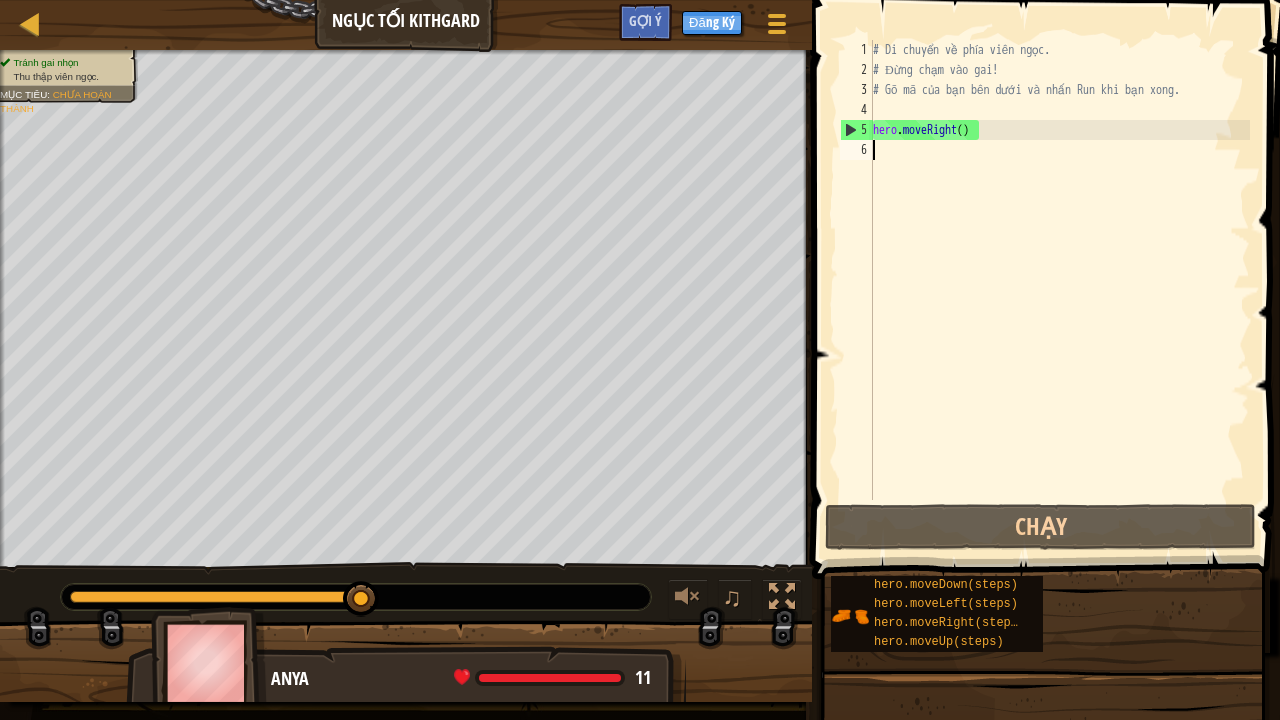 type on "h" 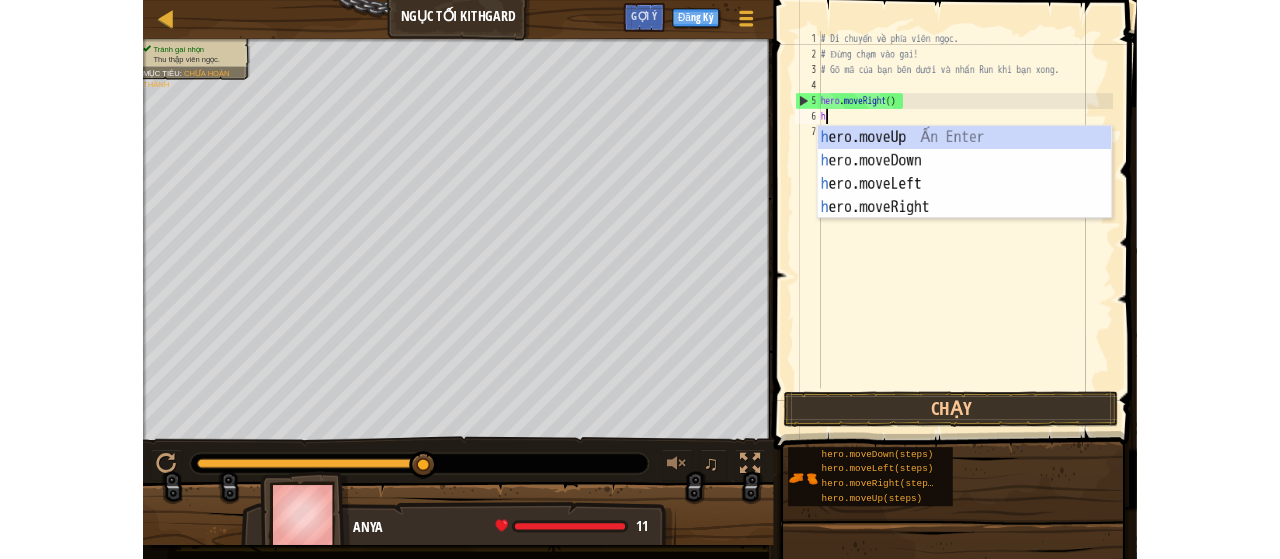 scroll, scrollTop: 9, scrollLeft: 0, axis: vertical 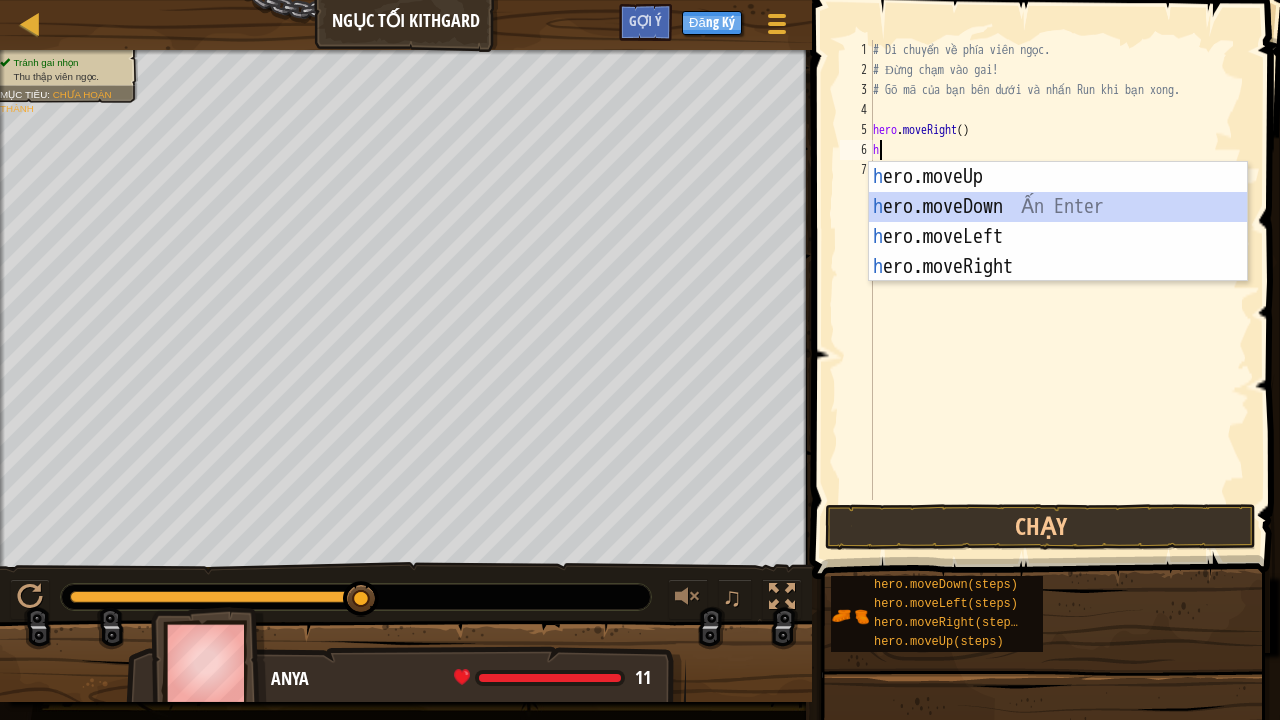 click on "h ero.moveUp Ấn Enter h ero.moveDown Ấn Enter h ero.moveLeft Ấn Enter h ero.moveRight Ấn Enter" at bounding box center (1058, 252) 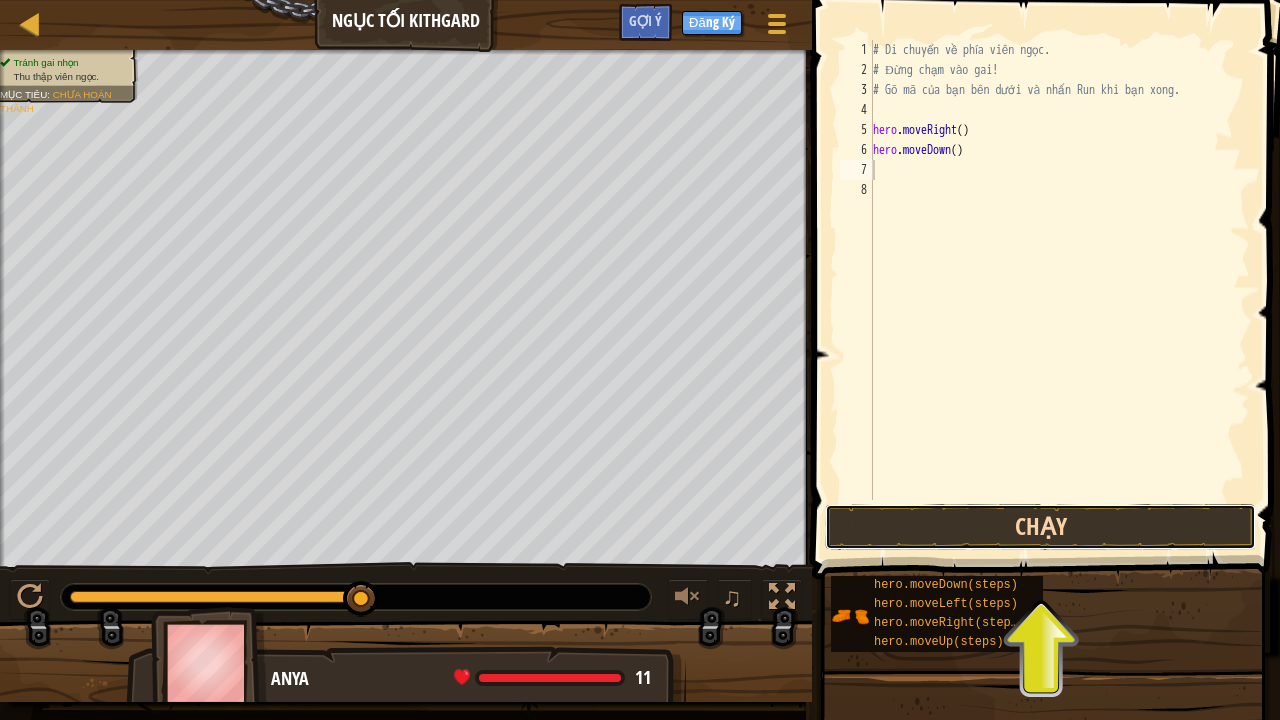 click on "Chạy" at bounding box center (1040, 527) 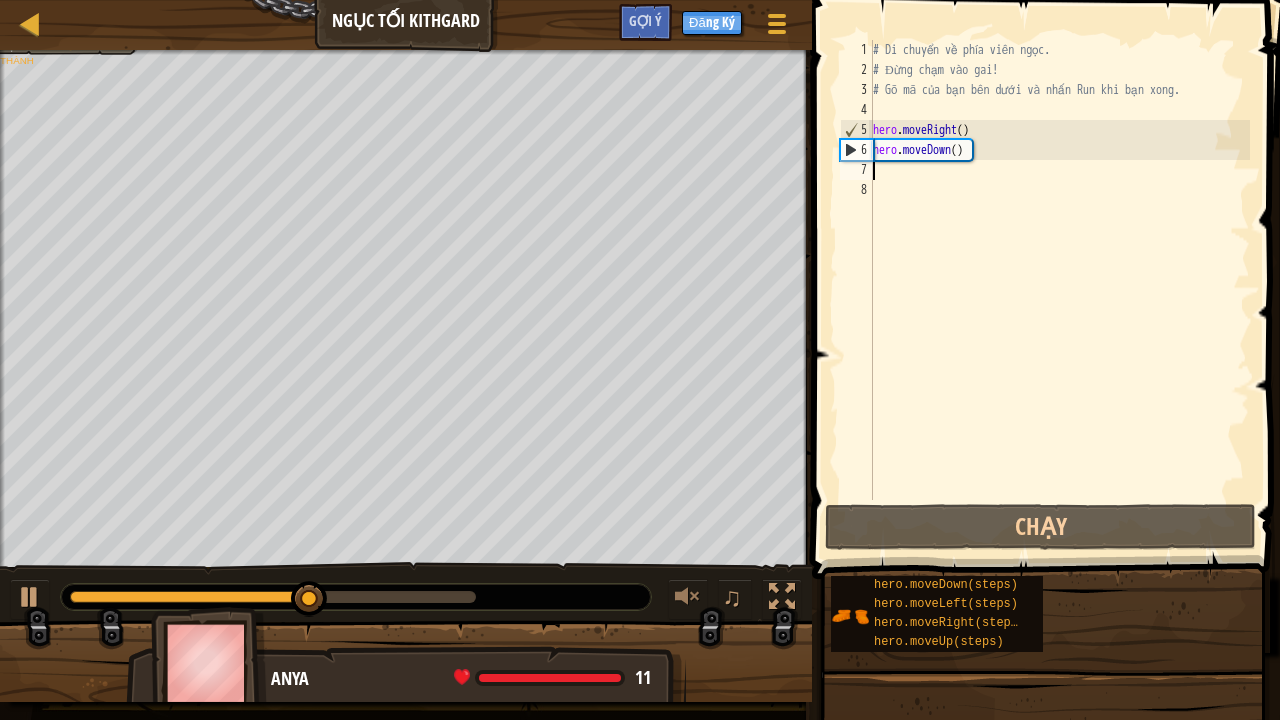 type on "h" 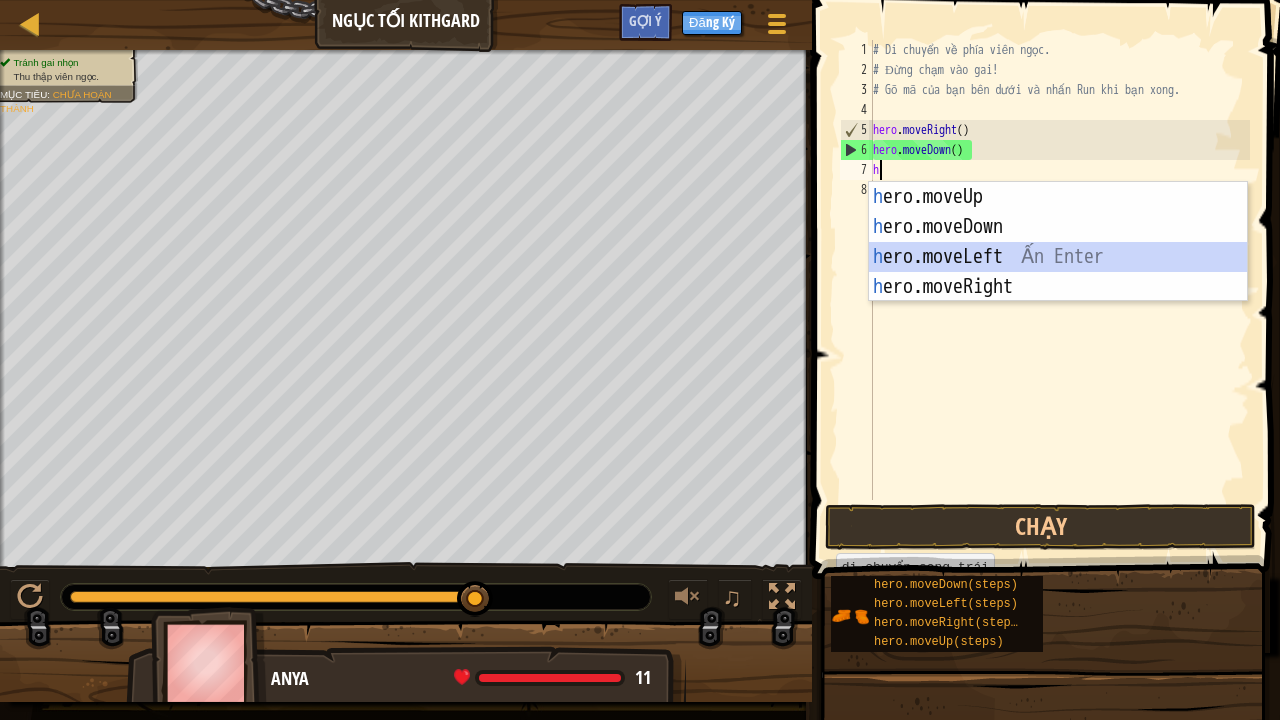 click on "h ero.moveUp Ấn Enter h ero.moveDown Ấn Enter h ero.moveLeft Ấn Enter h ero.moveRight Ấn Enter" at bounding box center (1058, 272) 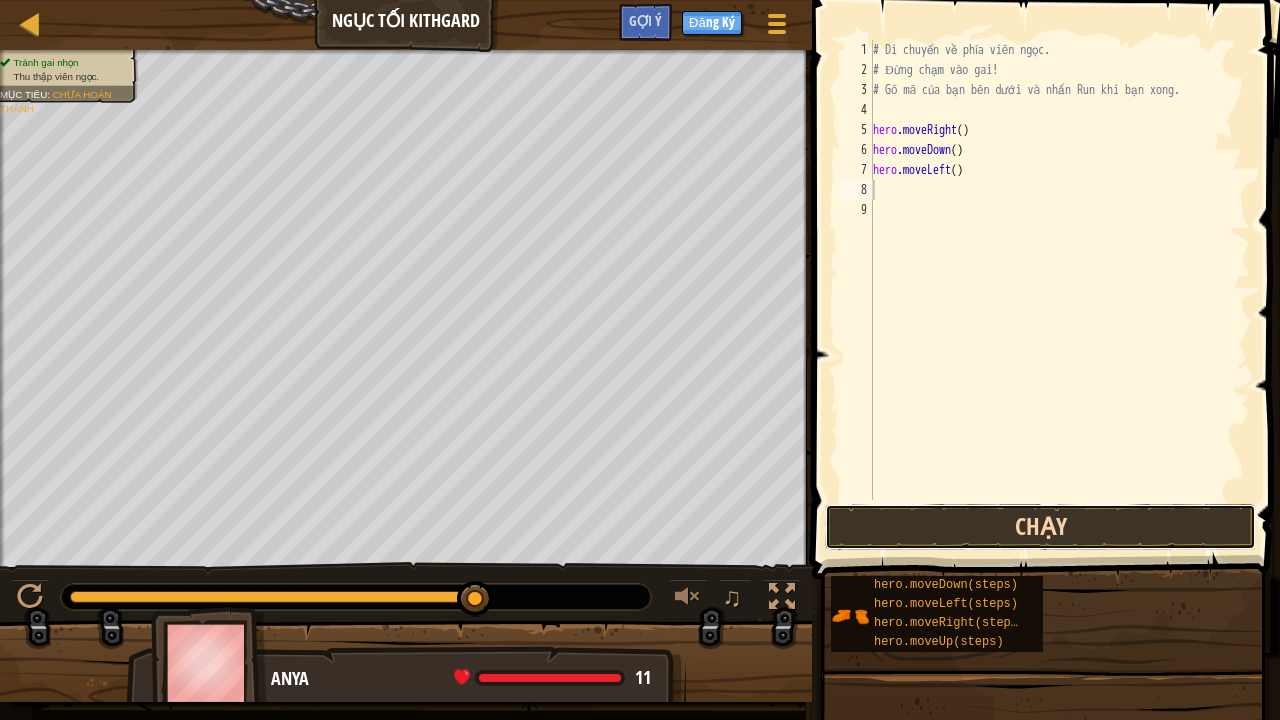 click on "Chạy" at bounding box center [1040, 527] 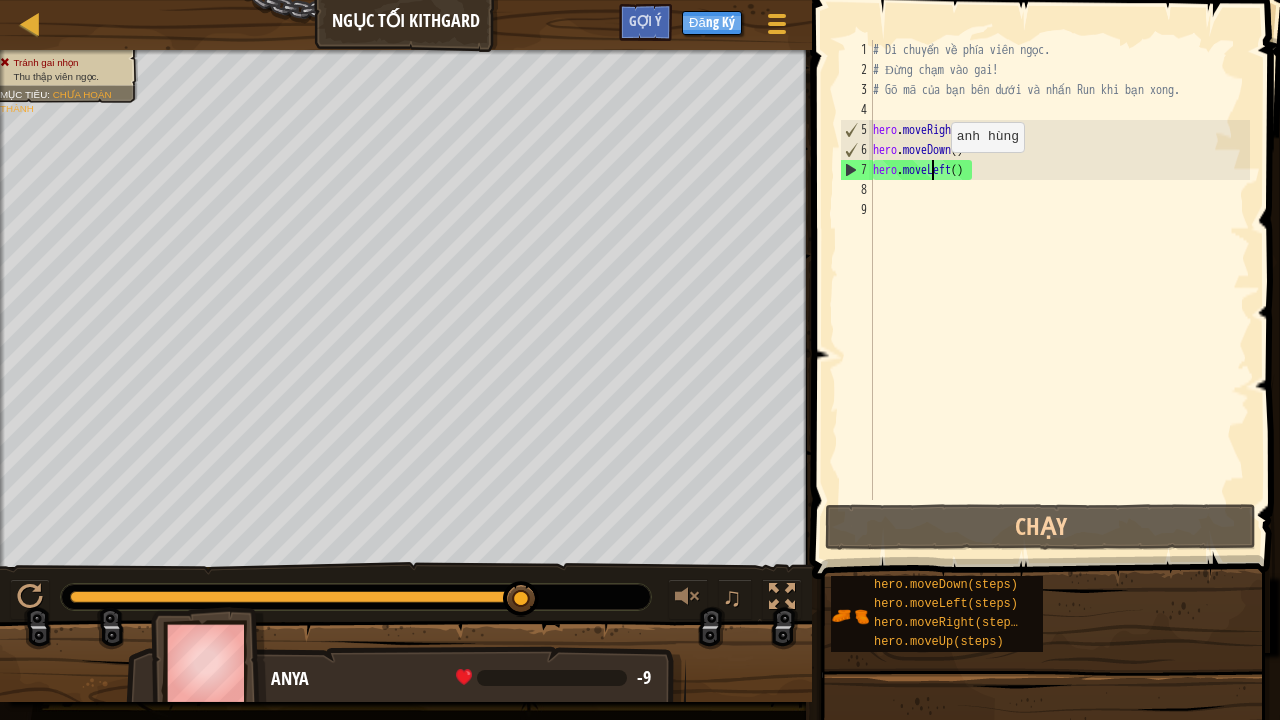 click on "# Di chuyển về phía viên ngọc. # Đừng chạm vào gai! # Gõ mã của bạn bên dưới và nhấn Run khi bạn xong. hero . moveRight ( ) hero . moveDown ( ) hero . moveLeft ( )" at bounding box center (1059, 290) 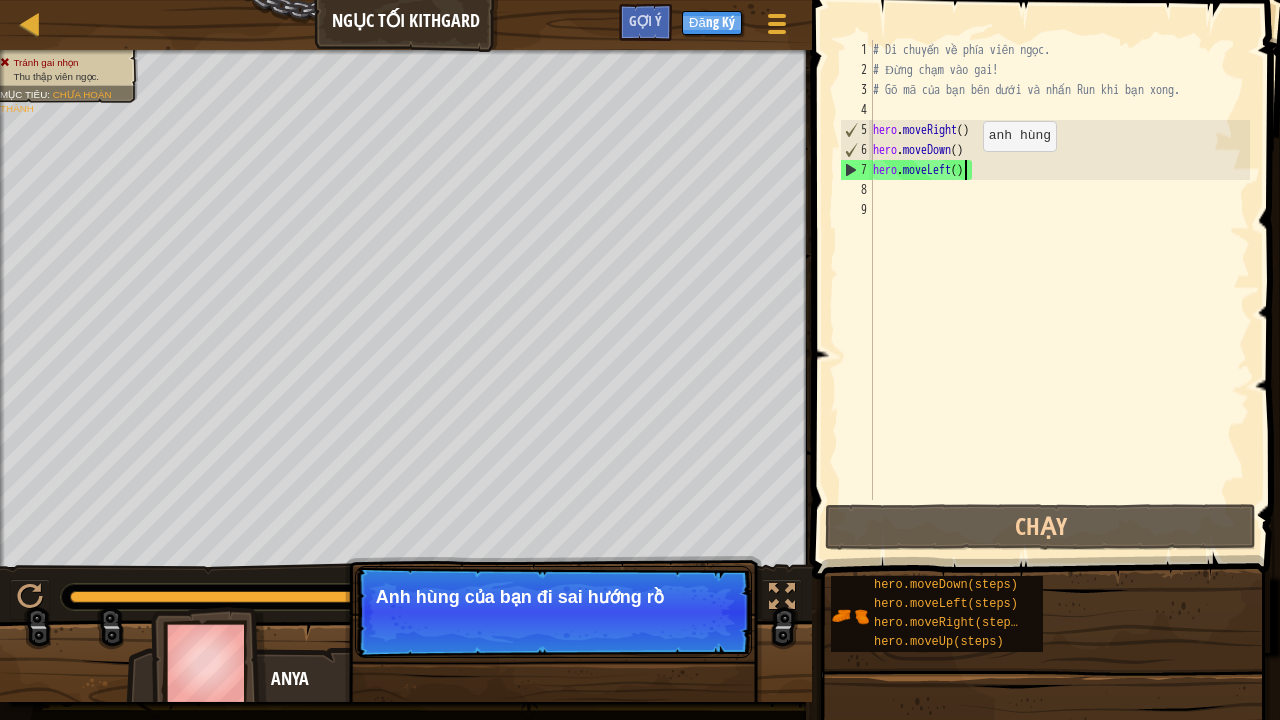 click on "# Di chuyển về phía viên ngọc. # Đừng chạm vào gai! # Gõ mã của bạn bên dưới và nhấn Run khi bạn xong. hero . moveRight ( ) hero . moveDown ( ) hero . moveLeft ( )" at bounding box center [1059, 290] 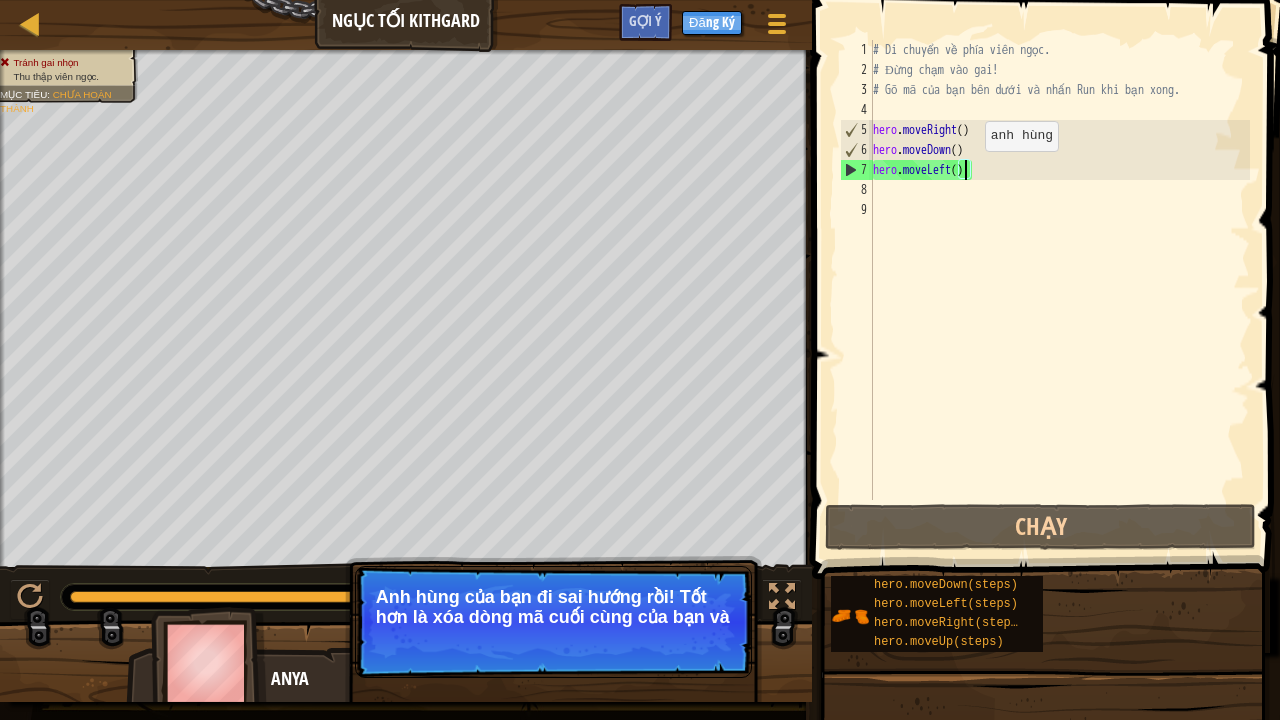 click on "# Di chuyển về phía viên ngọc. # Đừng chạm vào gai! # Gõ mã của bạn bên dưới và nhấn Run khi bạn xong. hero . moveRight ( ) hero . moveDown ( ) hero . moveLeft ( )" at bounding box center [1059, 290] 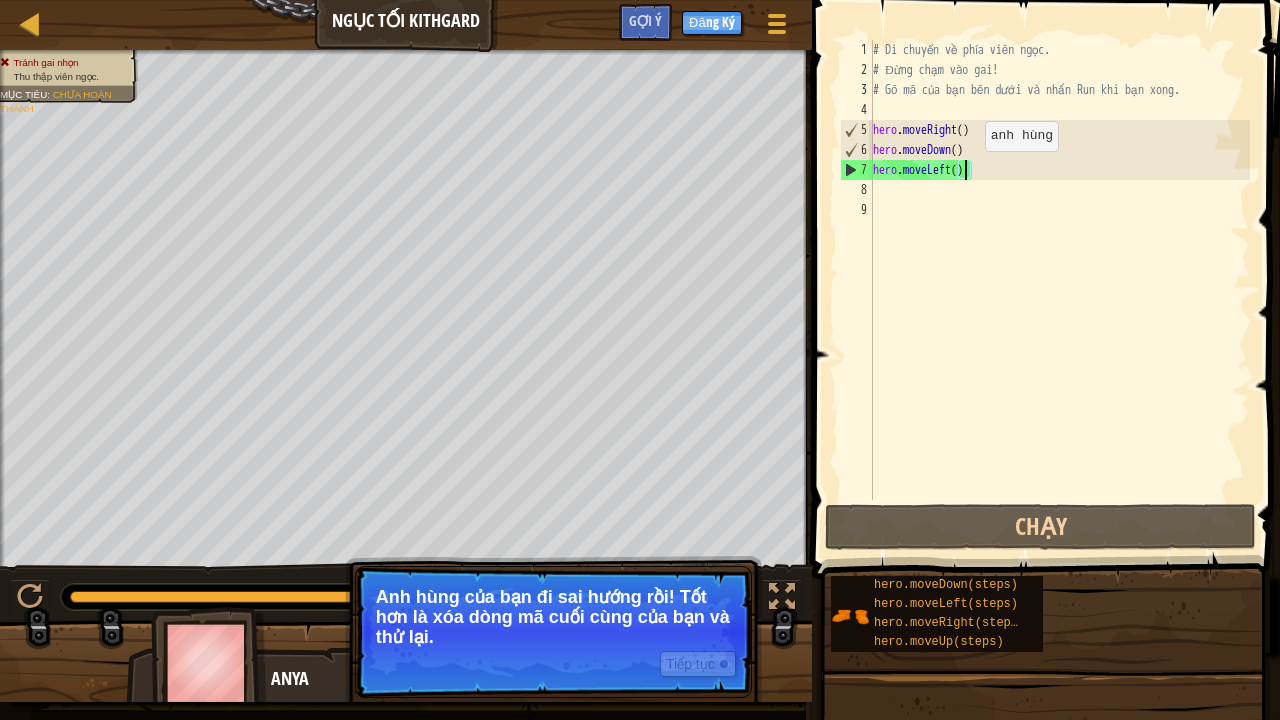 click on "# Di chuyển về phía viên ngọc. # Đừng chạm vào gai! # Gõ mã của bạn bên dưới và nhấn Run khi bạn xong. hero . moveRight ( ) hero . moveDown ( ) hero . moveLeft ( )" at bounding box center [1059, 290] 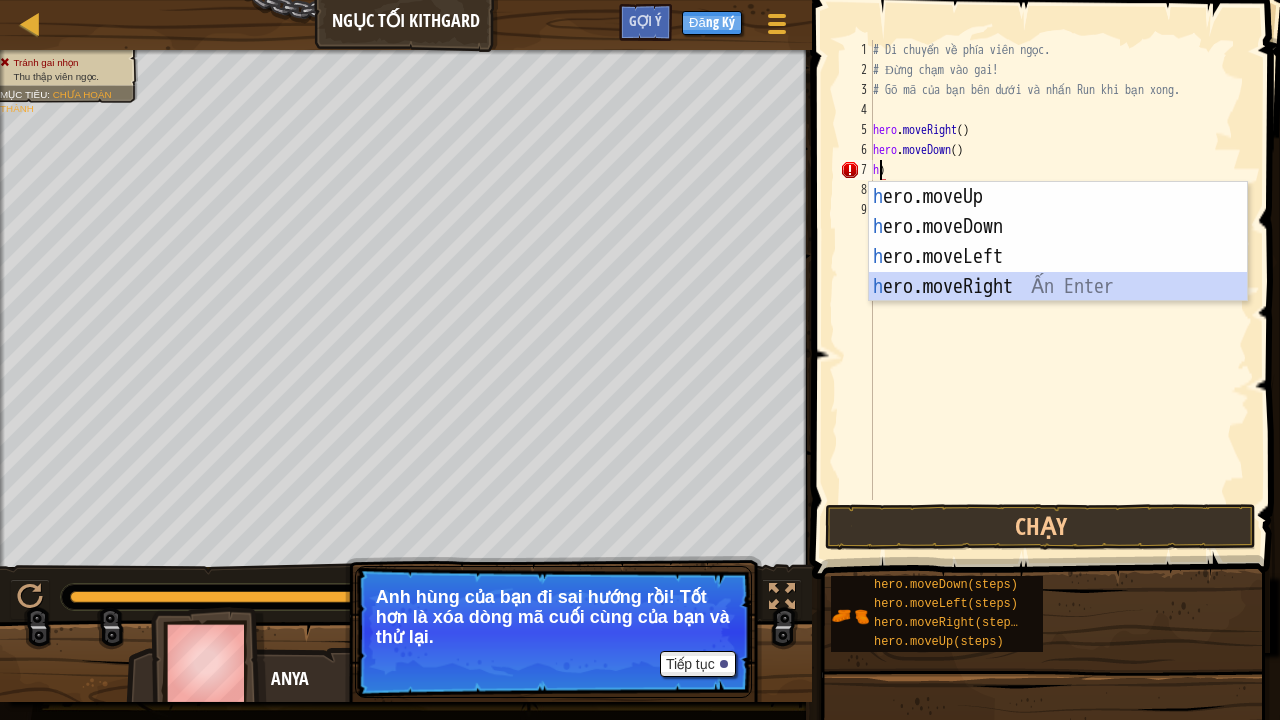 click on "h ero.moveUp Ấn Enter h ero.moveDown Ấn Enter h ero.moveLeft Ấn Enter h ero.moveRight Ấn Enter" at bounding box center (1058, 272) 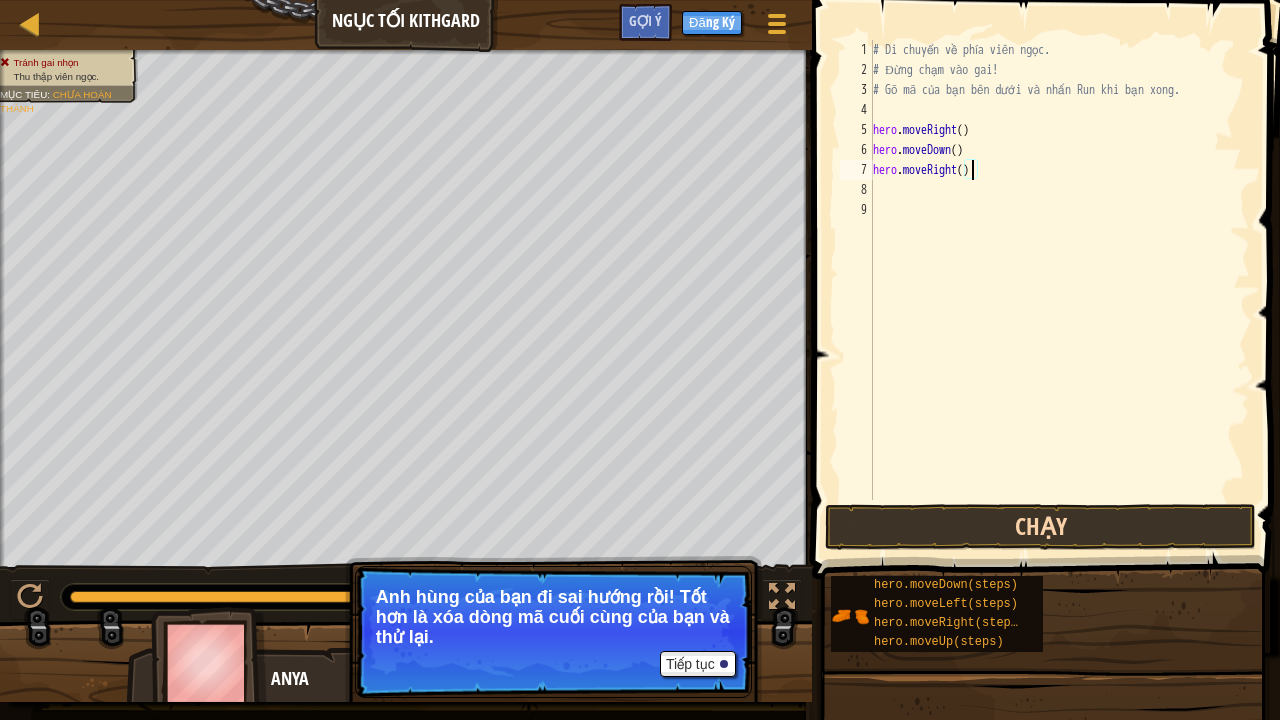 type on "hero.moveRight()" 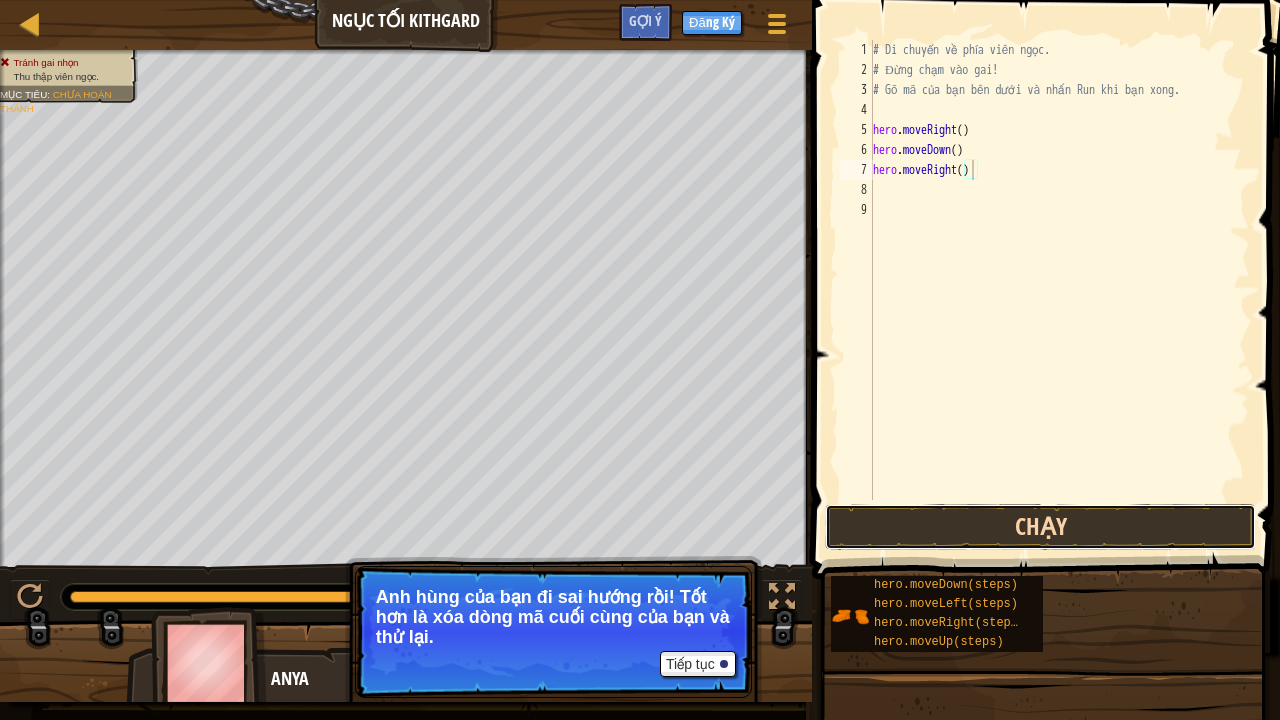 click on "Chạy" at bounding box center [1040, 527] 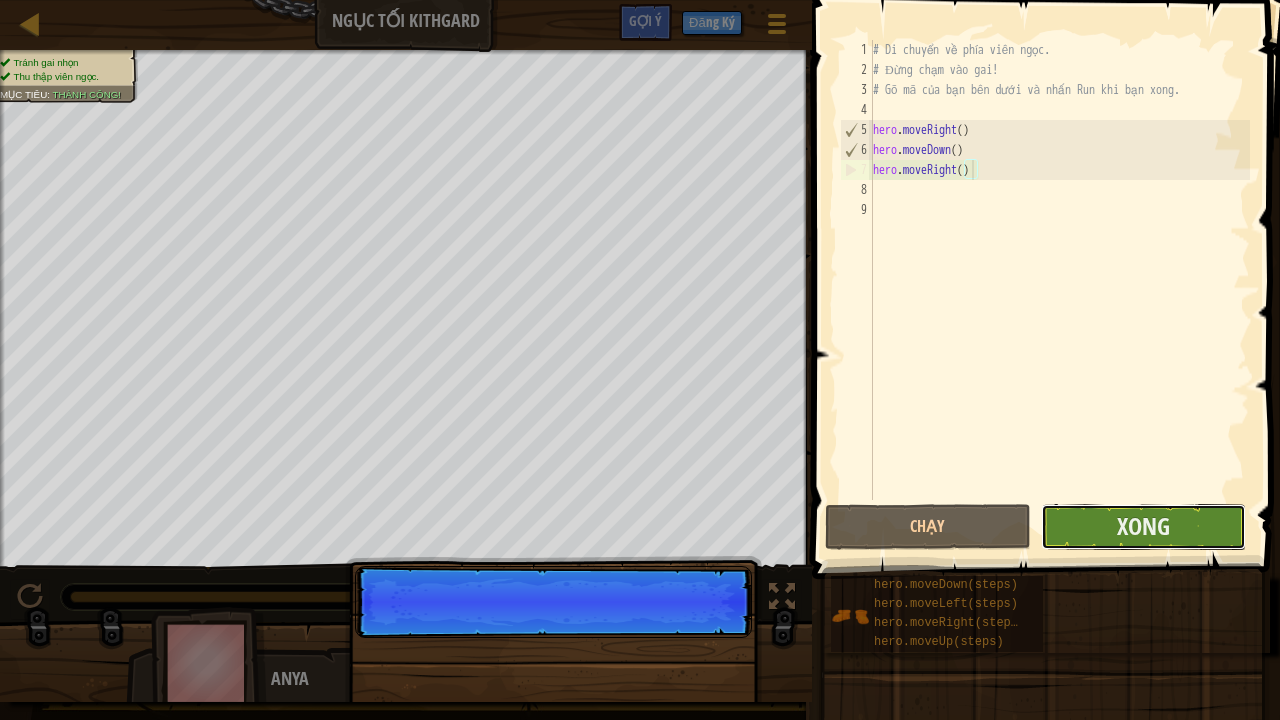 click on "Xong" at bounding box center (1143, 527) 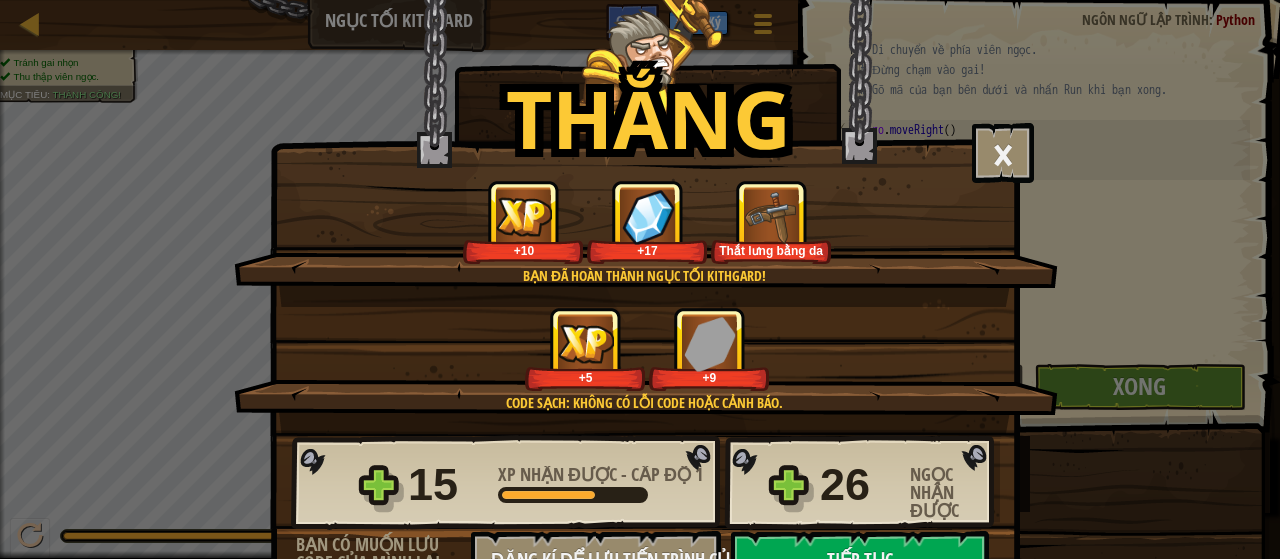 scroll, scrollTop: 9, scrollLeft: 8, axis: both 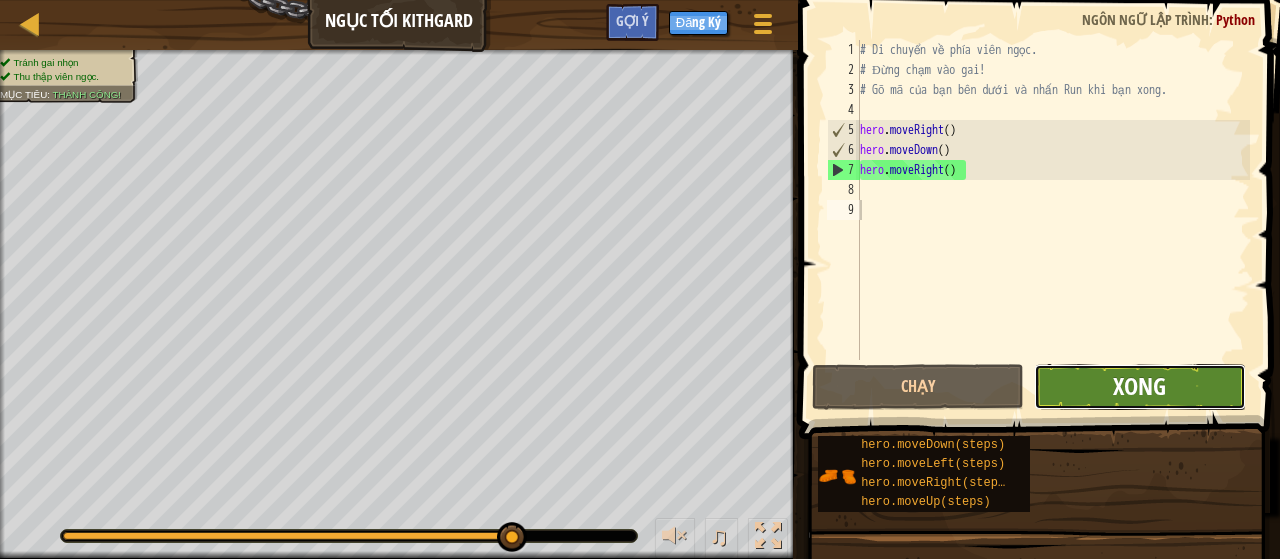 click on "Xong" at bounding box center (1139, 386) 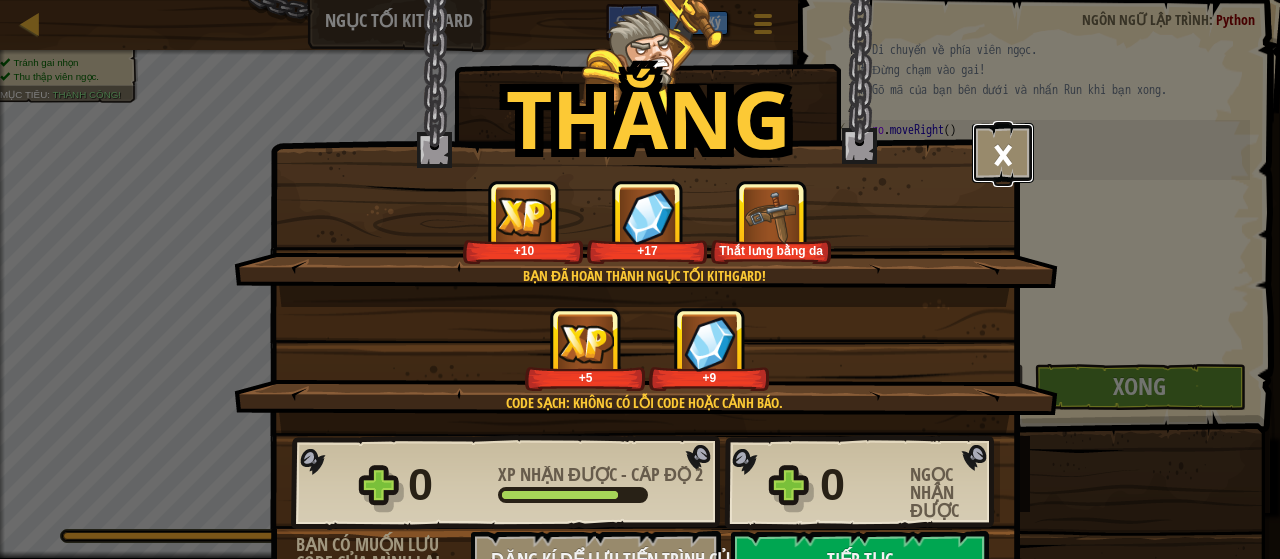 click on "×" at bounding box center [1003, 153] 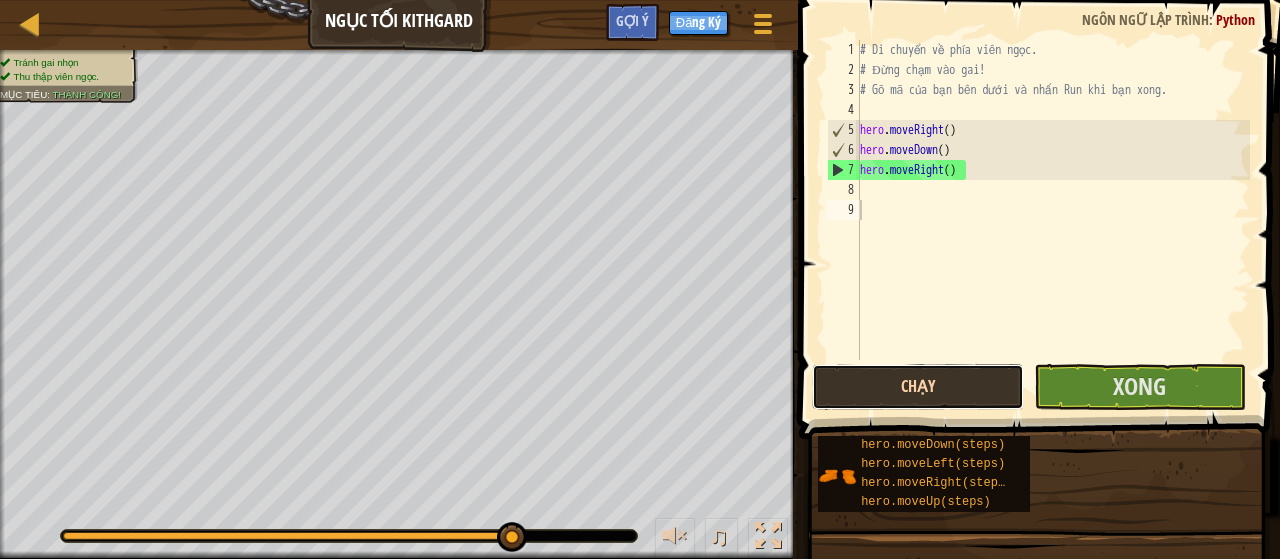 click on "Chạy" at bounding box center (918, 387) 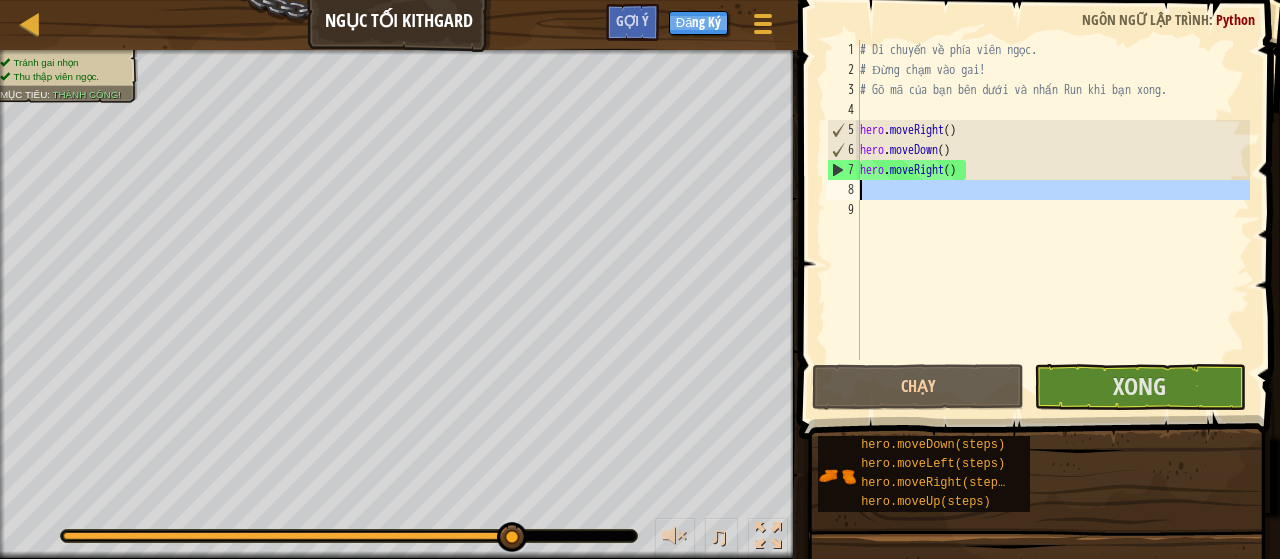 click on "8" at bounding box center (843, 190) 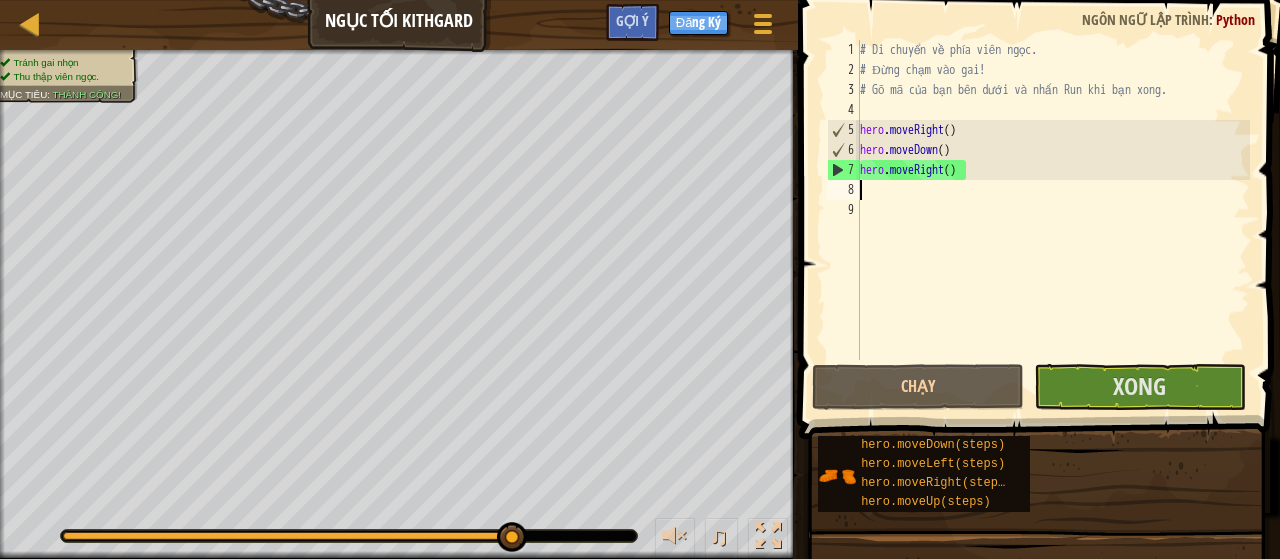 type on "h" 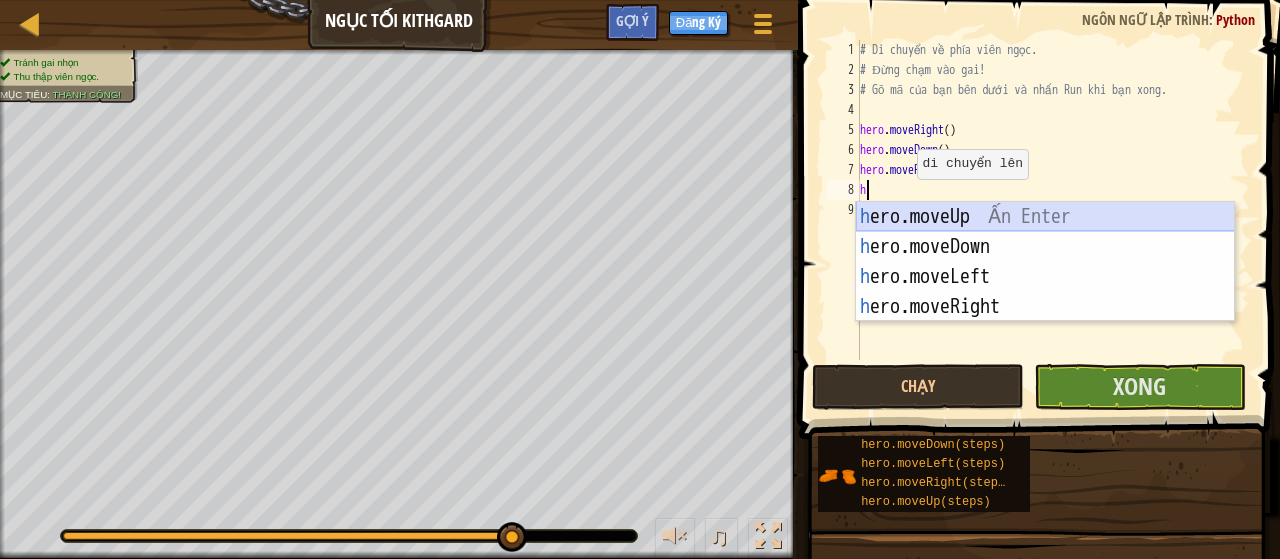 click on "h ero.moveUp Ấn Enter h ero.moveDown Ấn Enter h ero.moveLeft Ấn Enter h ero.moveRight Ấn Enter" at bounding box center (1045, 292) 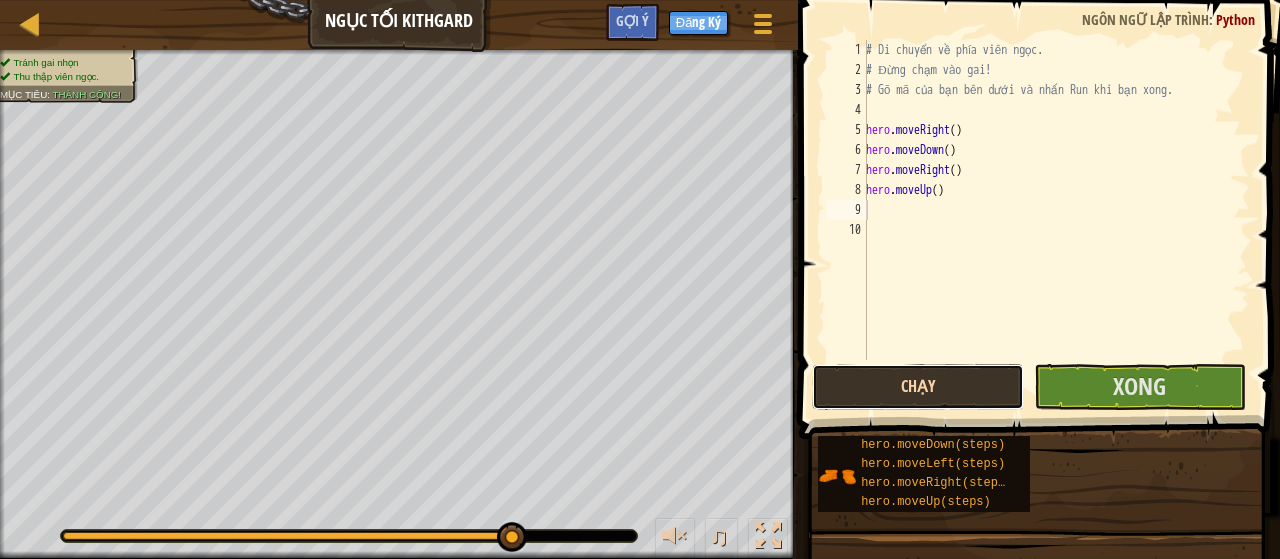 click on "Chạy" at bounding box center (918, 387) 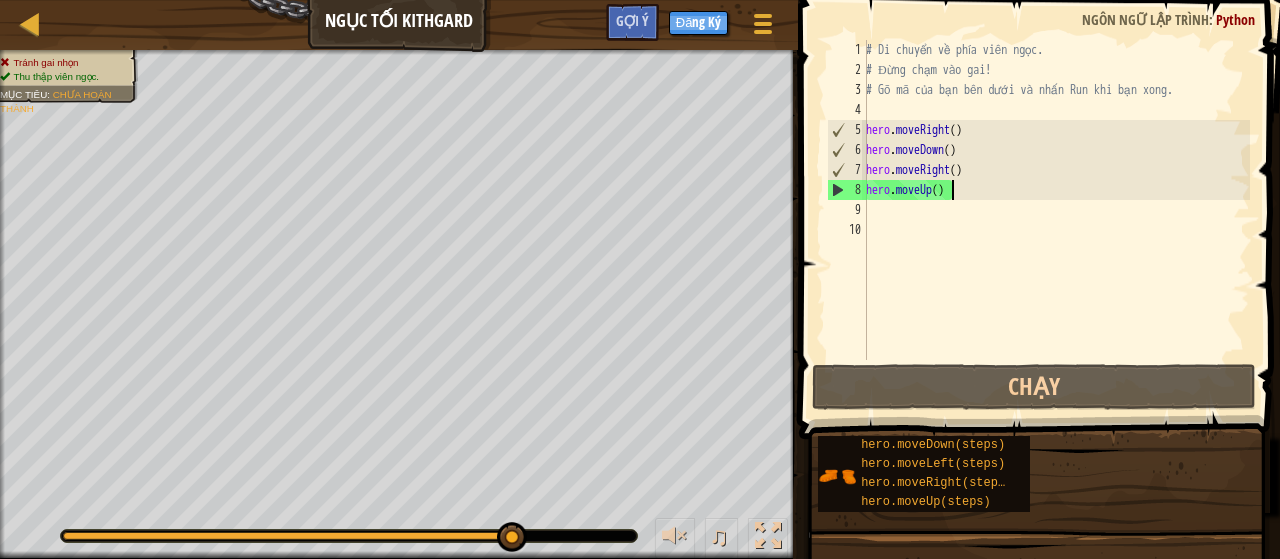 click on "# Di chuyển về phía viên ngọc. # Đừng chạm vào gai! # Gõ mã của bạn bên dưới và nhấn Run khi bạn xong. hero . moveRight ( ) hero . moveDown ( ) hero . moveRight ( ) hero . moveUp ( )" at bounding box center [1056, 220] 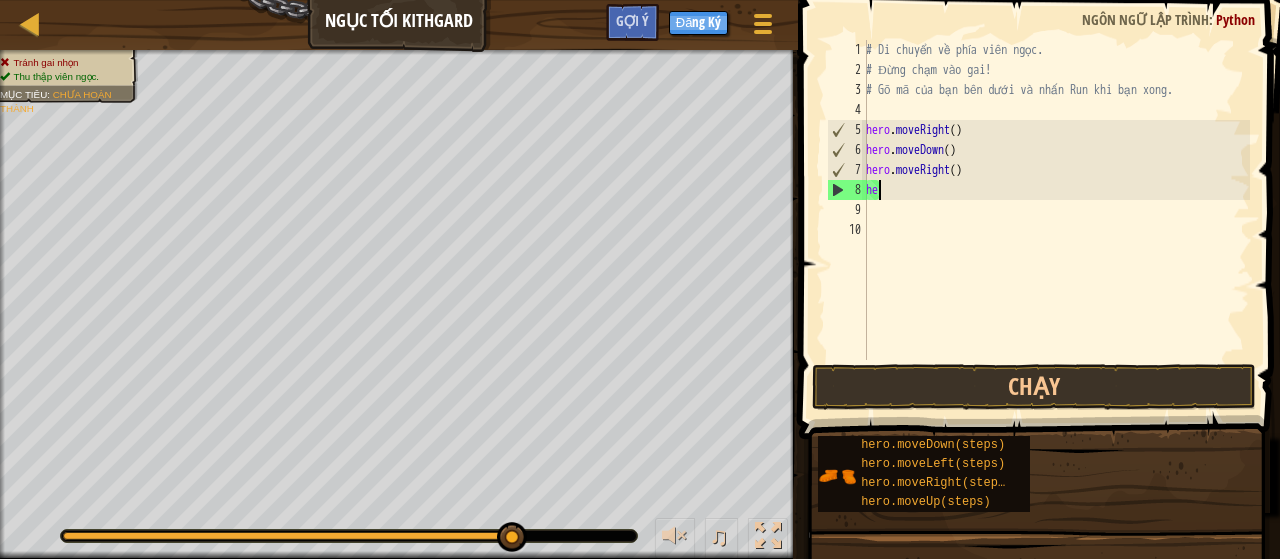 type on "h" 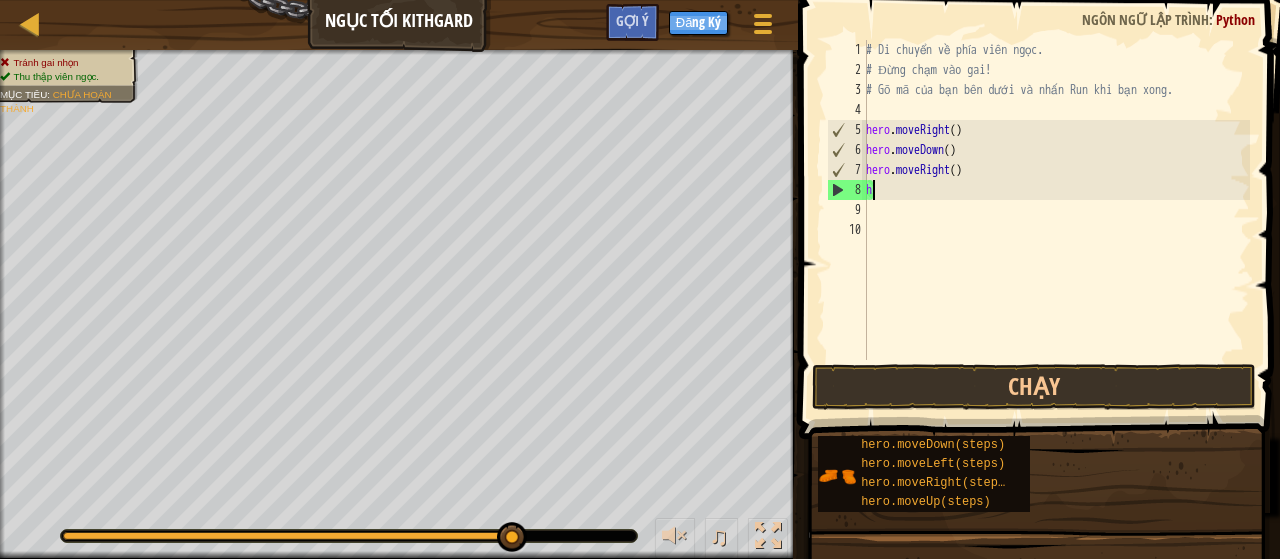 type 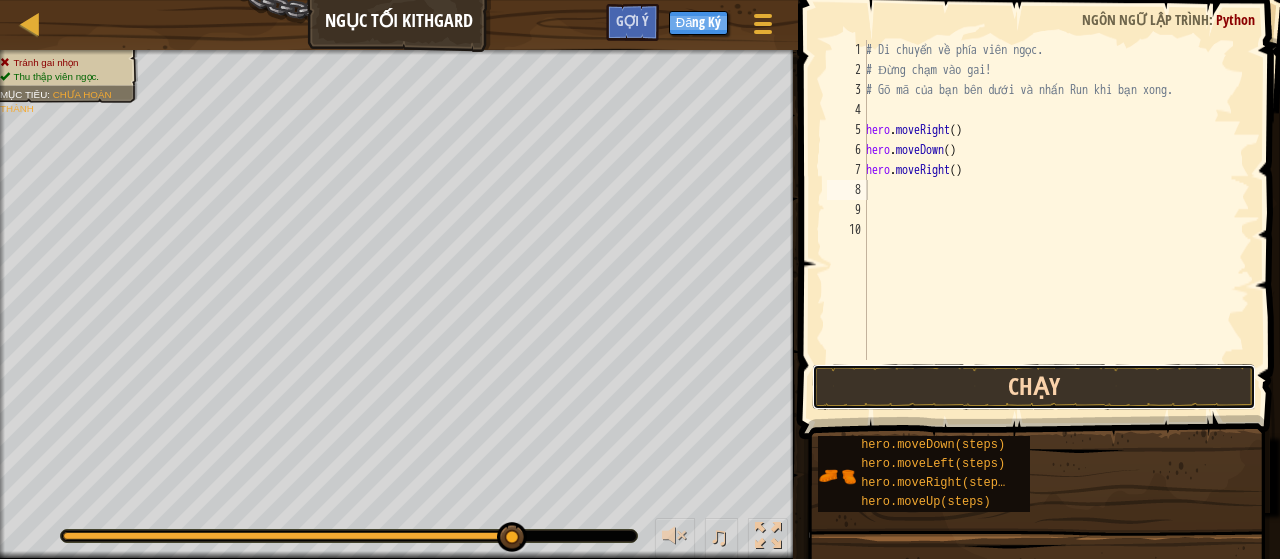 click on "Chạy" at bounding box center [1034, 387] 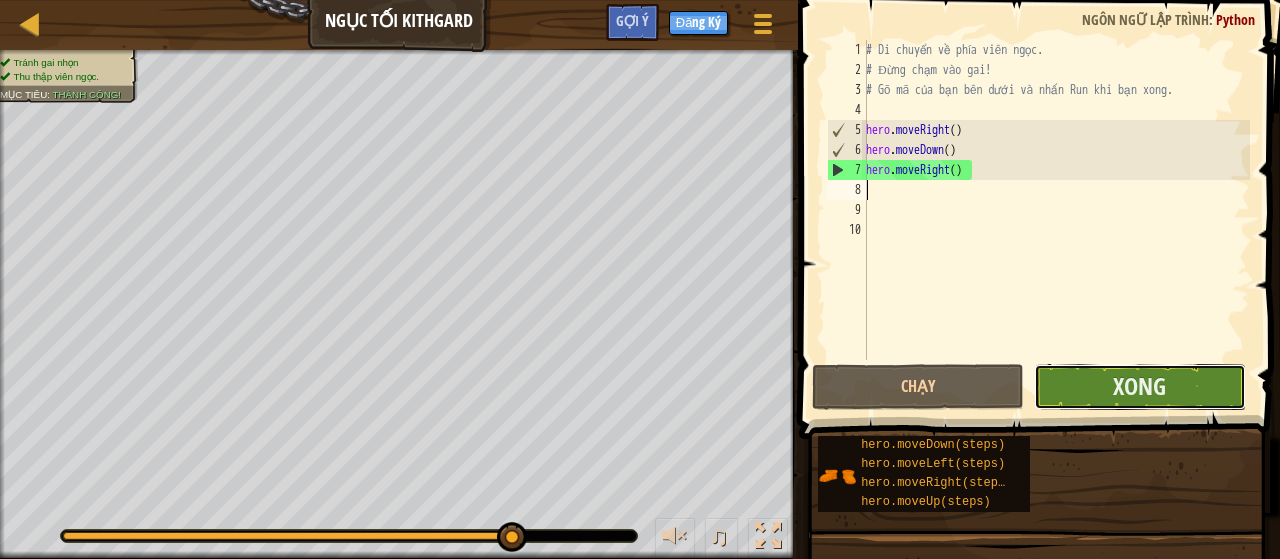 click on "Xong" at bounding box center (1140, 387) 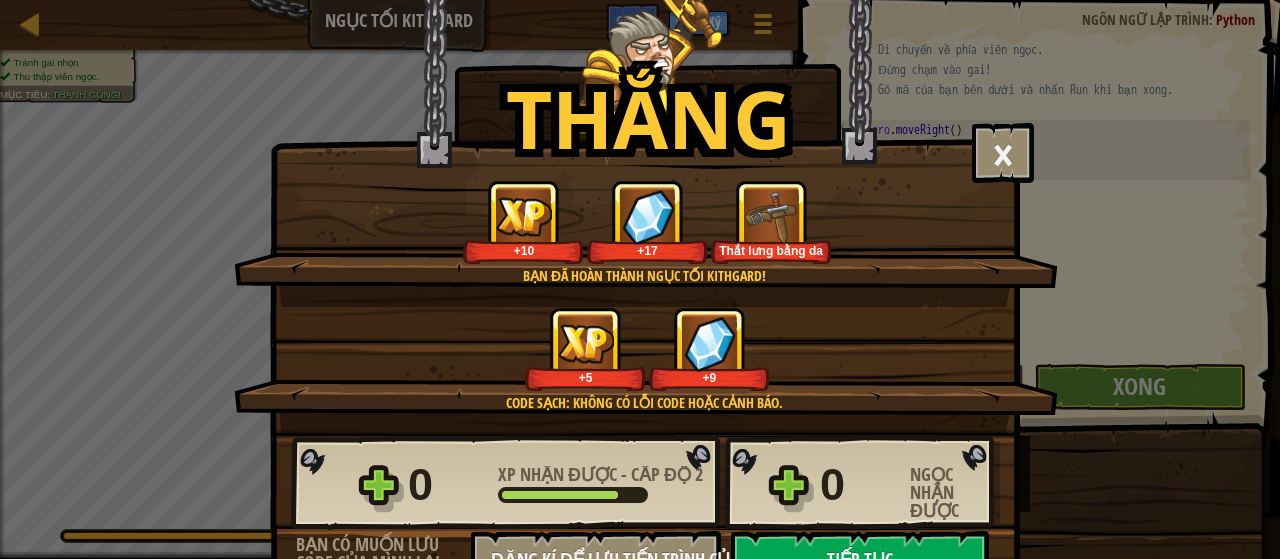 click on "+9" at bounding box center (709, 377) 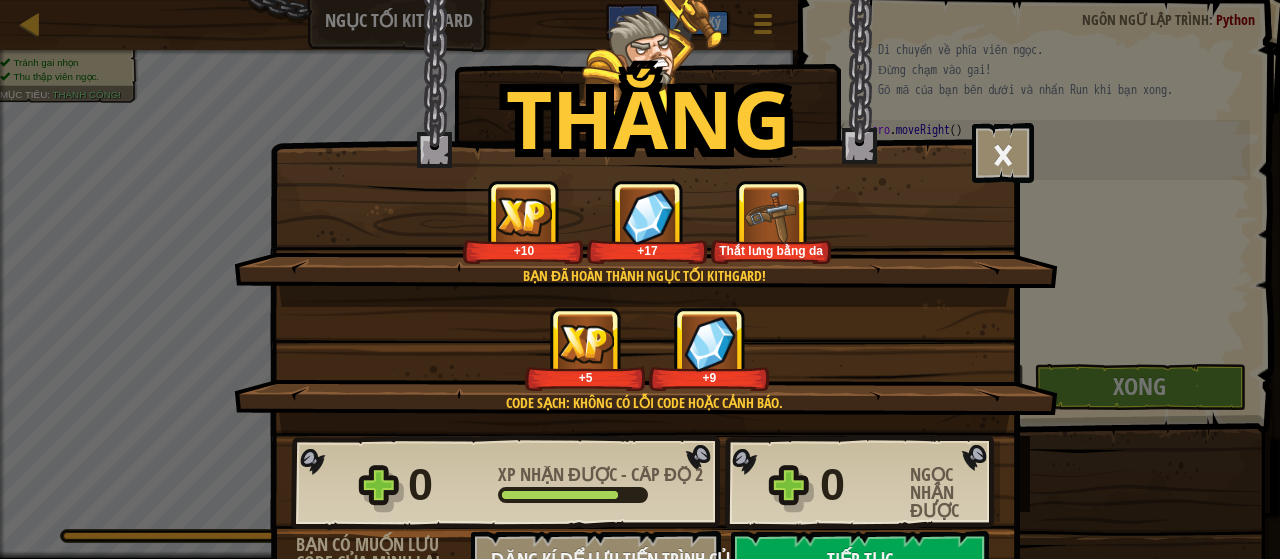 click at bounding box center [710, 343] 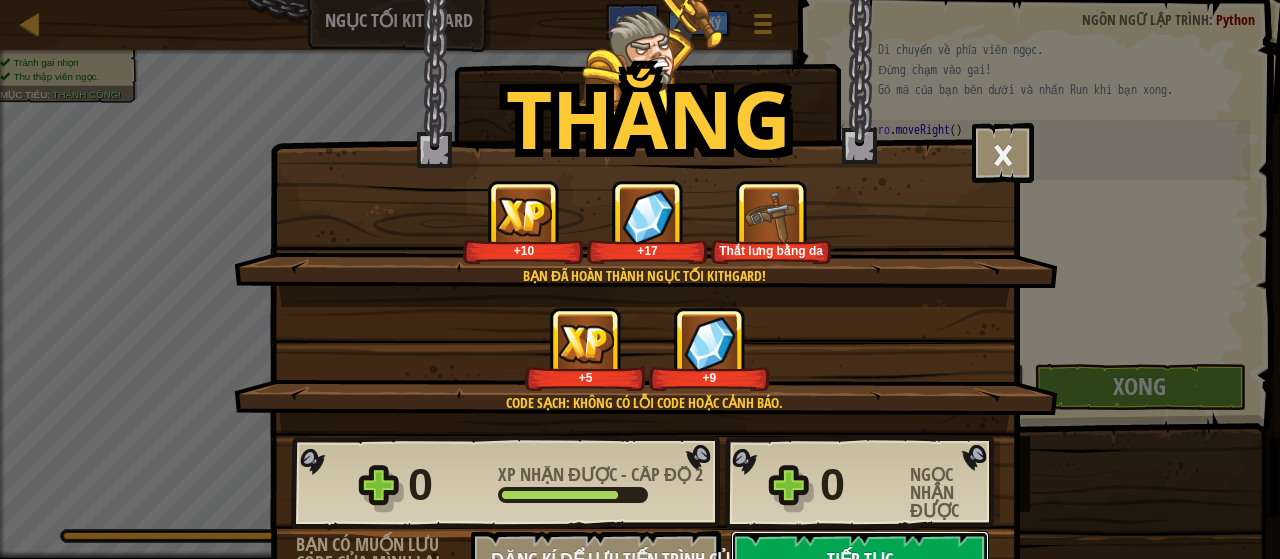 click on "Tiếp tục" at bounding box center [860, 561] 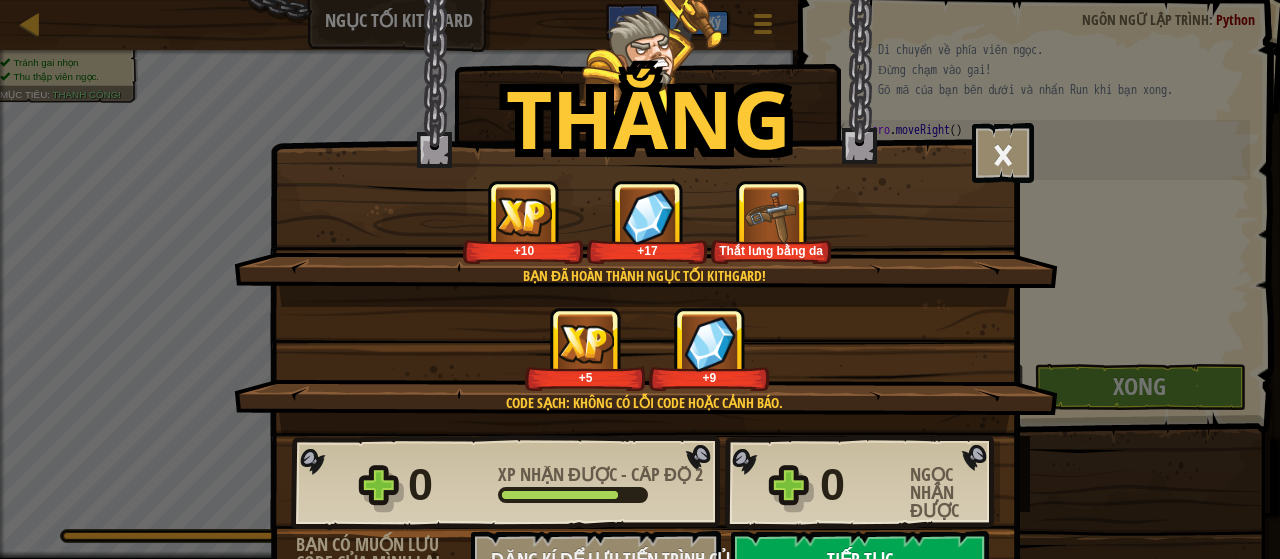 select on "vi" 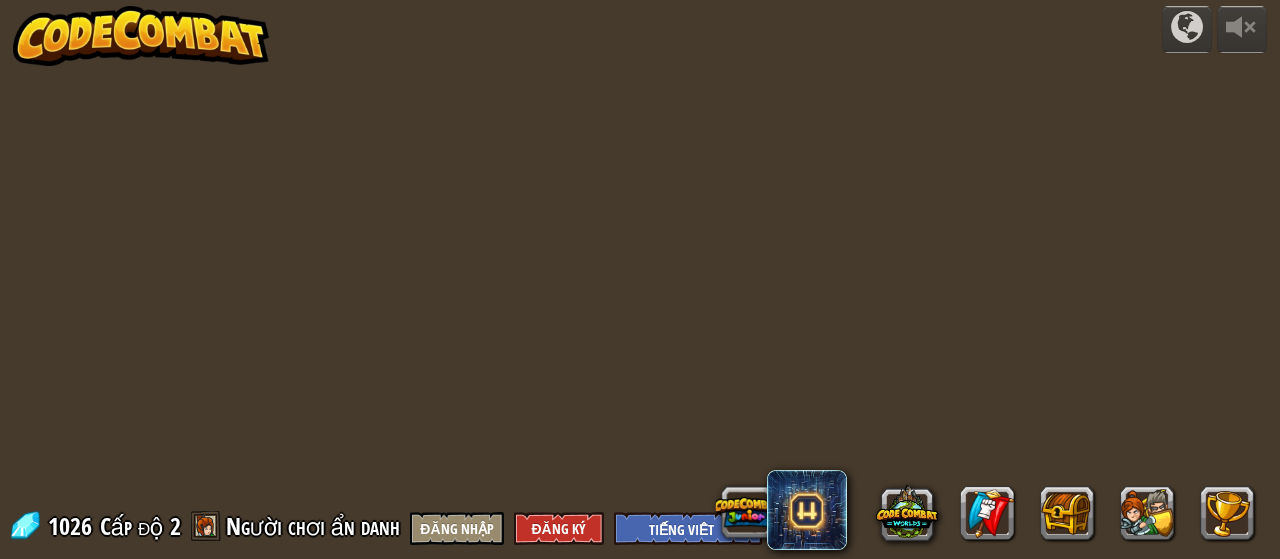 select on "vi" 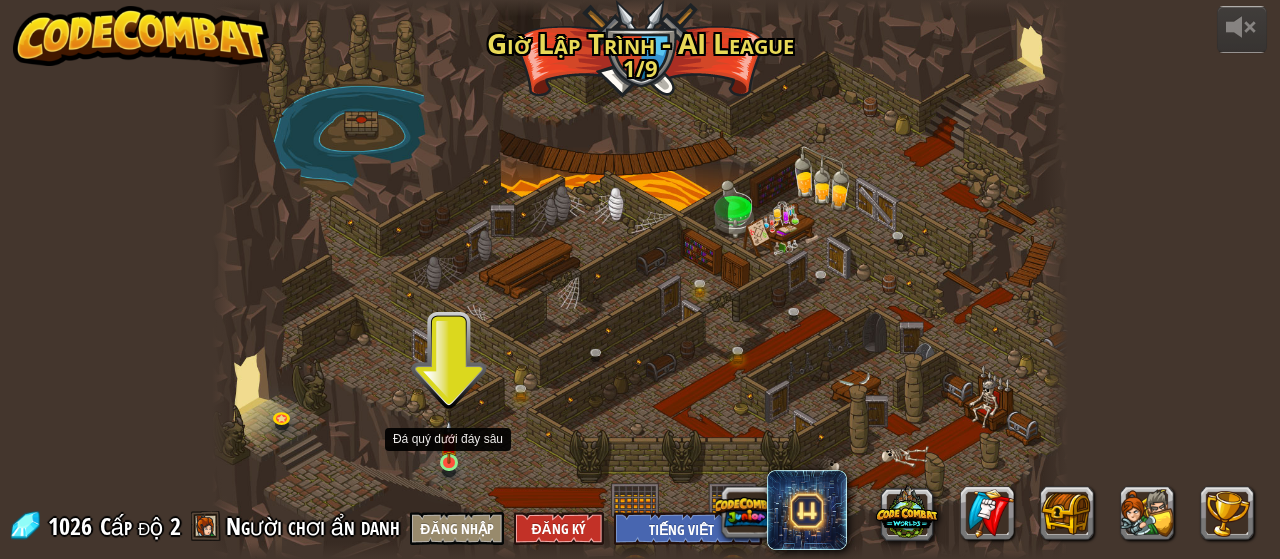 click at bounding box center (449, 441) 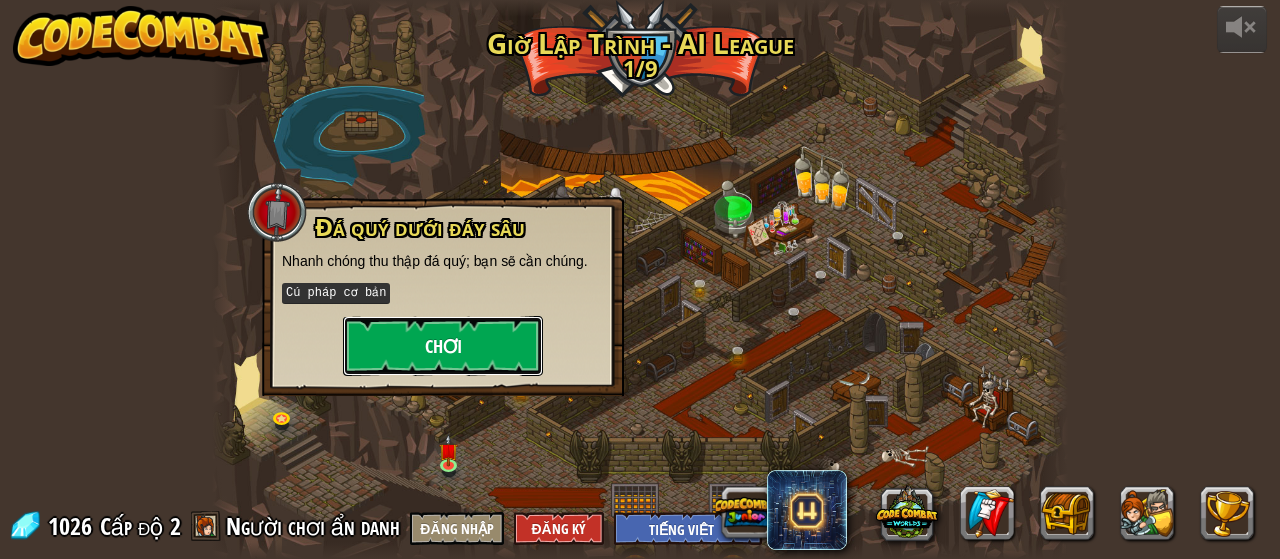 click on "Chơi" at bounding box center [443, 346] 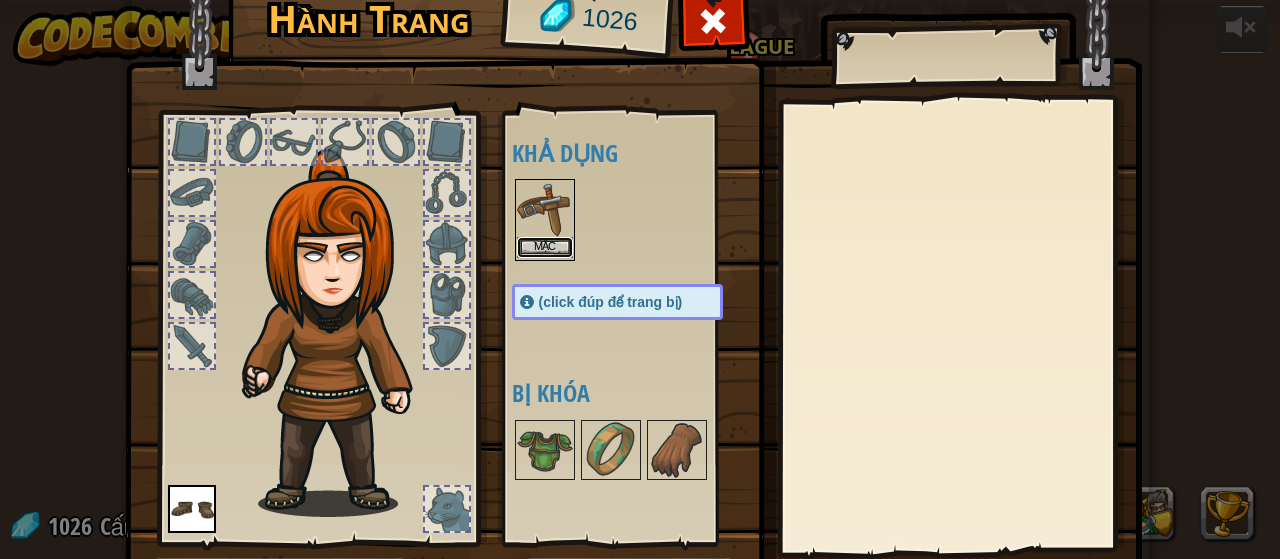 click on "Mặc" at bounding box center (545, 247) 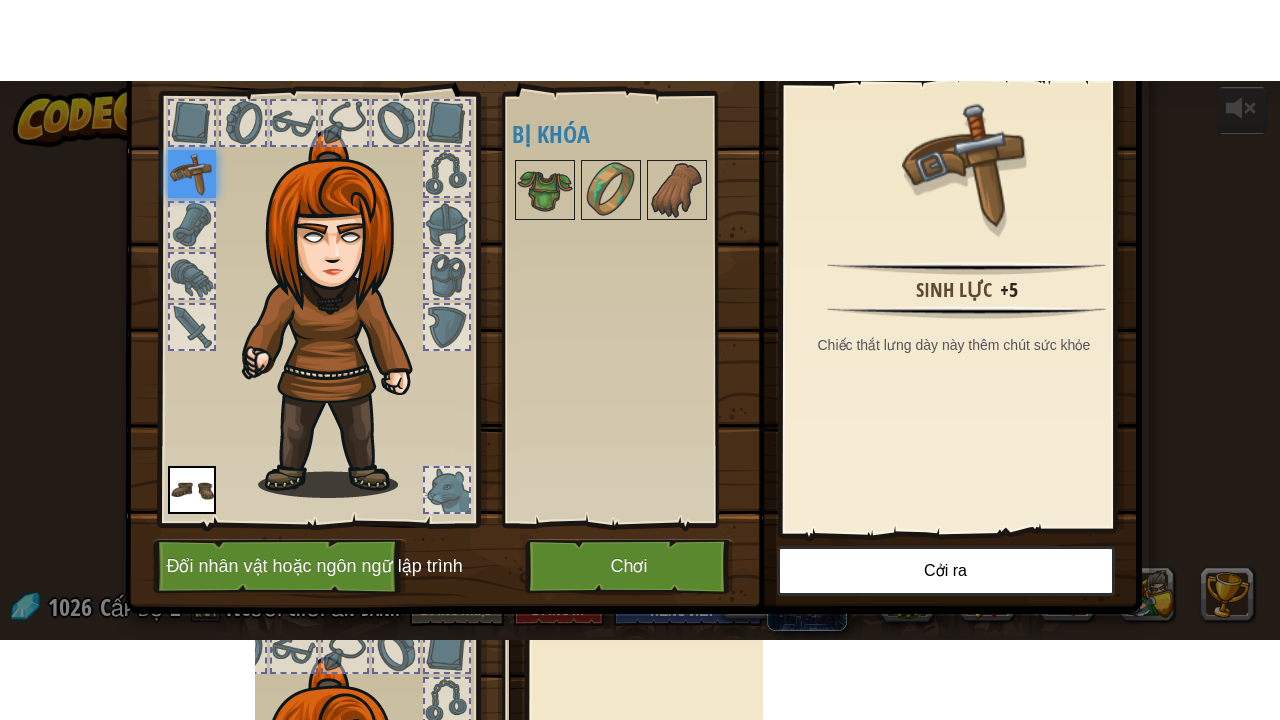 scroll, scrollTop: 130, scrollLeft: 0, axis: vertical 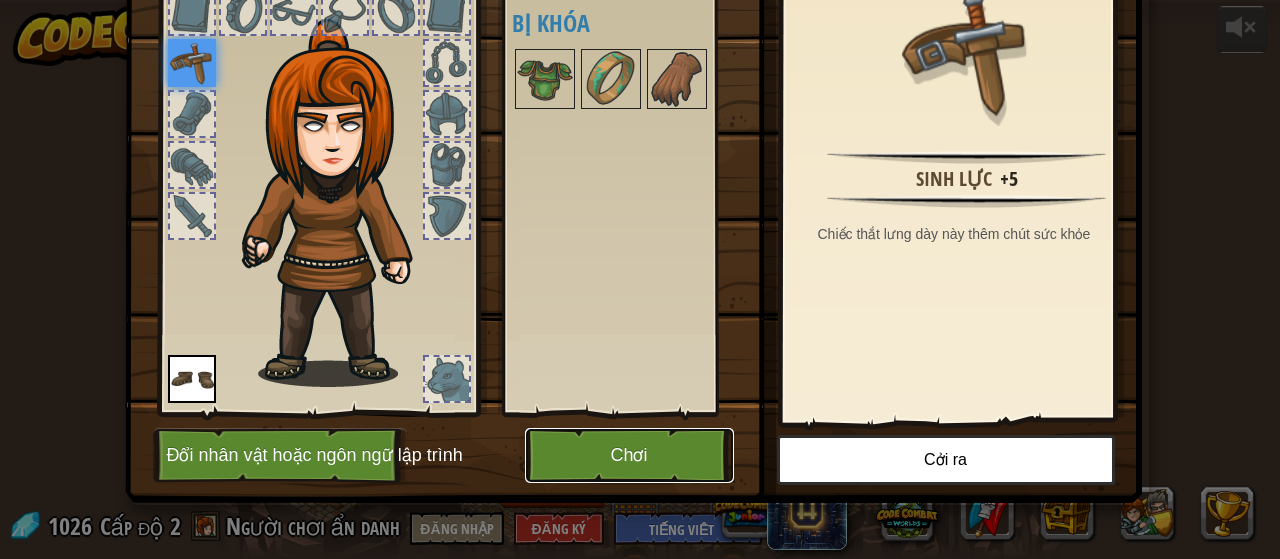 click on "Chơi" at bounding box center (629, 455) 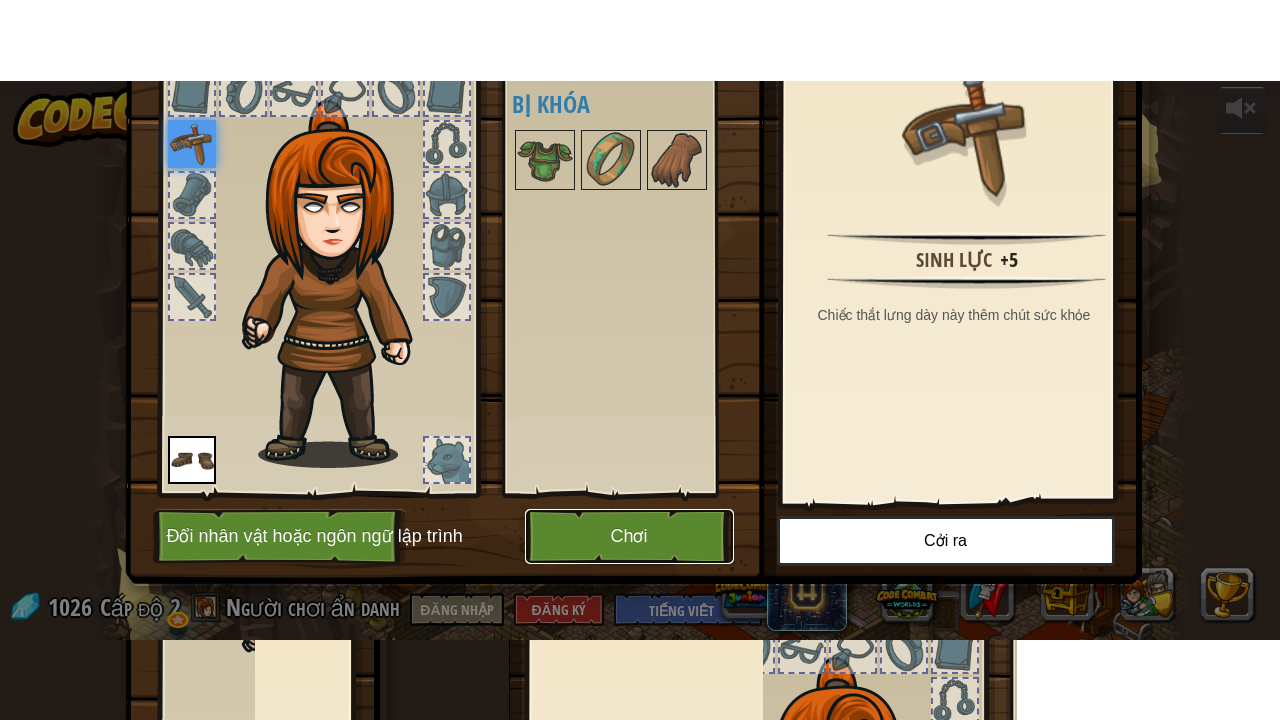 scroll, scrollTop: 0, scrollLeft: 0, axis: both 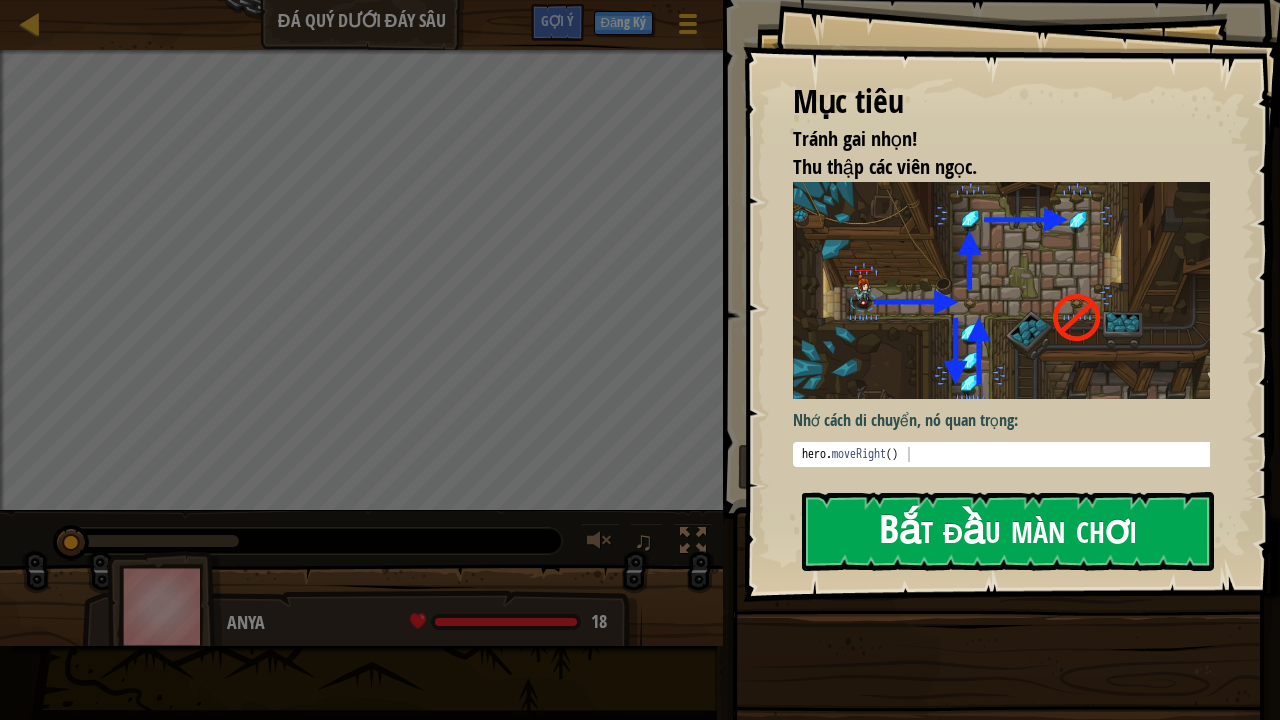 click on "Bắt đầu màn chơi" at bounding box center [1008, 531] 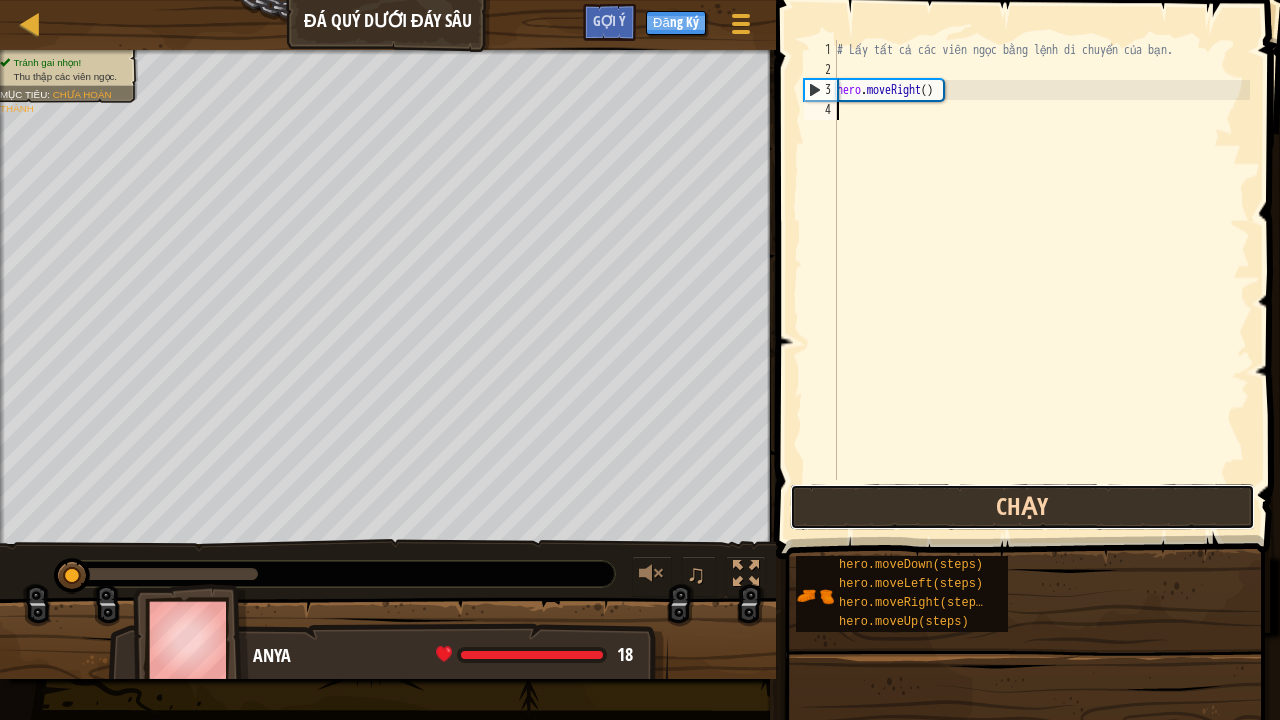 click on "Chạy" at bounding box center (1023, 507) 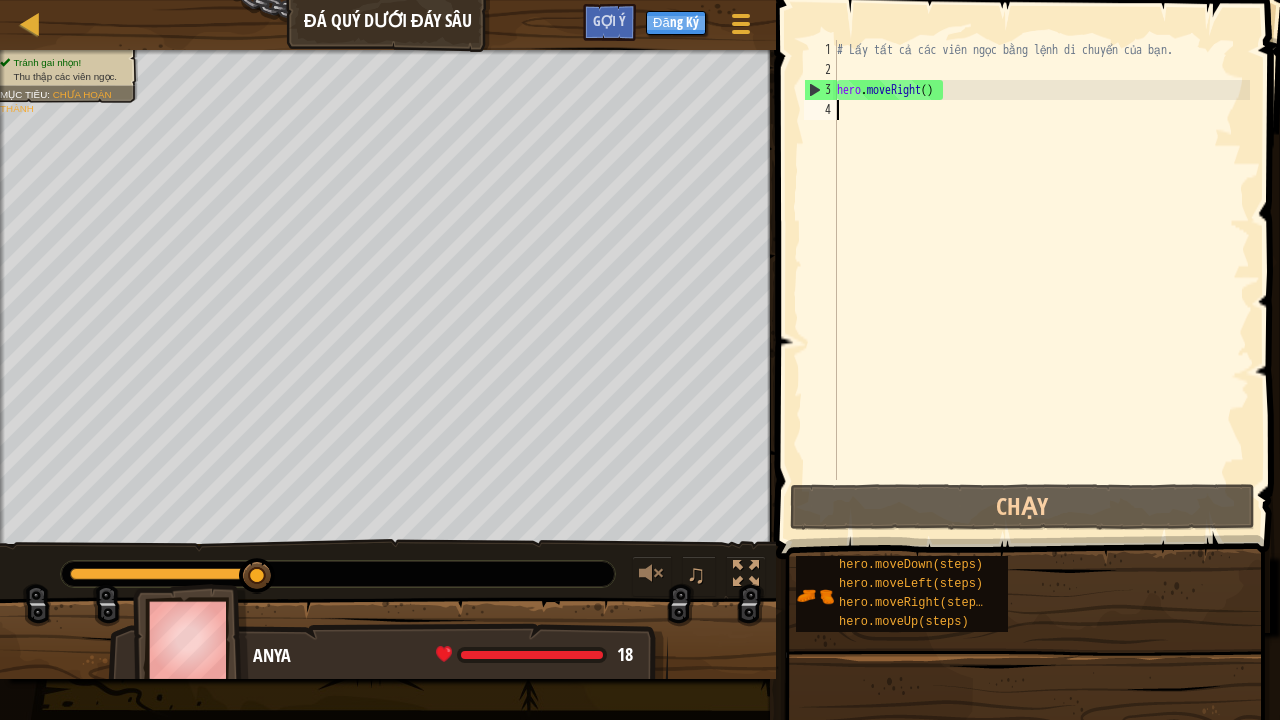 type on "h" 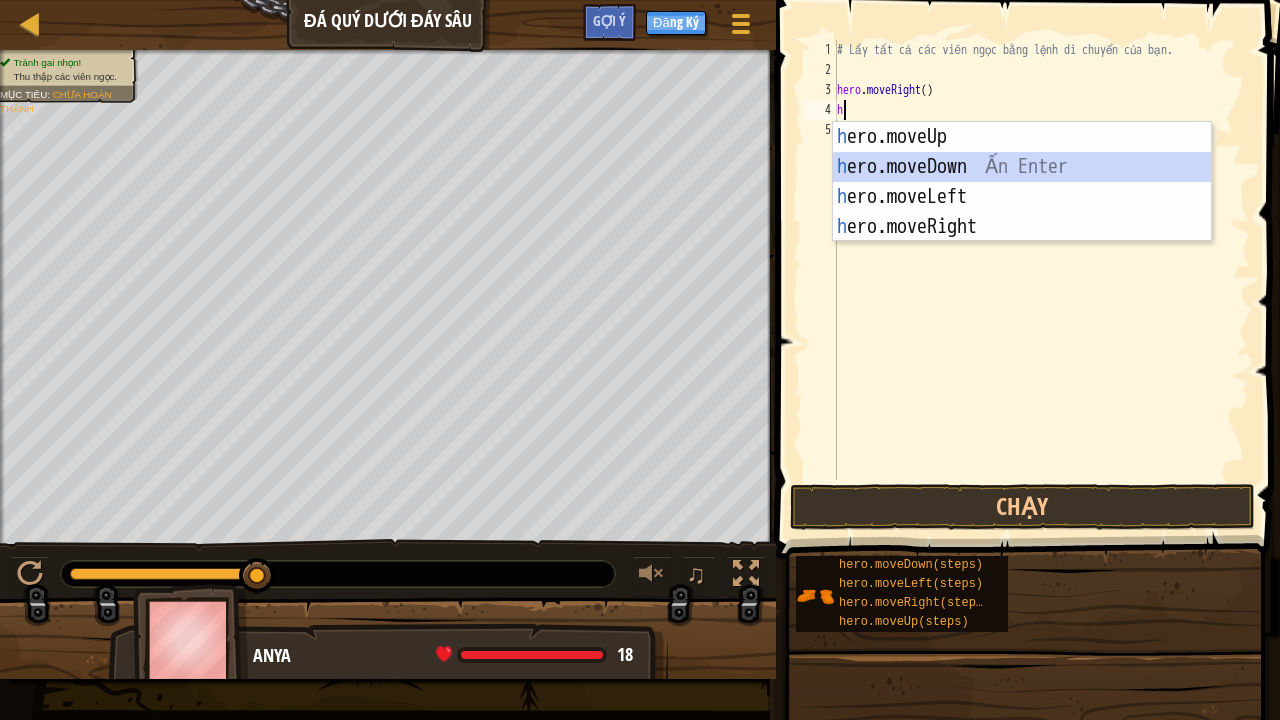click on "h ero.moveUp Ấn Enter h ero.moveDown Ấn Enter h ero.moveLeft Ấn Enter h ero.moveRight Ấn Enter" at bounding box center (1022, 212) 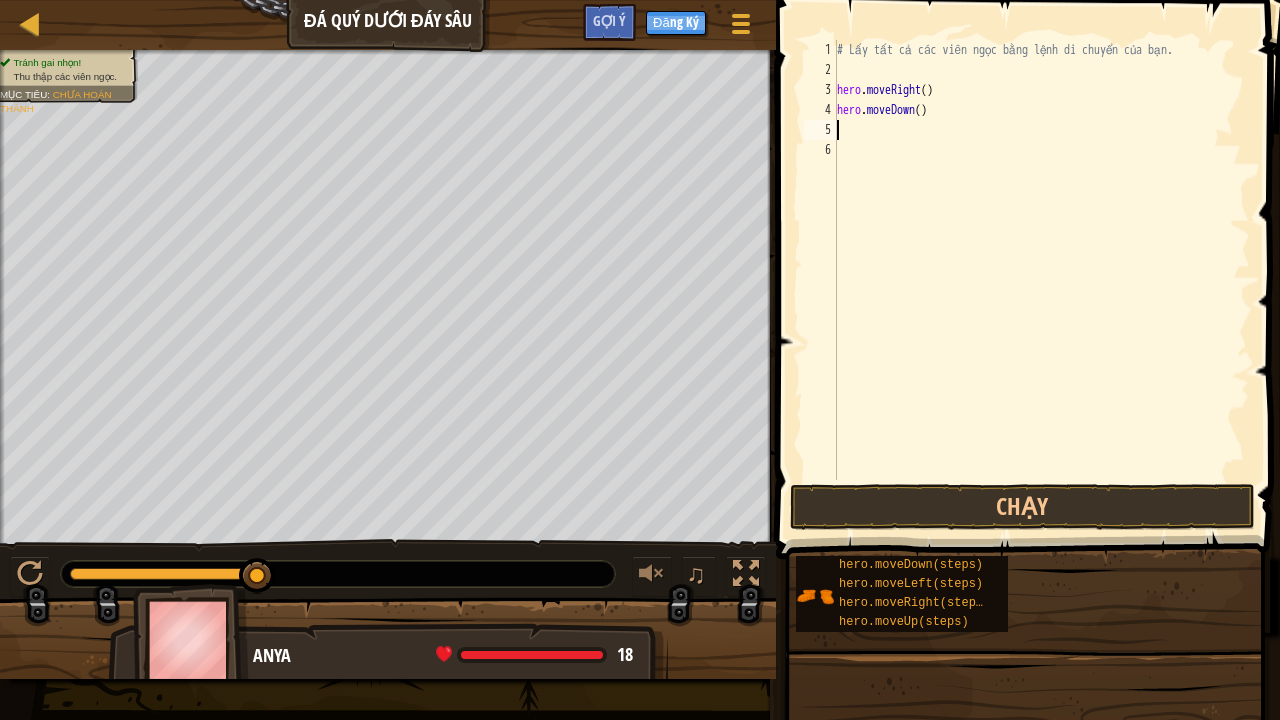 type on "h" 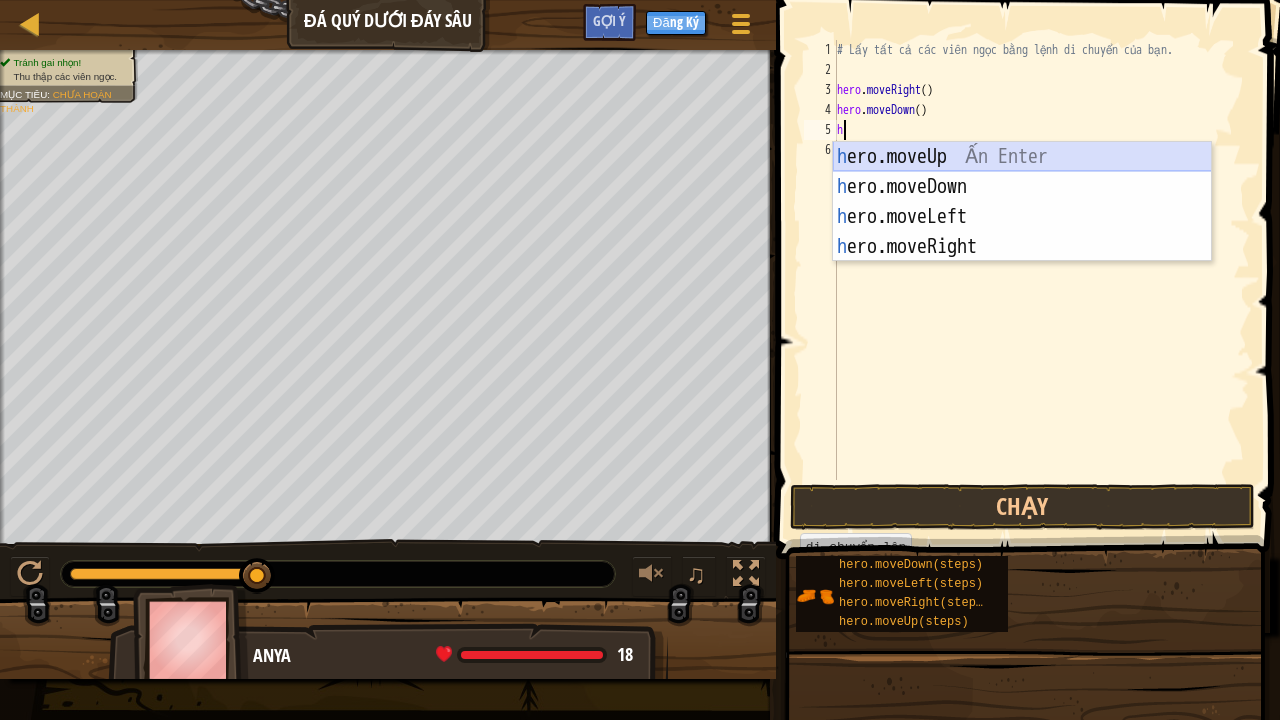 click on "h ero.moveUp Ấn Enter h ero.moveDown Ấn Enter h ero.moveLeft Ấn Enter h ero.moveRight Ấn Enter" at bounding box center [1022, 232] 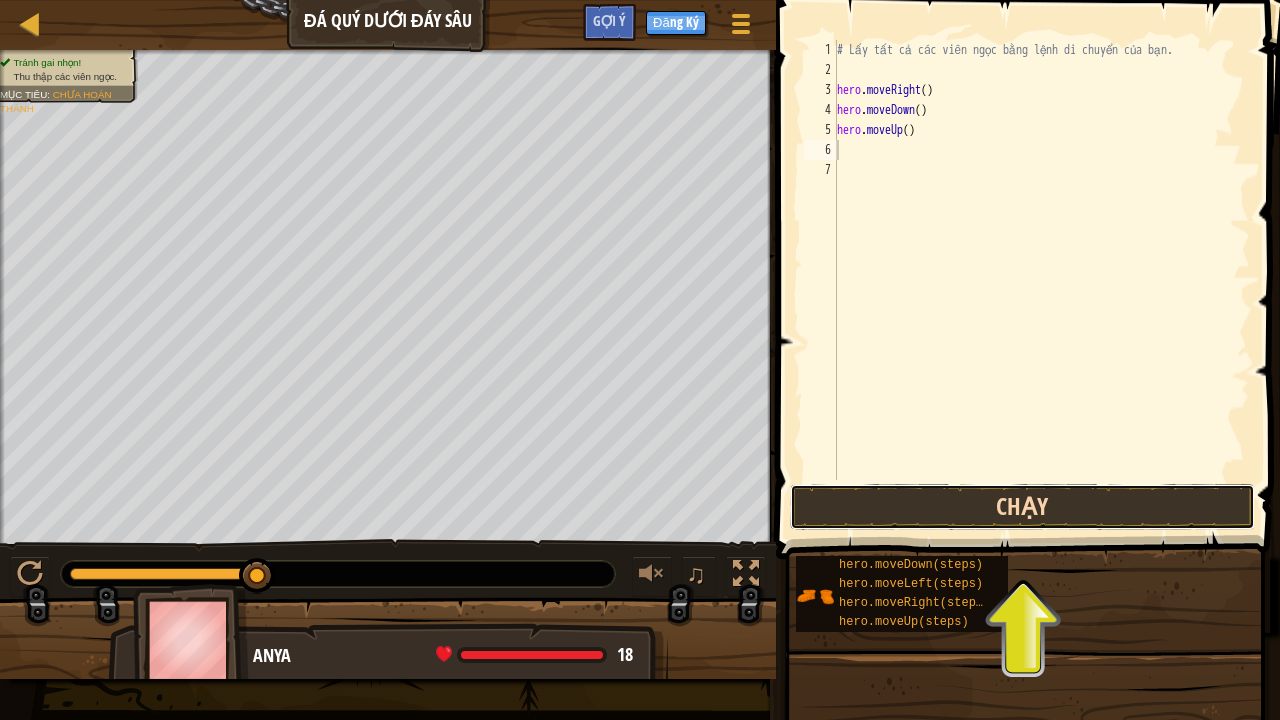 click on "Chạy" at bounding box center (1023, 507) 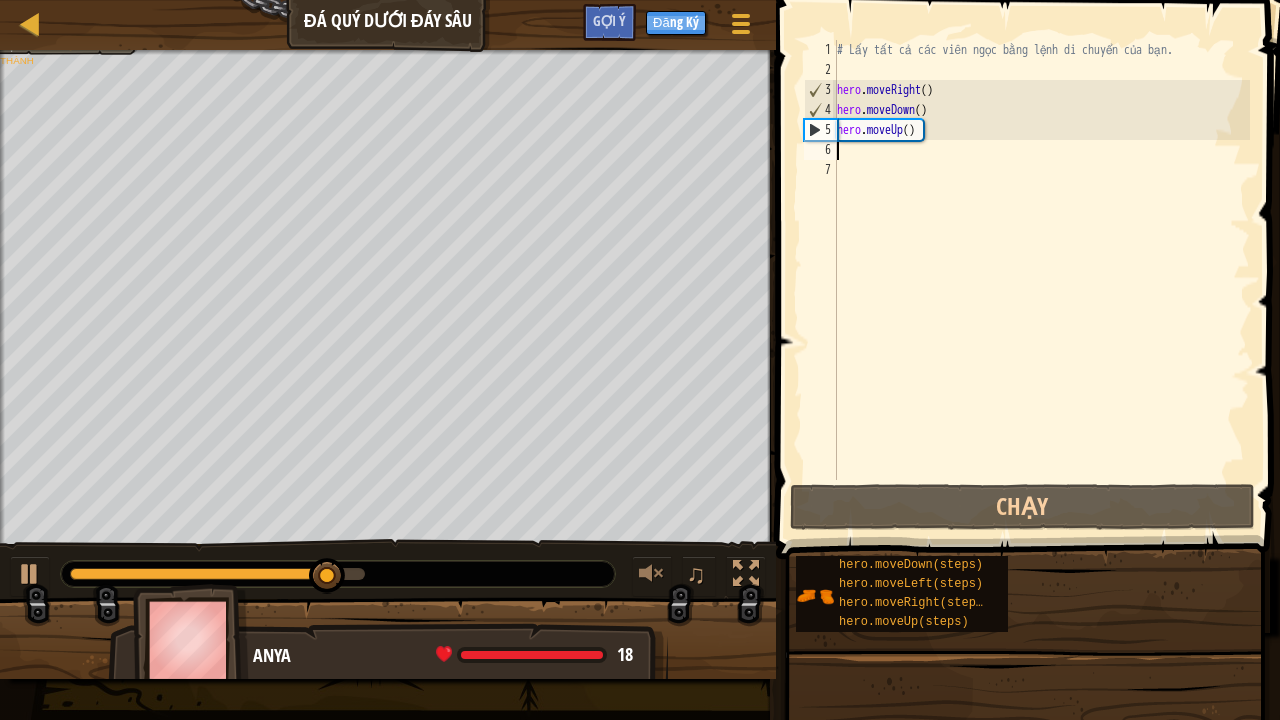 type on "h" 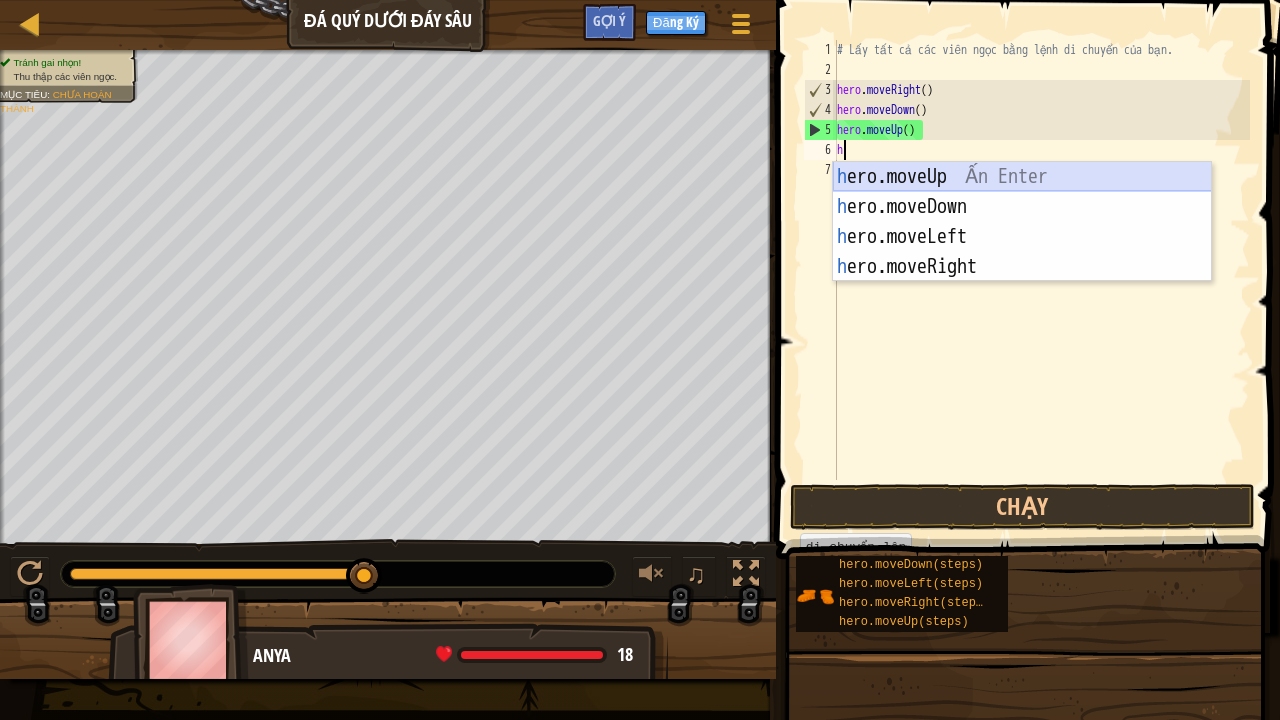 click on "h ero.moveUp Ấn Enter h ero.moveDown Ấn Enter h ero.moveLeft Ấn Enter h ero.moveRight Ấn Enter" at bounding box center [1022, 252] 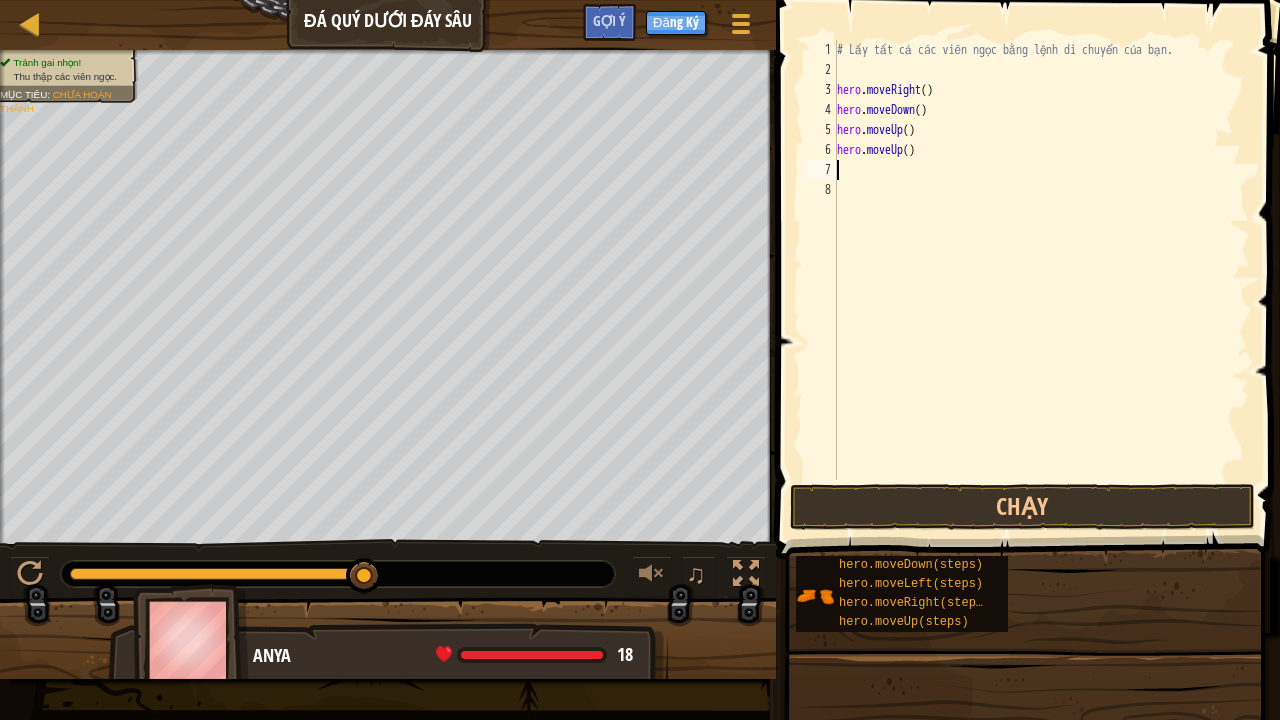 type on "h" 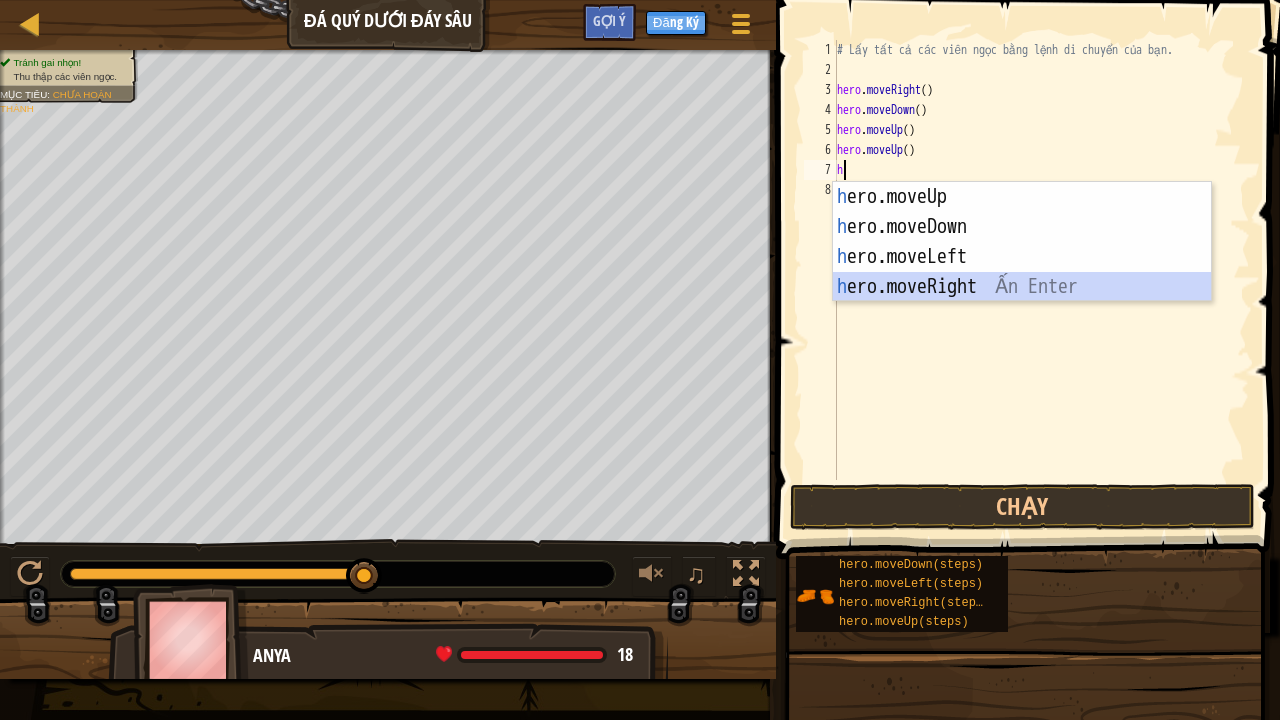 click on "h ero.moveUp Ấn Enter h ero.moveDown Ấn Enter h ero.moveLeft Ấn Enter h ero.moveRight Ấn Enter" at bounding box center (1022, 272) 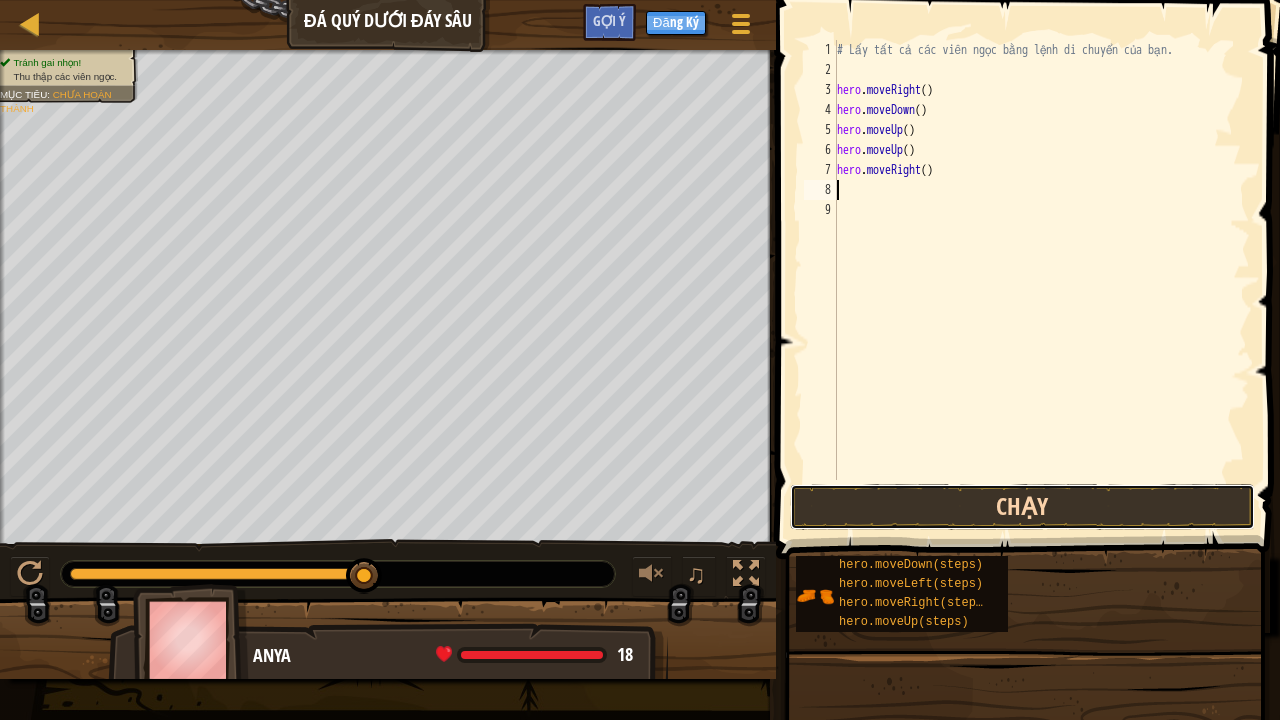 click on "Chạy" at bounding box center [1023, 507] 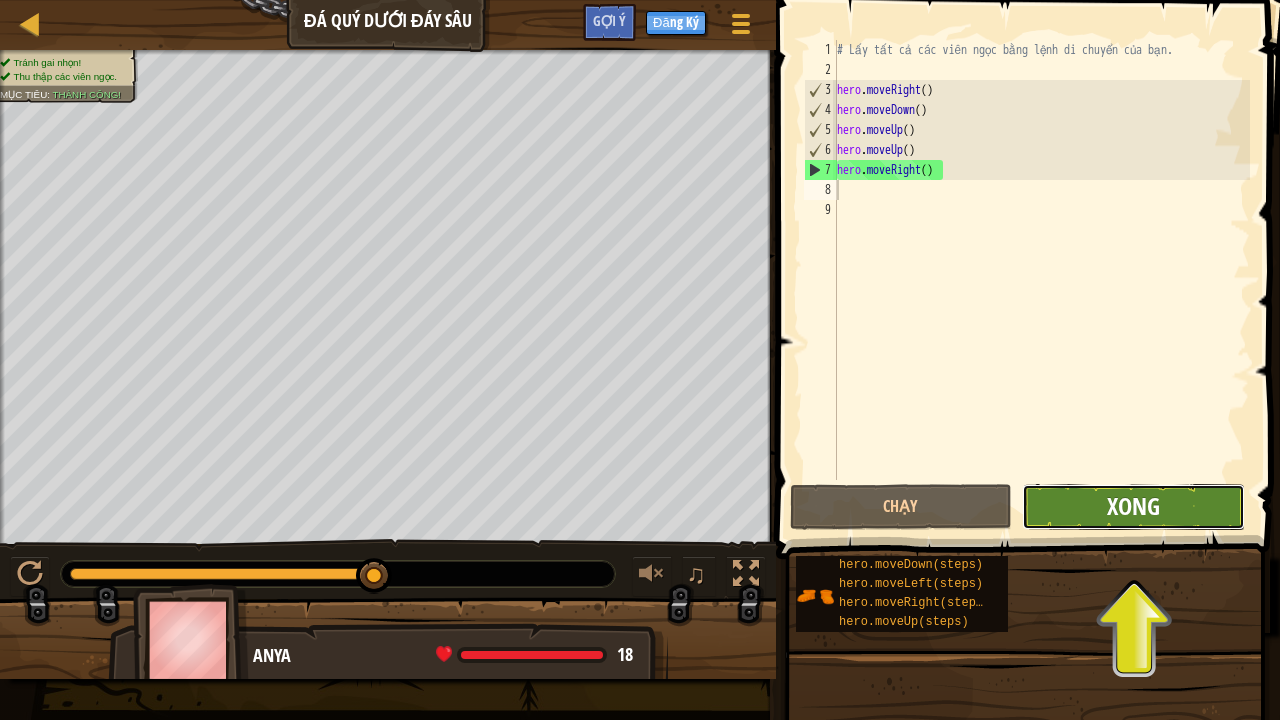 click on "Xong" at bounding box center [1133, 506] 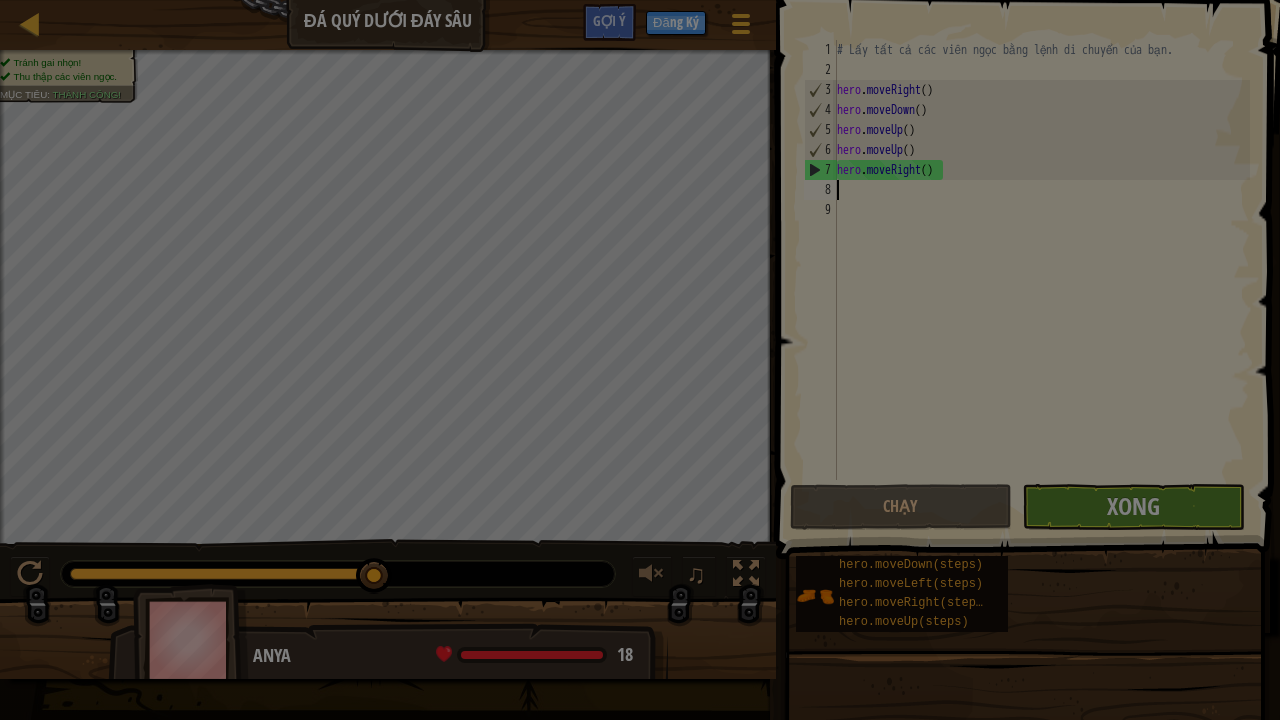 click on "Bản đồ Đá quý dưới đáy sâu Tuỳ chọn Xong Đăng Ký Gợi ý 1     הההההההההההההההההההההההההההההההההההההההההההההההההההההההההההההההההההההההההההההההההההההההההההההההההההההההההההההההההההההההההההההההההההההההההההההההההההההההההההההההההההההההההההההההההההההההההההההההההההההההההההההההההההההההההההההההההההההההההההההההההההההההההההההההה XXXXXXXXXXXXXXXXXXXXXXXXXXXXXXXXXXXXXXXXXXXXXXXXXXXXXXXXXXXXXXXXXXXXXXXXXXXXXXXXXXXXXXXXXXXXXXXXXXXXXXXXXXXXXXXXXXXXXXXXXXXXXXXXXXXXXXXXXXXXXXXXXXXXXXXXXXXXXXXXXXXXXXXXXXXXXXXXXXXXXXXXXXXXXXXXXXXXXXXXXXXXXXXXXXXXXXXXXXXXXXXXXXXXXXXXXXXXXXXXXXXXXXXXXXXXXXXX Giải pháp × Gợi ý 1 2 3 4 5 6 7 8 9 # Lấy tất cả các viên ngọc bằng lệnh di chuyển của bạn. hero . moveRight ( ) hero . moveDown ( ) hero ." at bounding box center [640, 1] 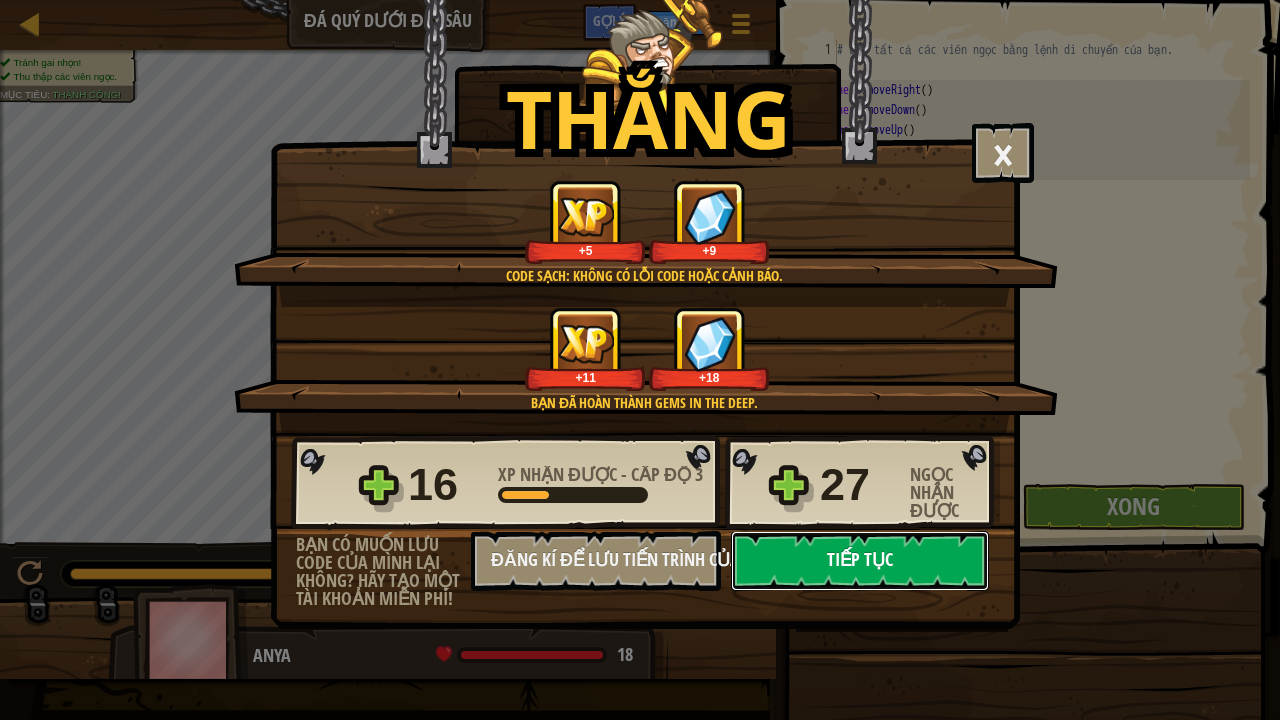 click on "Tiếp tục" at bounding box center [860, 561] 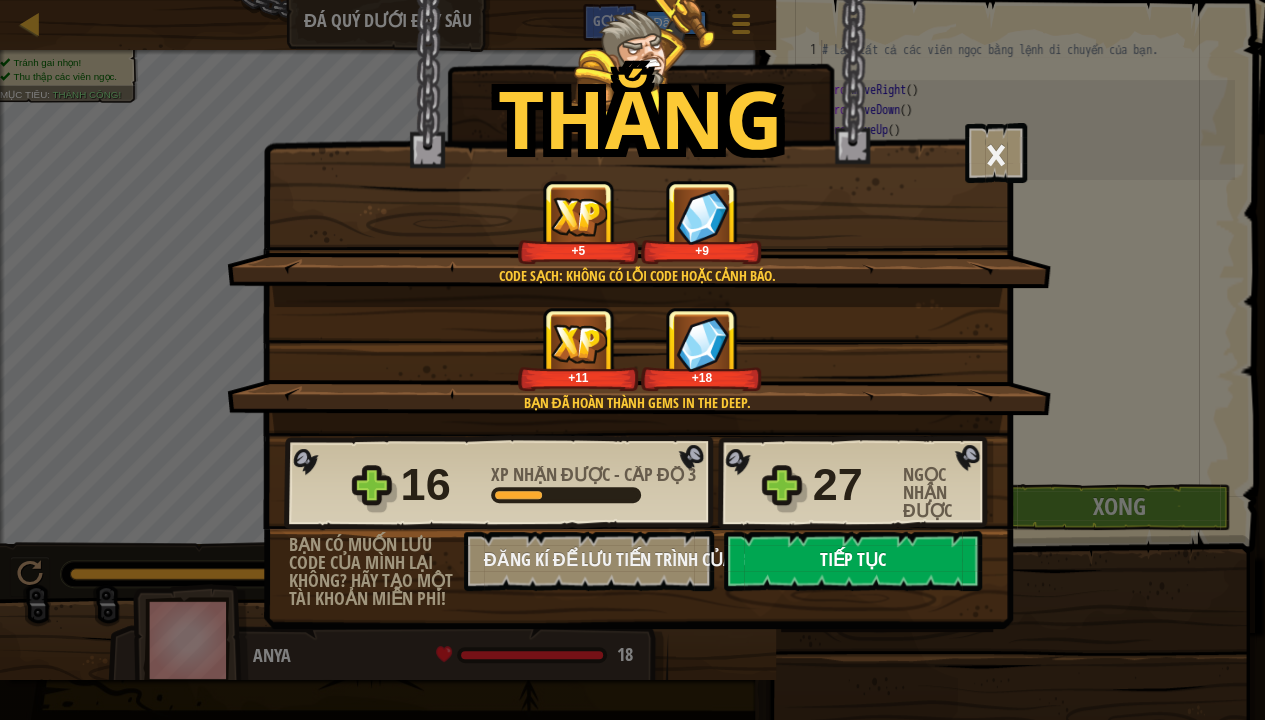 select on "vi" 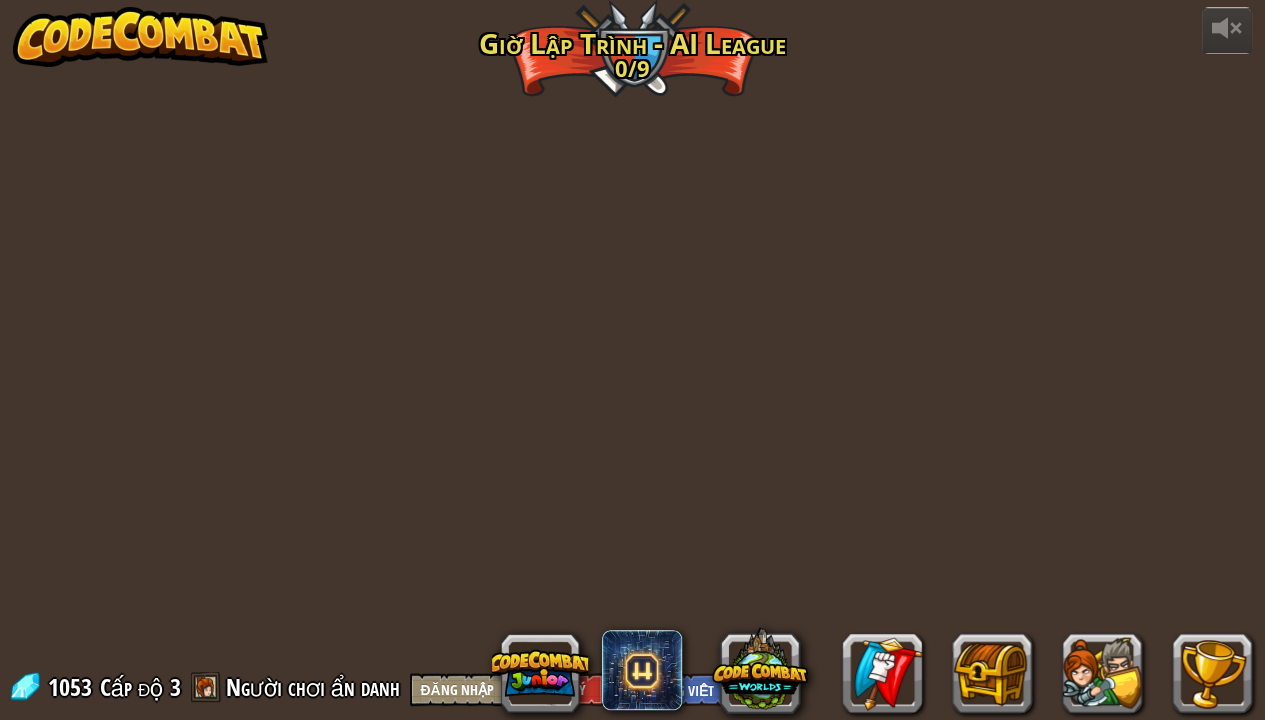 select on "vi" 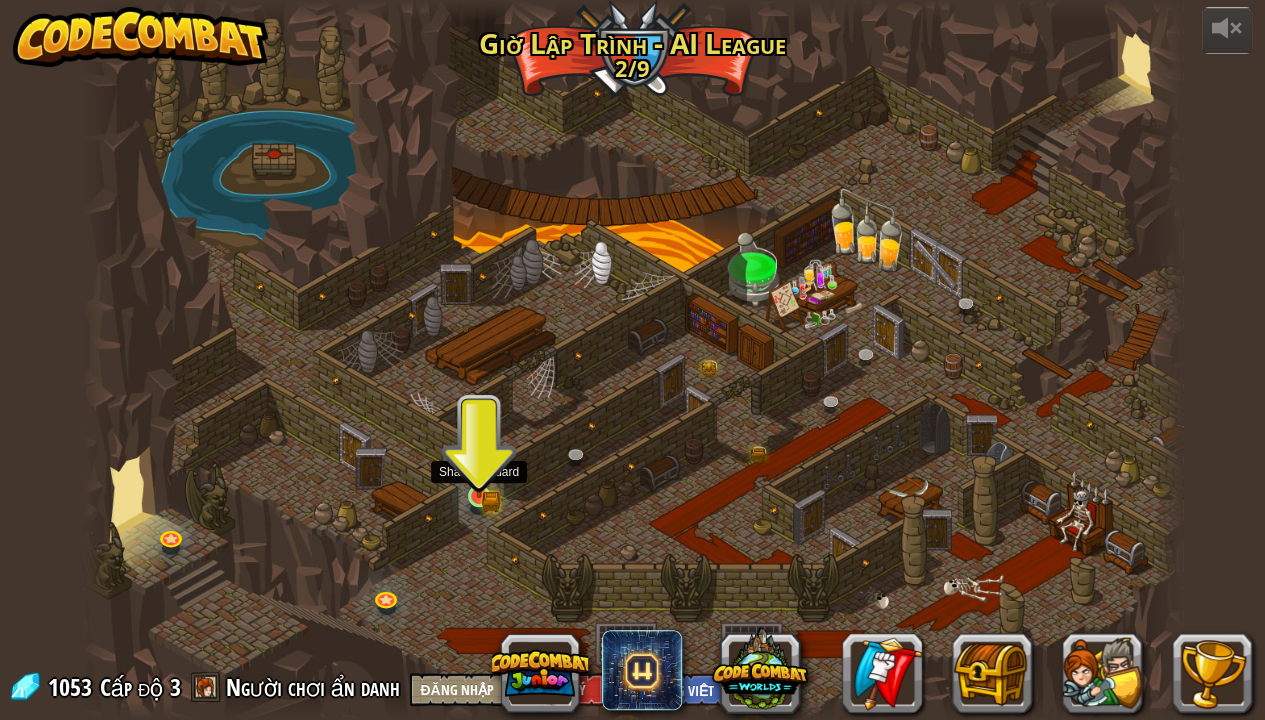 click at bounding box center (478, 468) 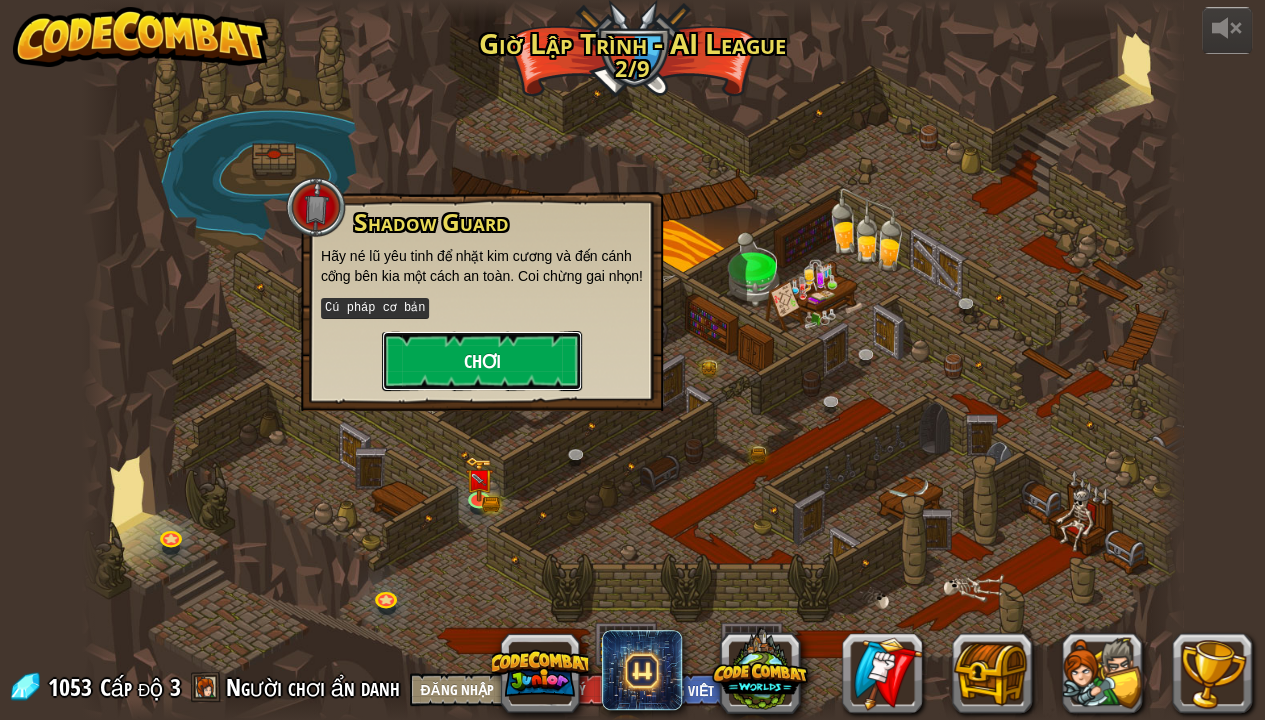 click on "Chơi" at bounding box center [482, 361] 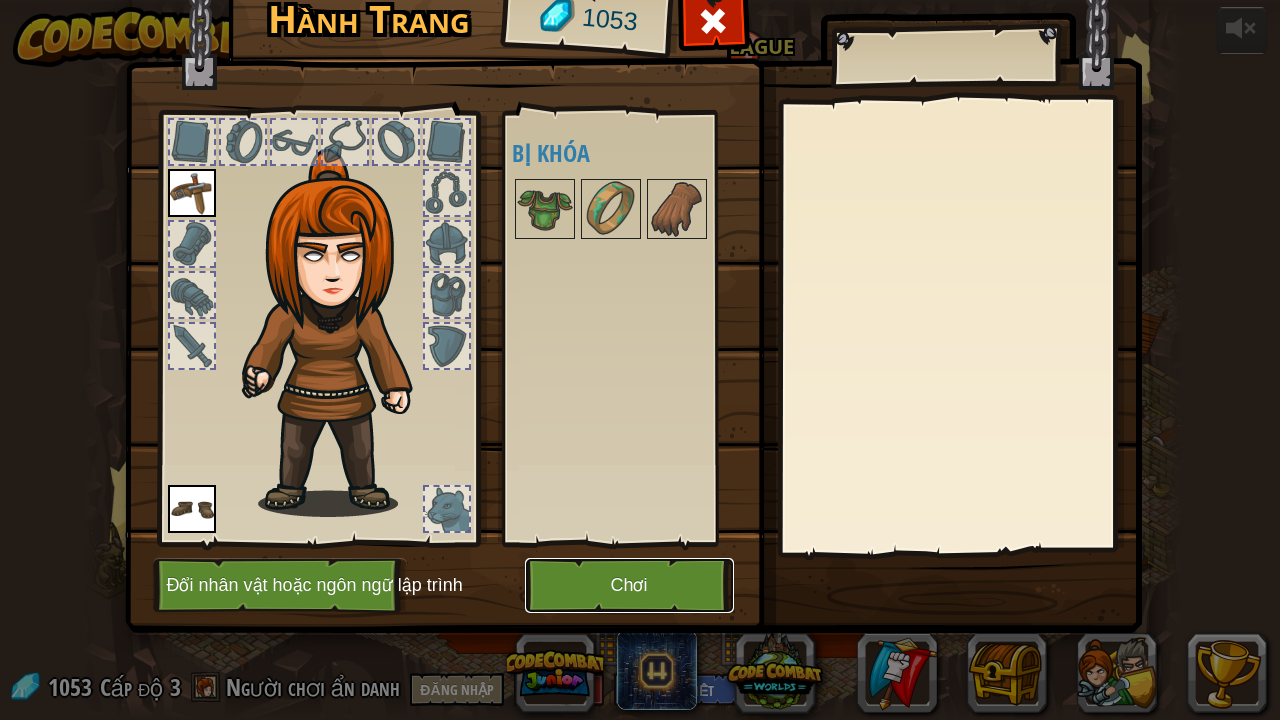 click on "Chơi" at bounding box center (629, 585) 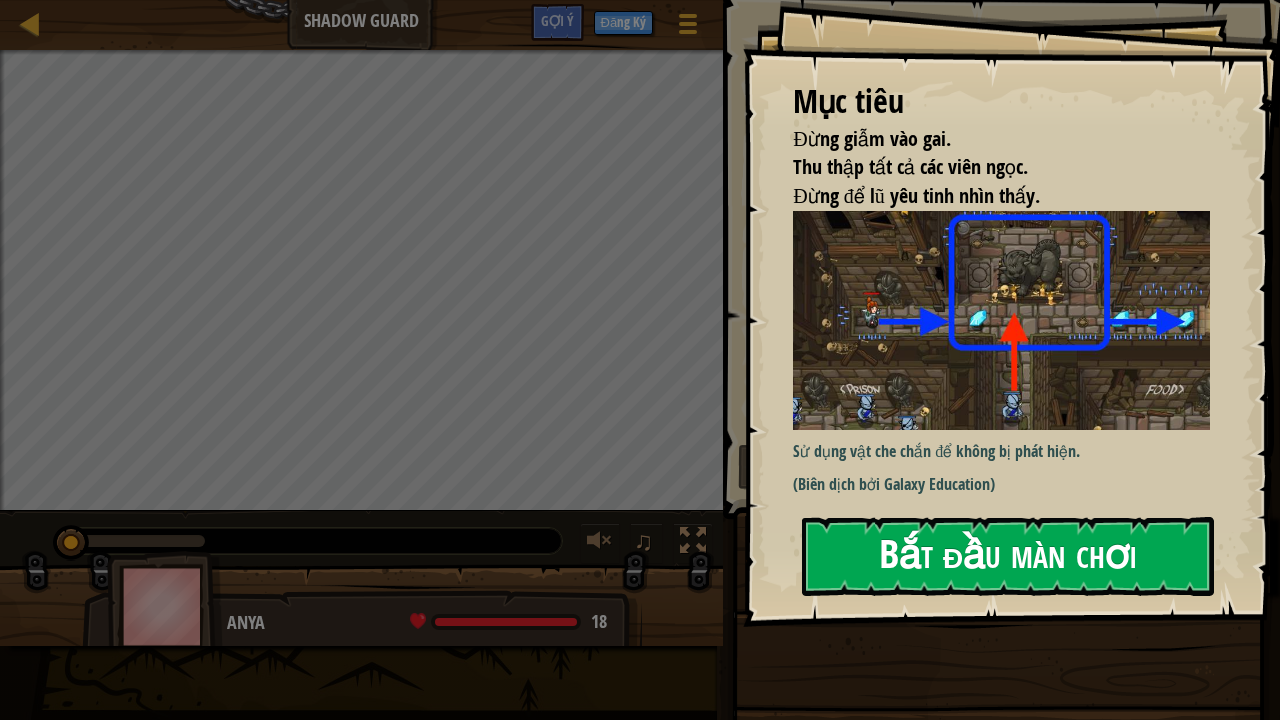 click on "Bắt đầu màn chơi" at bounding box center (1008, 556) 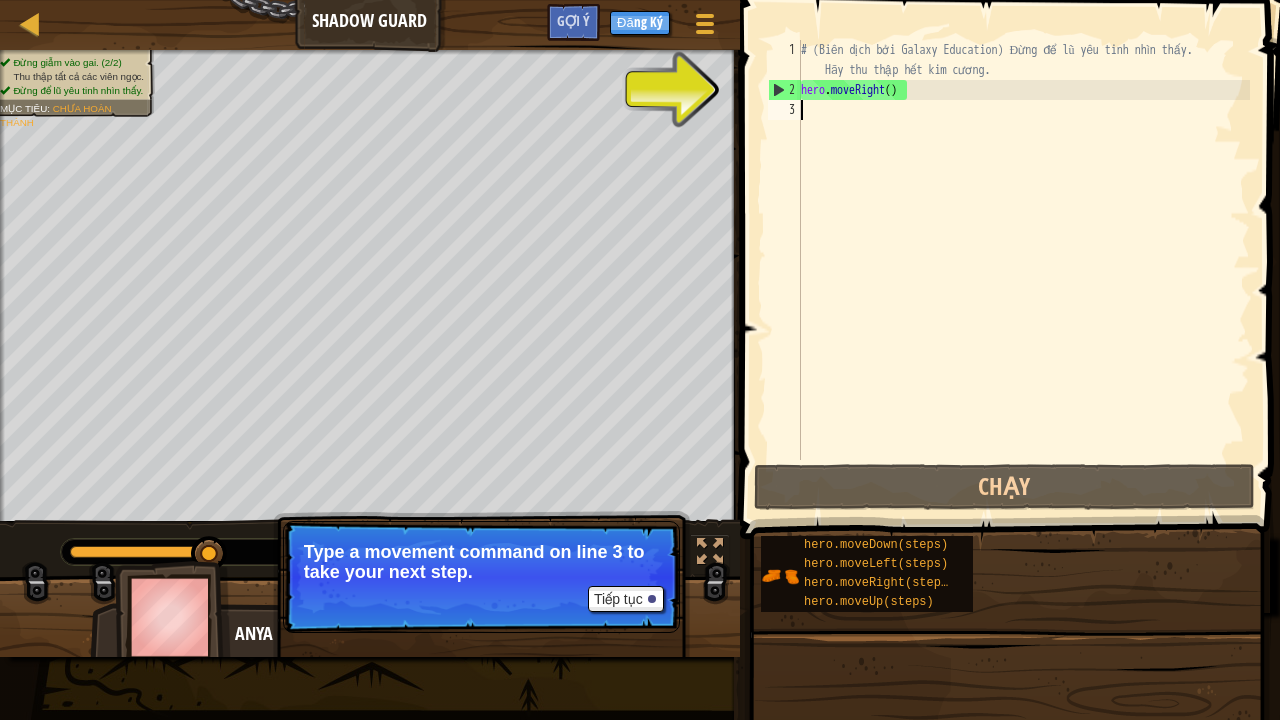 type on "h" 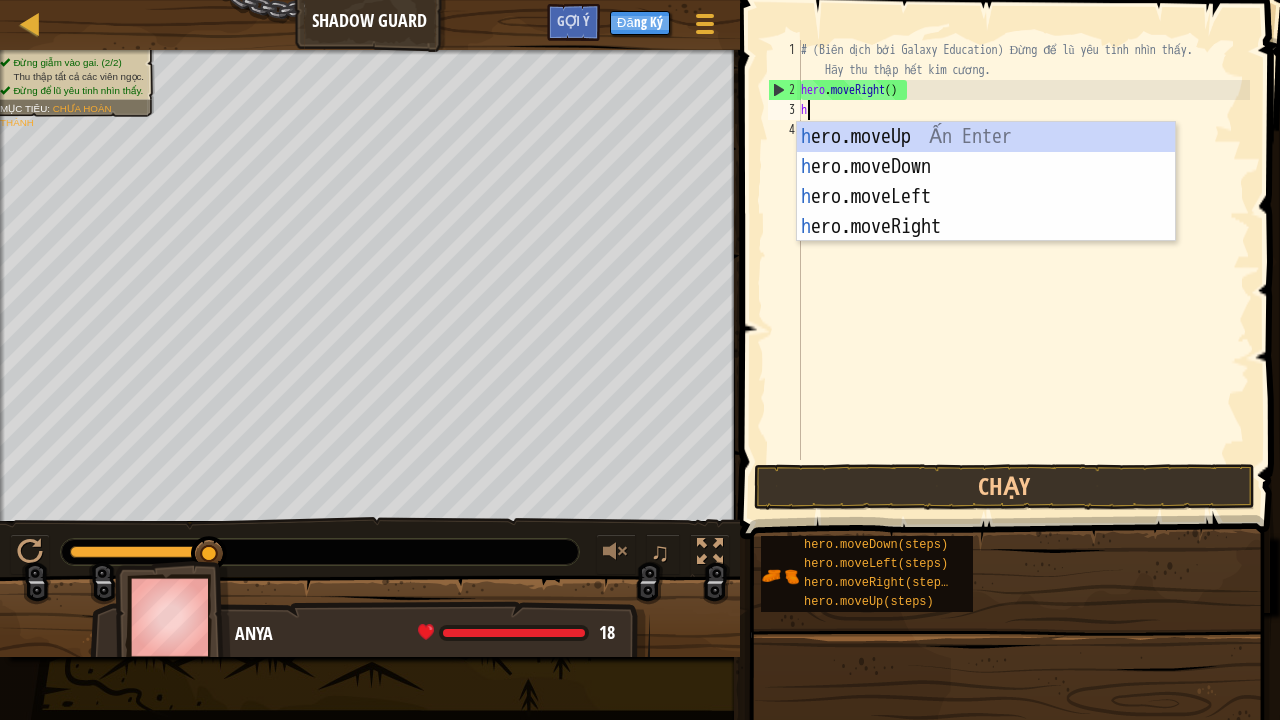 scroll, scrollTop: 9, scrollLeft: 0, axis: vertical 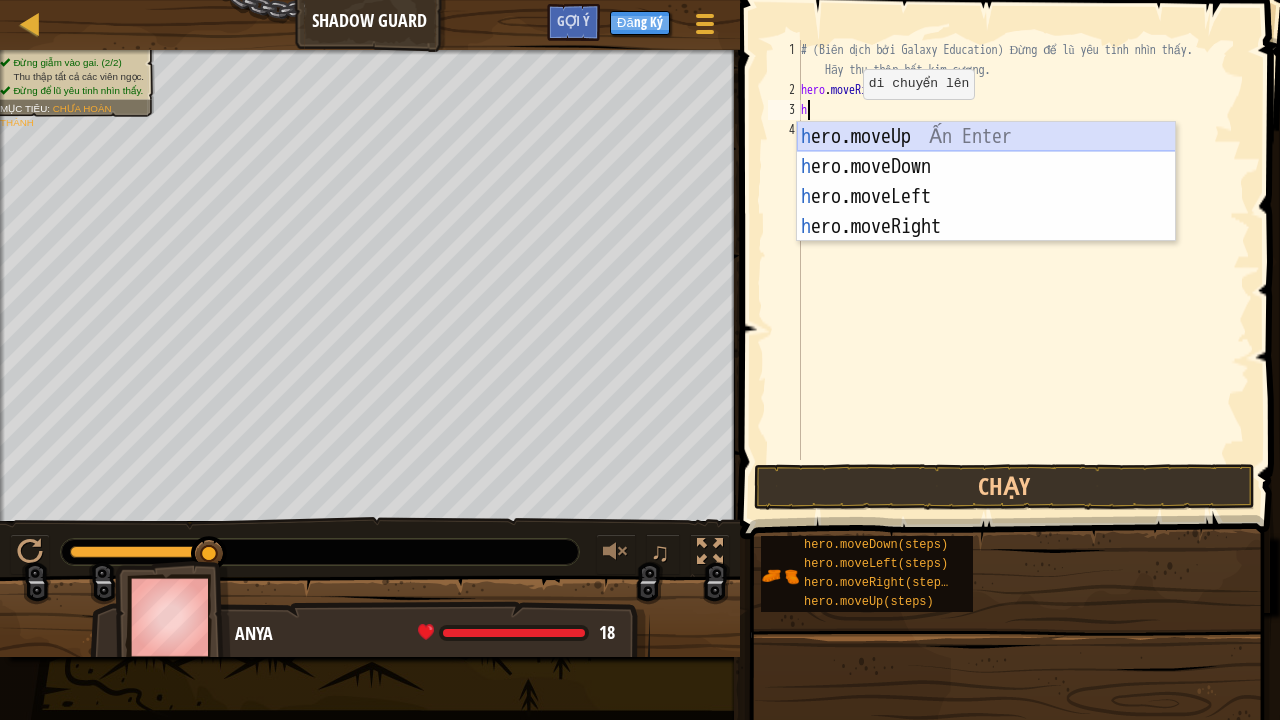 click on "h ero.moveUp Ấn Enter h ero.moveDown Ấn Enter h ero.moveLeft Ấn Enter h ero.moveRight Ấn Enter" at bounding box center (986, 212) 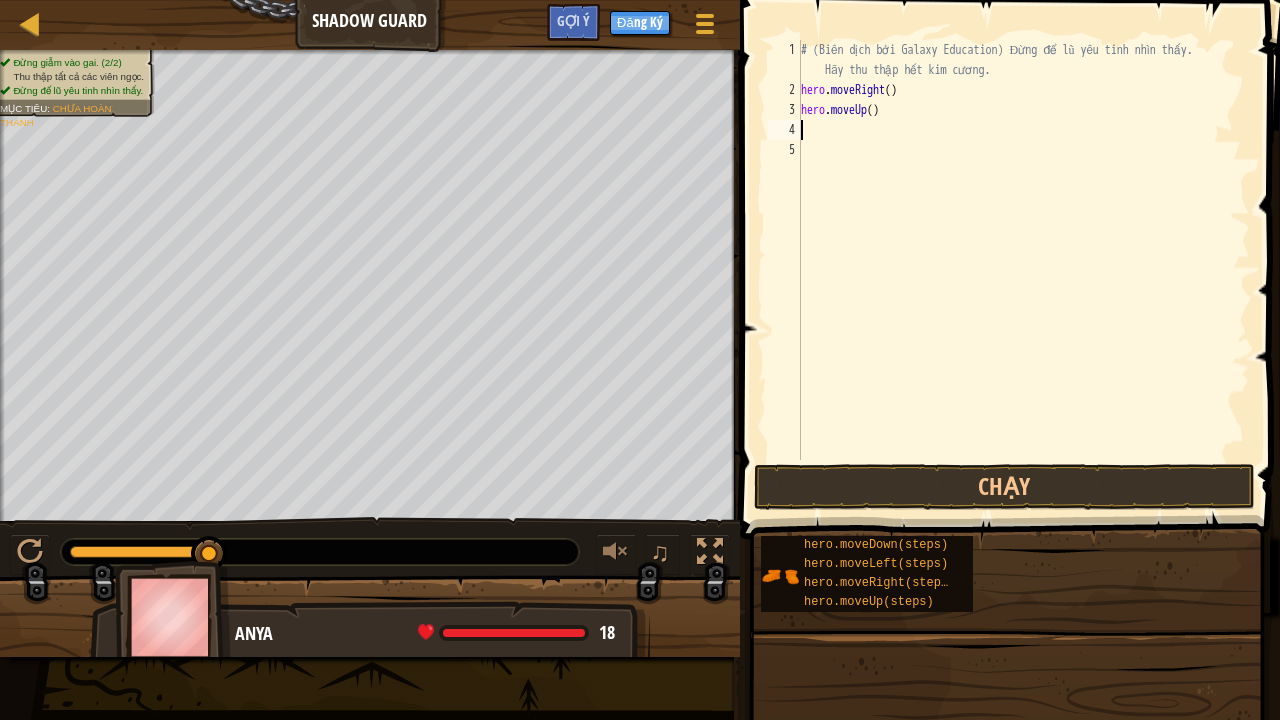 type on "h" 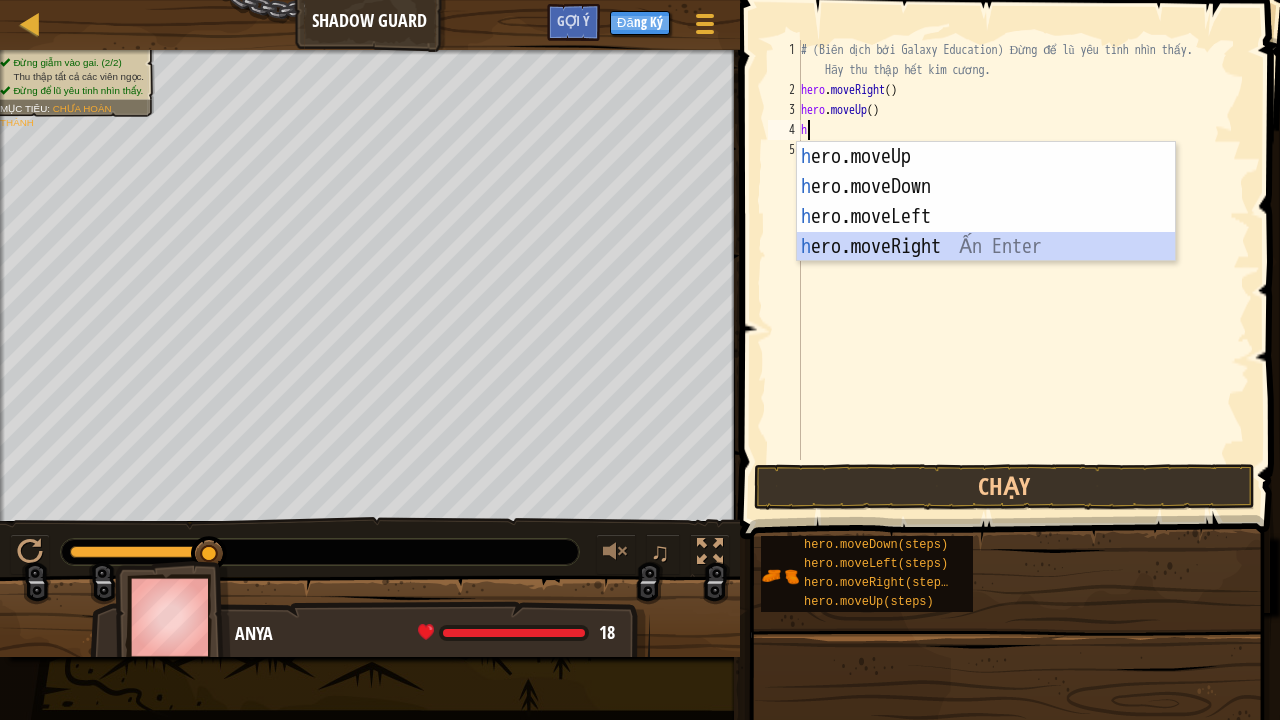 click on "h ero.moveUp Ấn Enter h ero.moveDown Ấn Enter h ero.moveLeft Ấn Enter h ero.moveRight Ấn Enter" at bounding box center [986, 232] 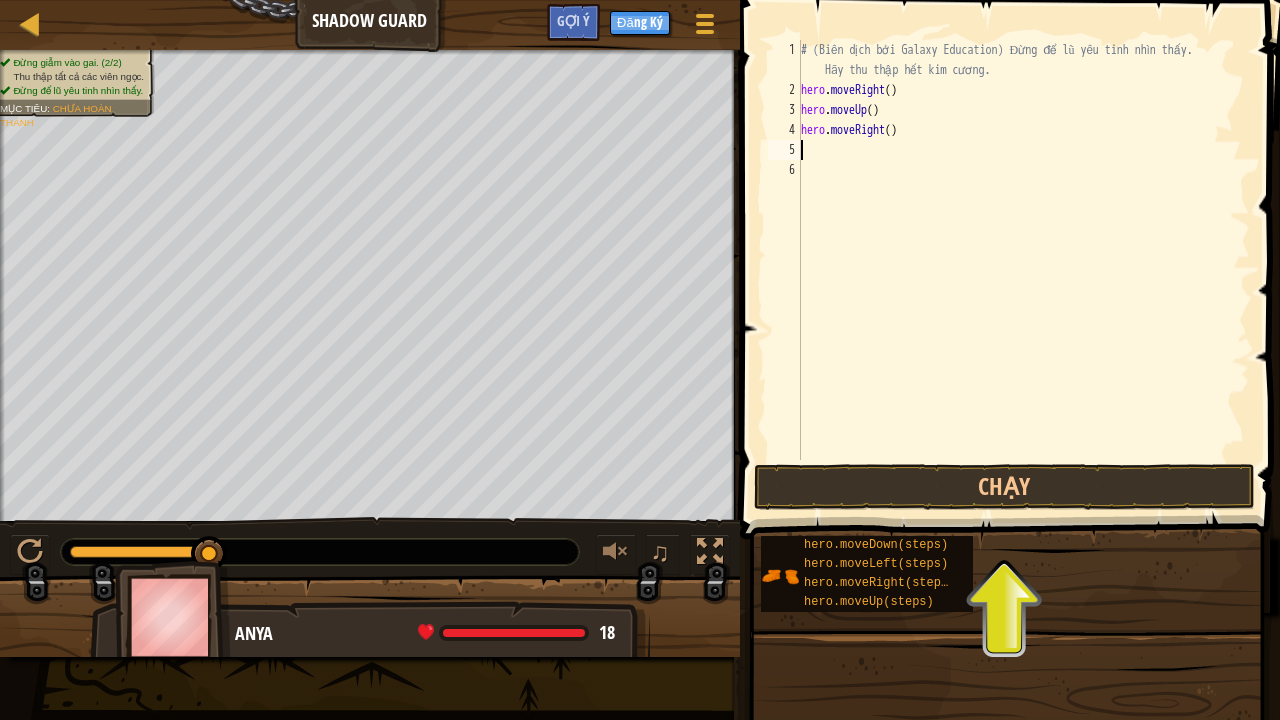 type on "h" 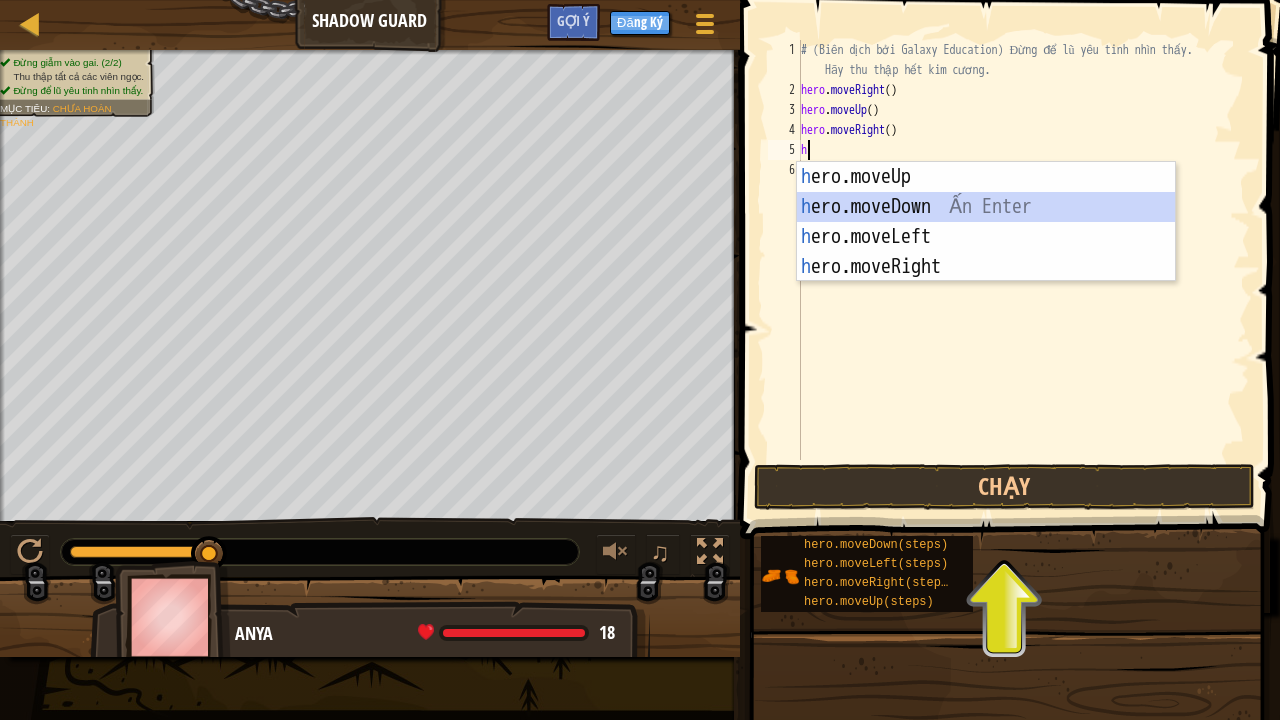 click on "h ero.moveUp Ấn Enter h ero.moveDown Ấn Enter h ero.moveLeft Ấn Enter h ero.moveRight Ấn Enter" at bounding box center (986, 252) 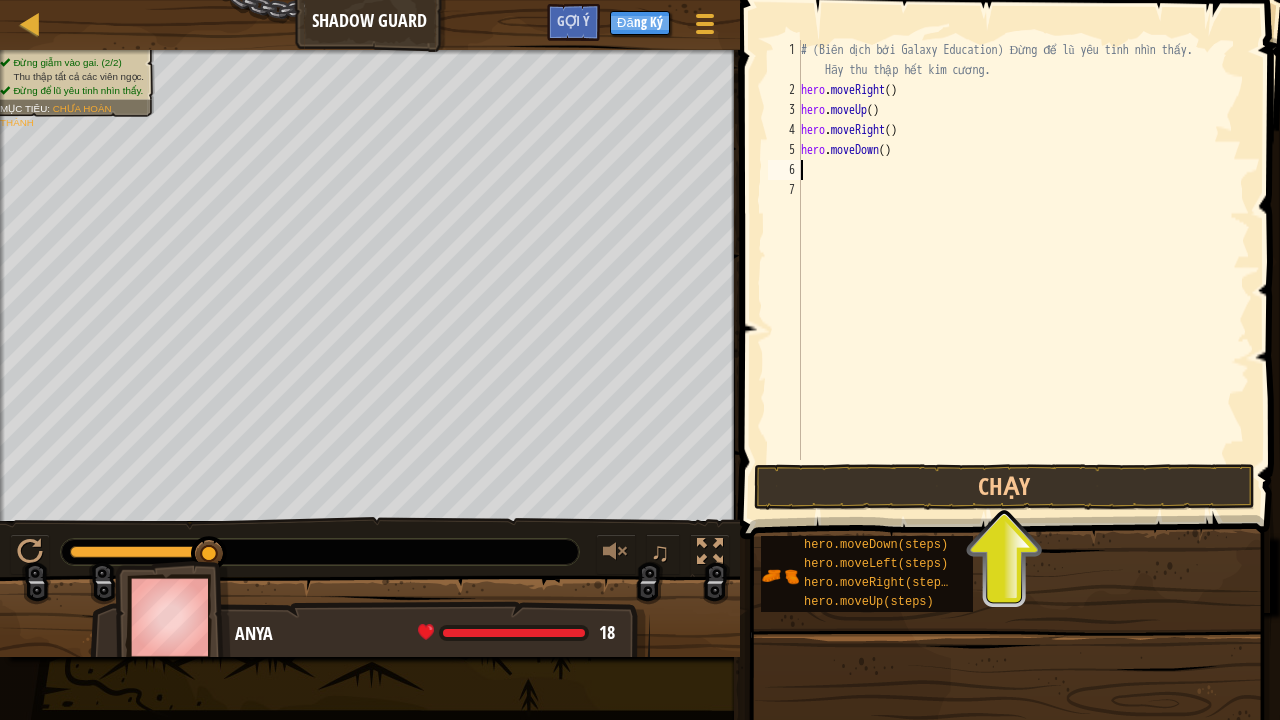type on "h" 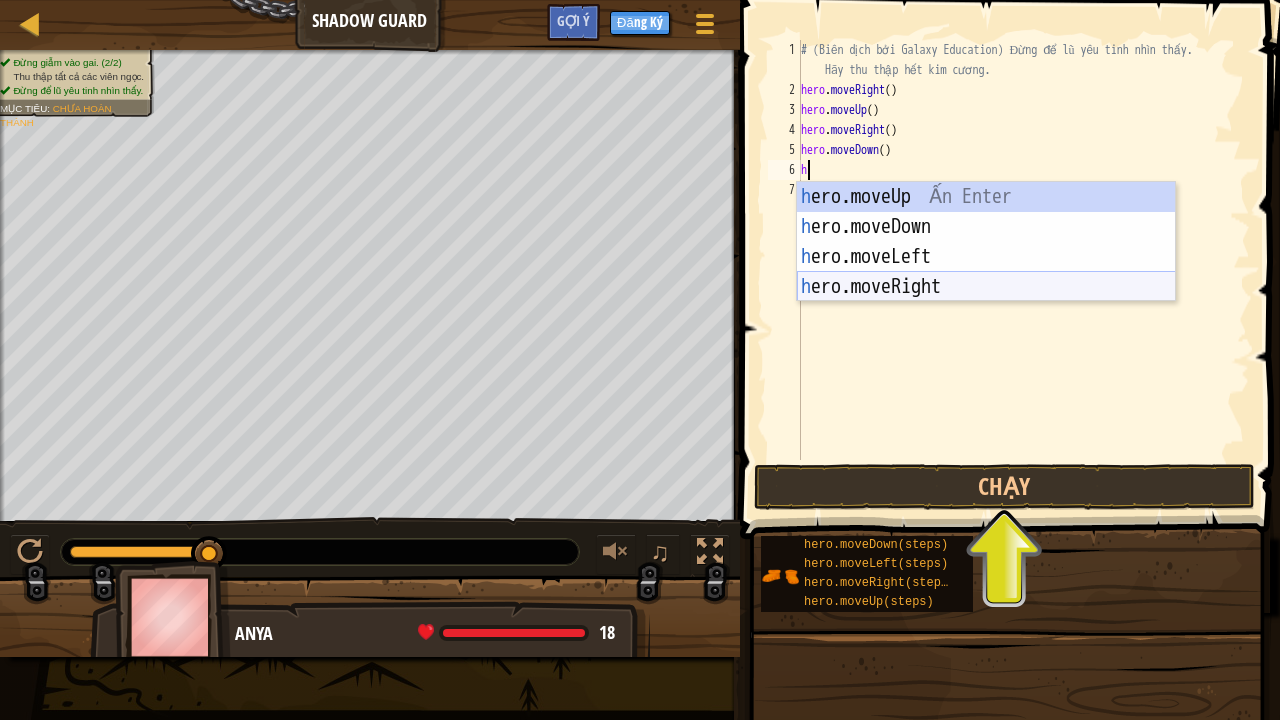 click on "h ero.moveUp Ấn Enter h ero.moveDown Ấn Enter h ero.moveLeft Ấn Enter h ero.moveRight Ấn Enter" at bounding box center (986, 272) 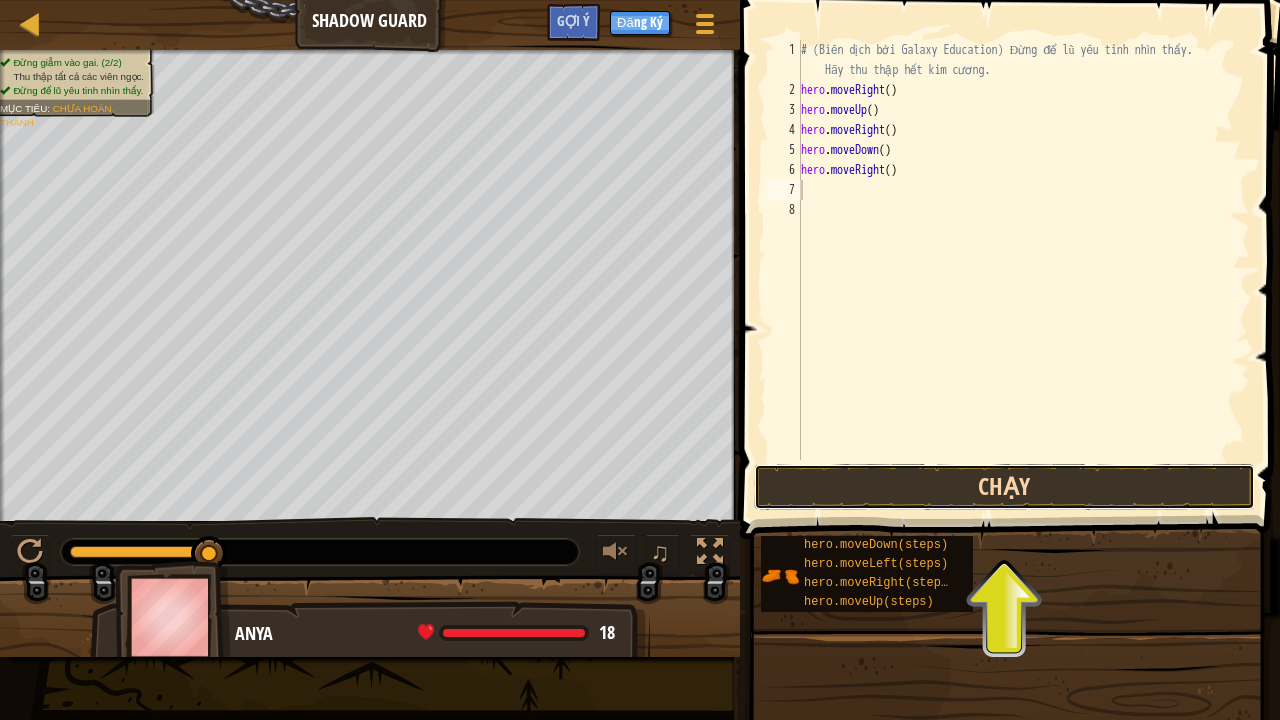 click on "Chạy" at bounding box center [1004, 487] 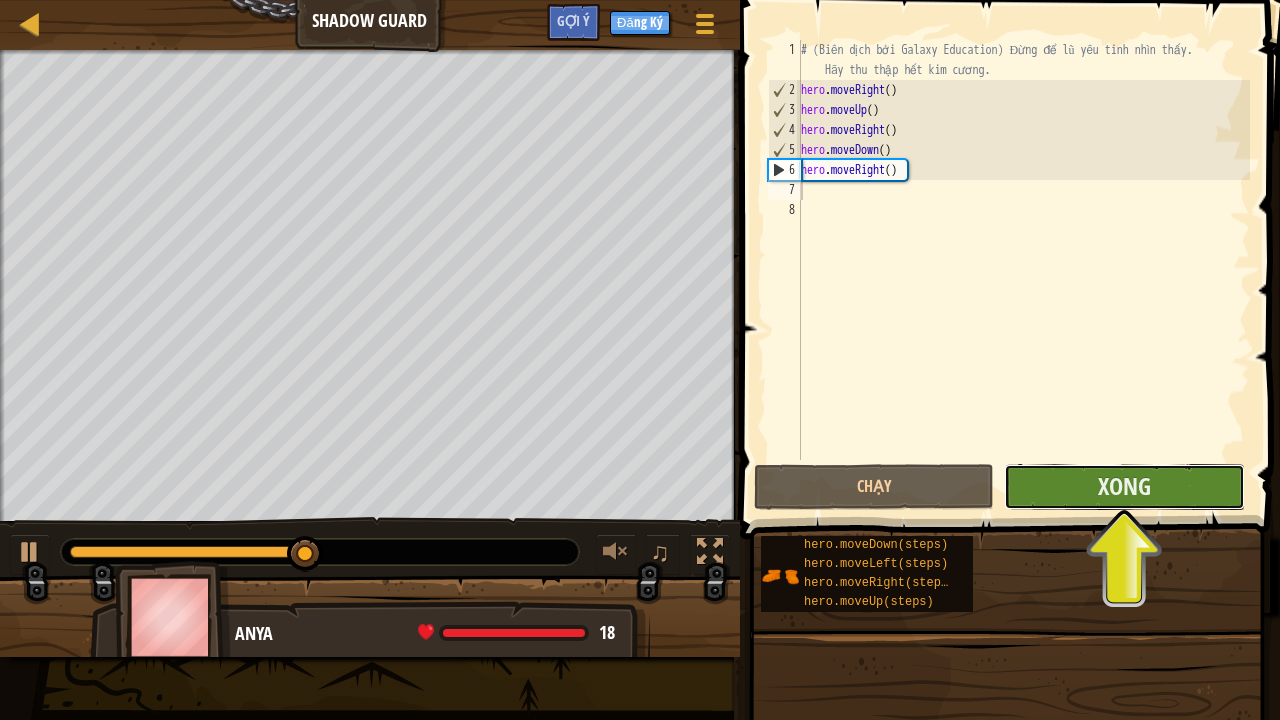 click on "Xong" at bounding box center (1124, 487) 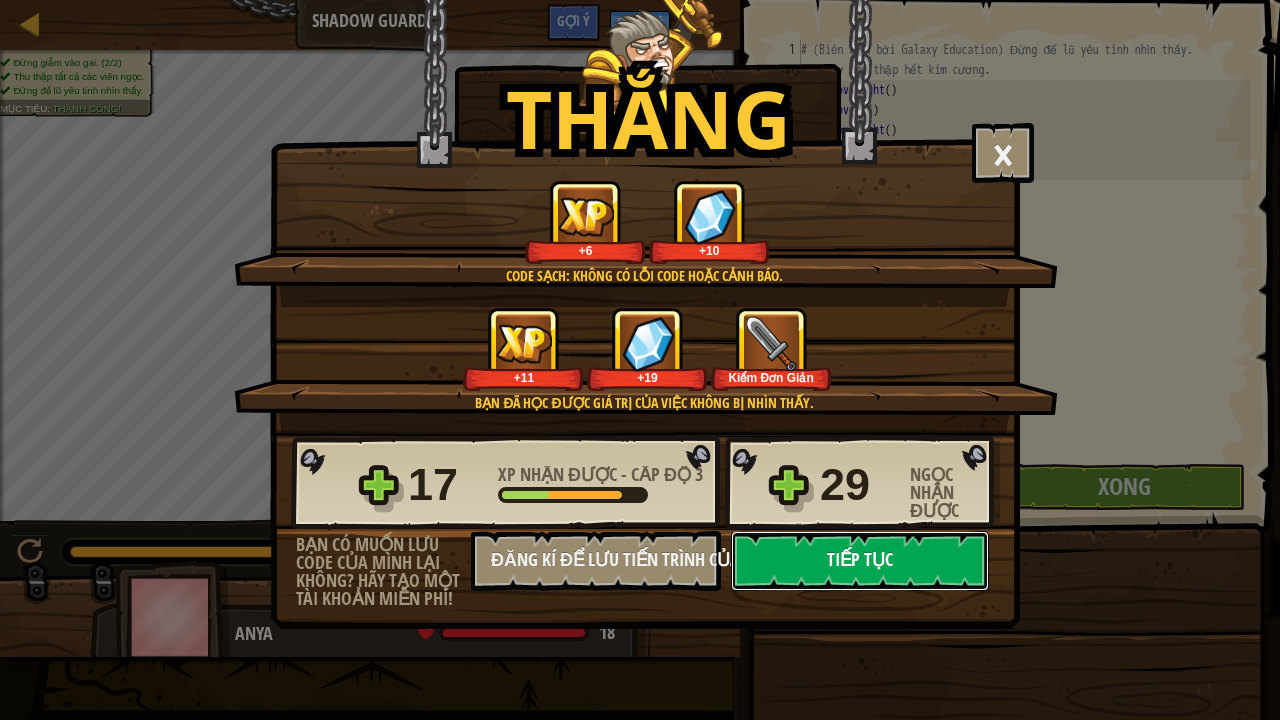 click on "Tiếp tục" at bounding box center (860, 561) 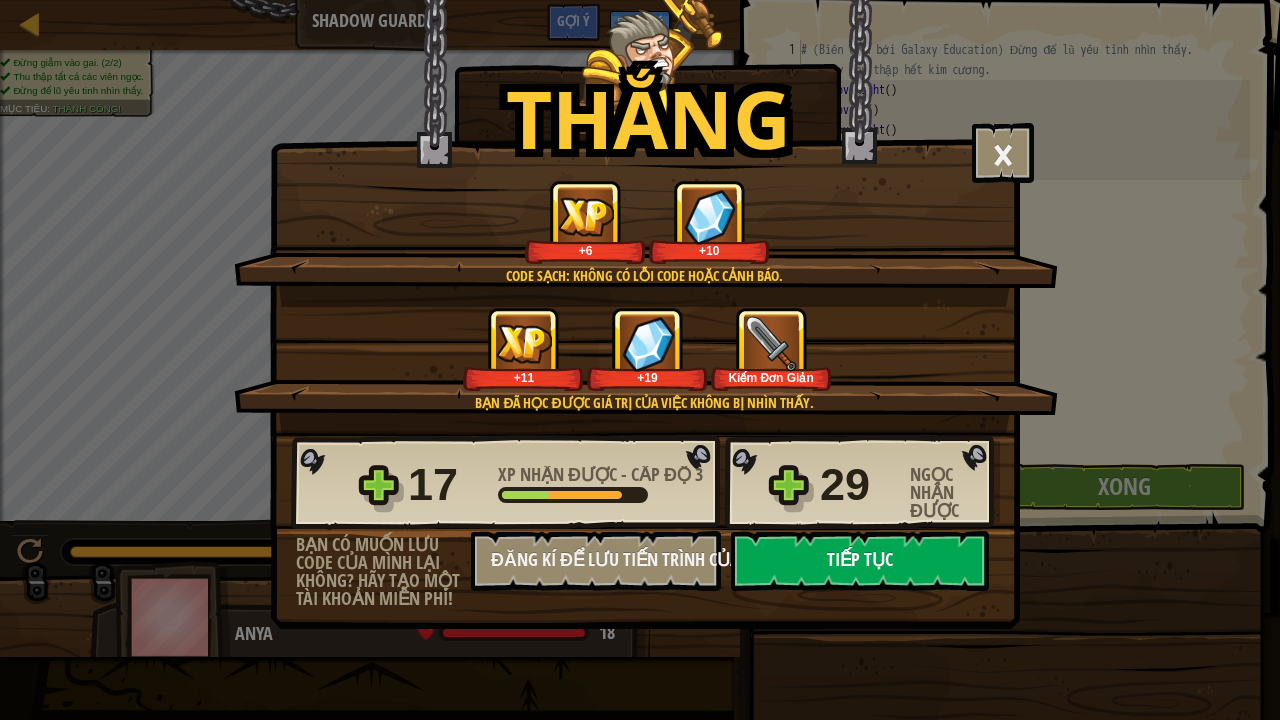 select on "vi" 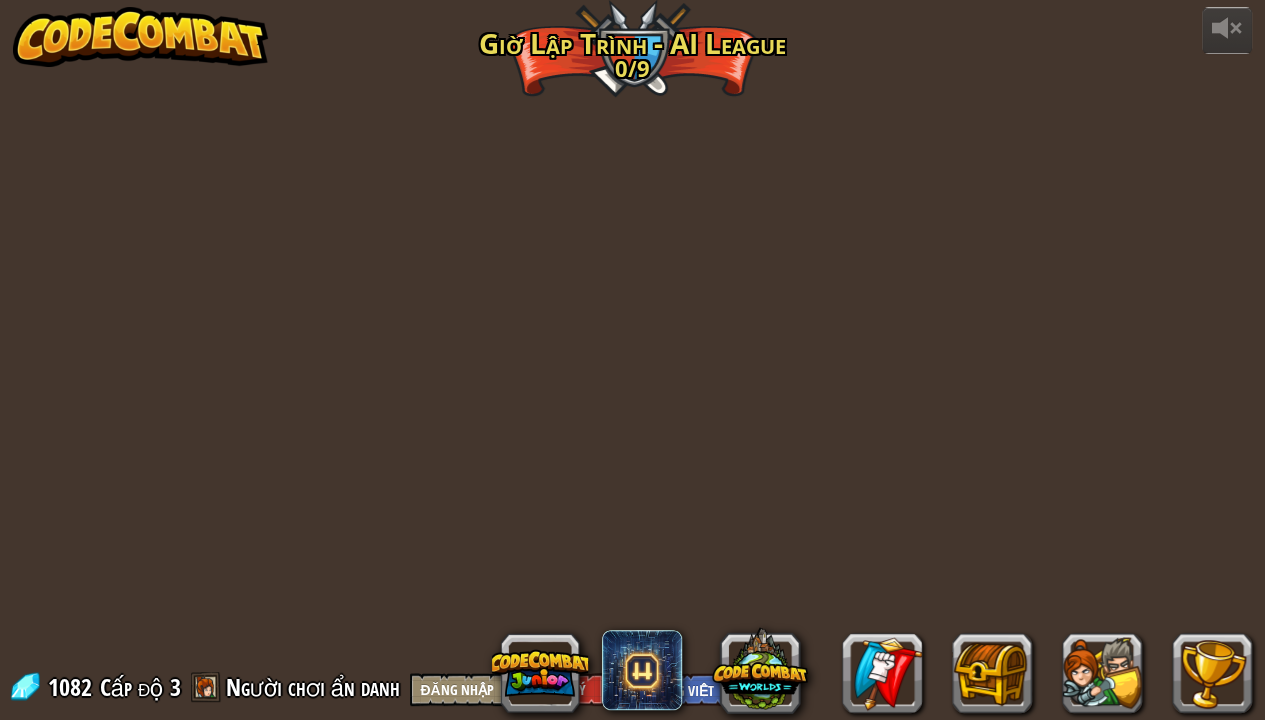 select on "vi" 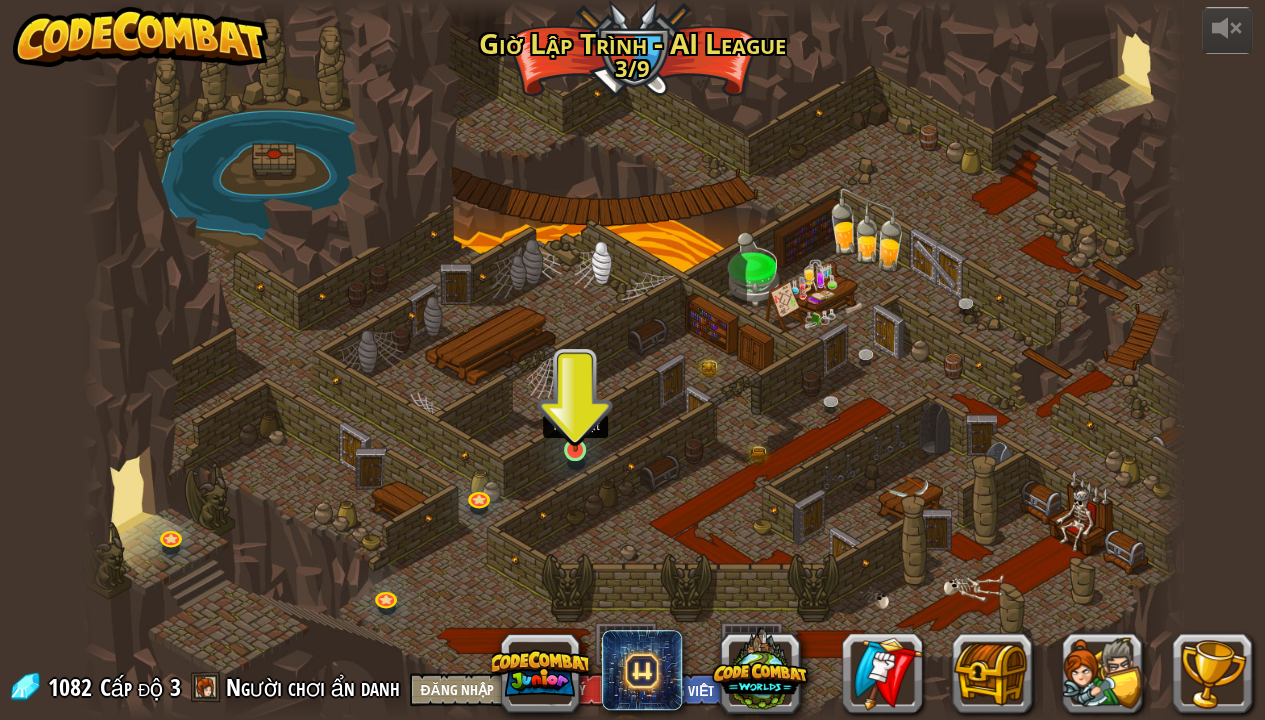 click at bounding box center [575, 420] 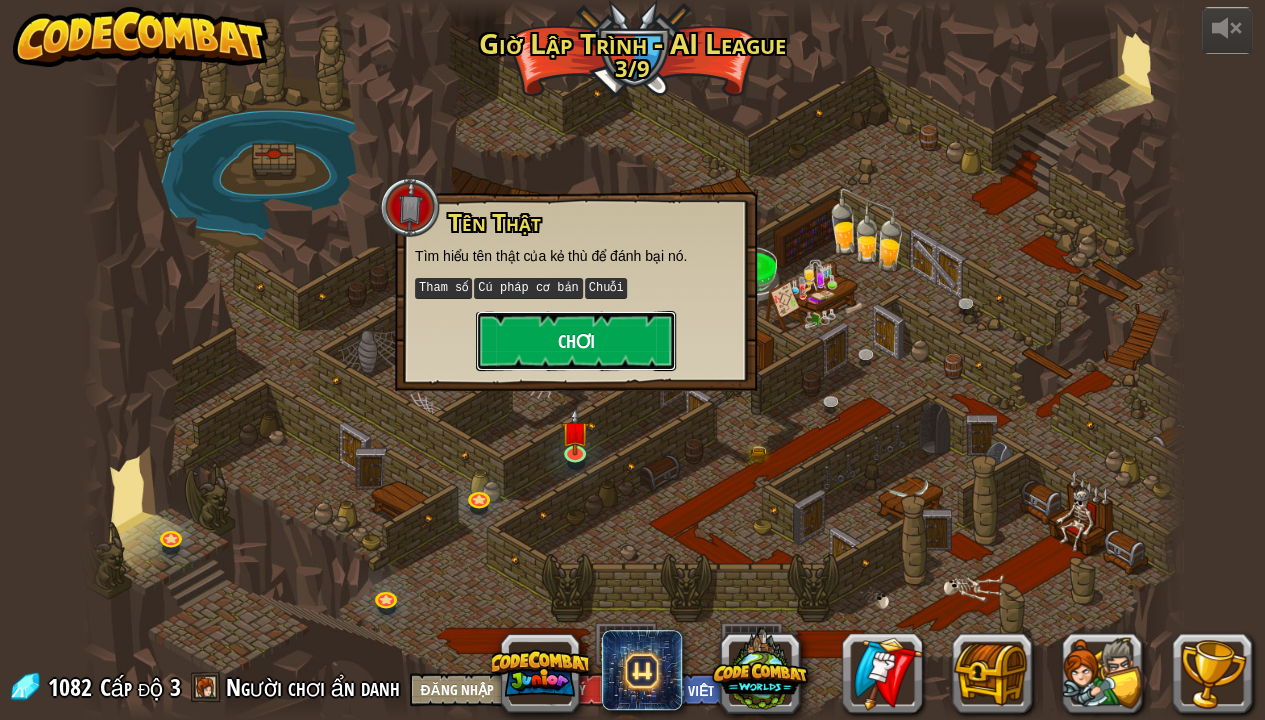 click on "Chơi" at bounding box center [576, 341] 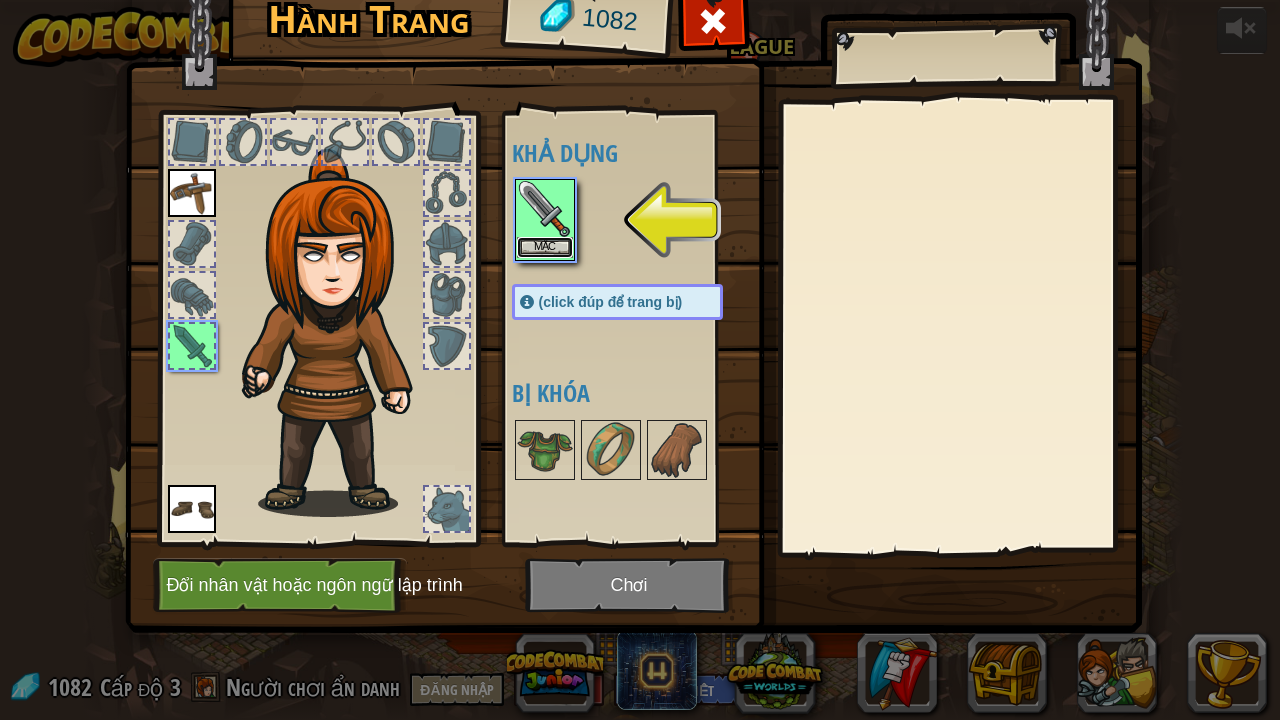 click on "Mặc" at bounding box center [545, 247] 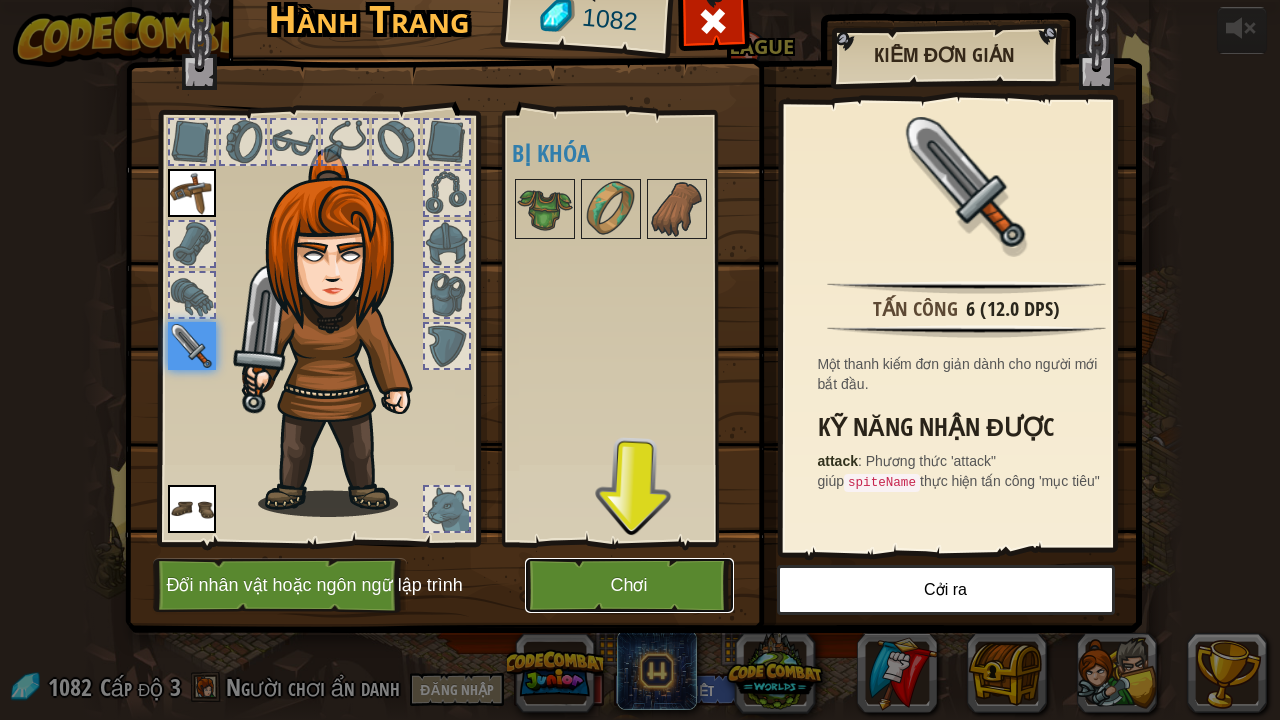 click on "Chơi" at bounding box center [629, 585] 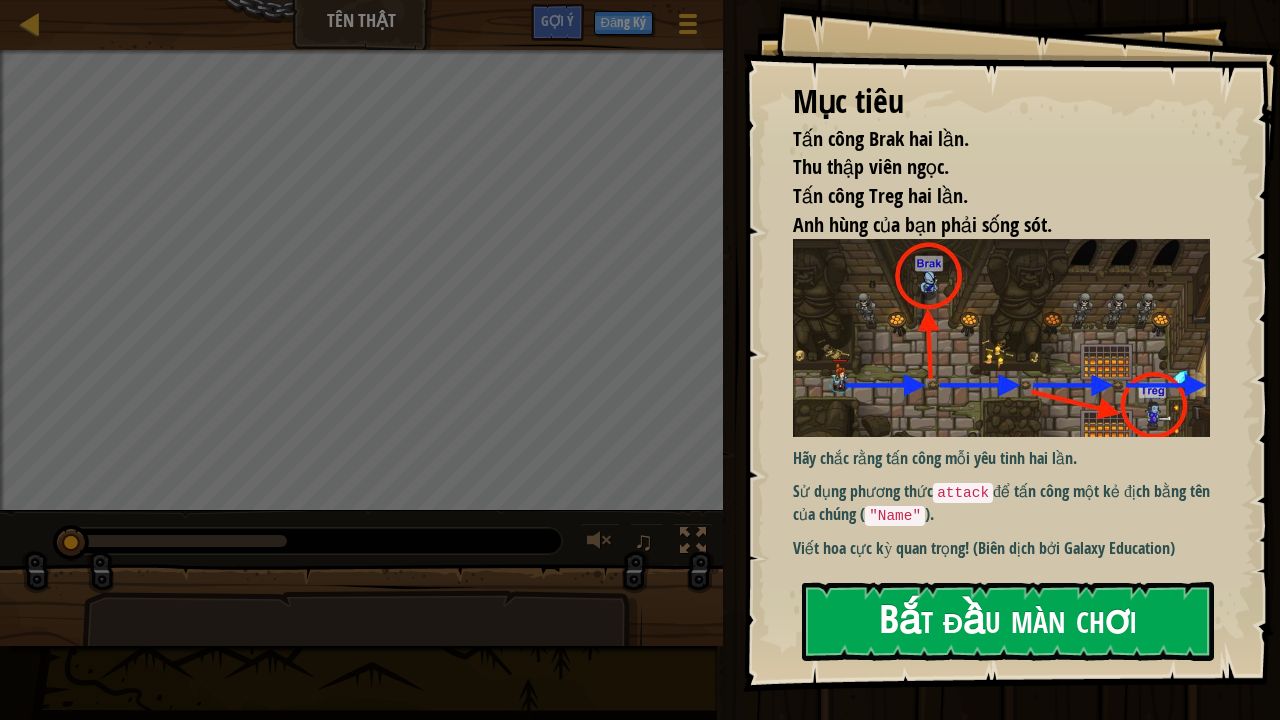 click on "Bắt đầu màn chơi" at bounding box center [1008, 621] 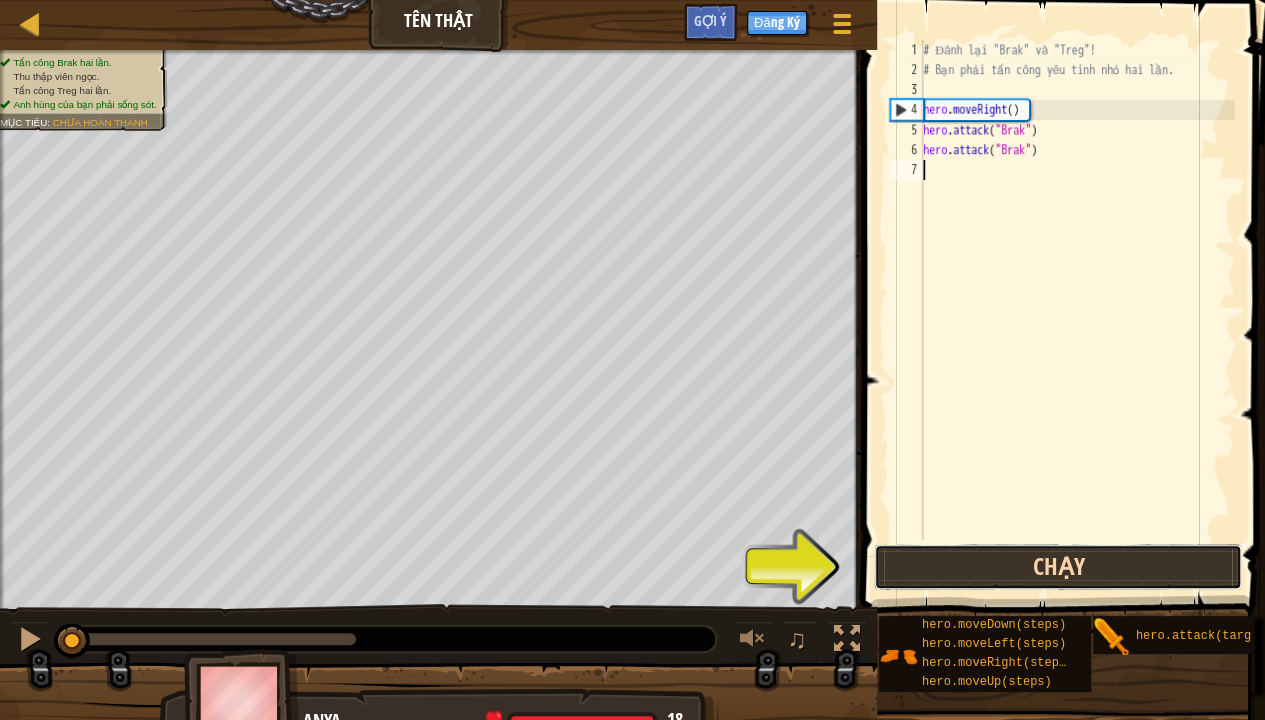click on "Chạy" at bounding box center (1058, 567) 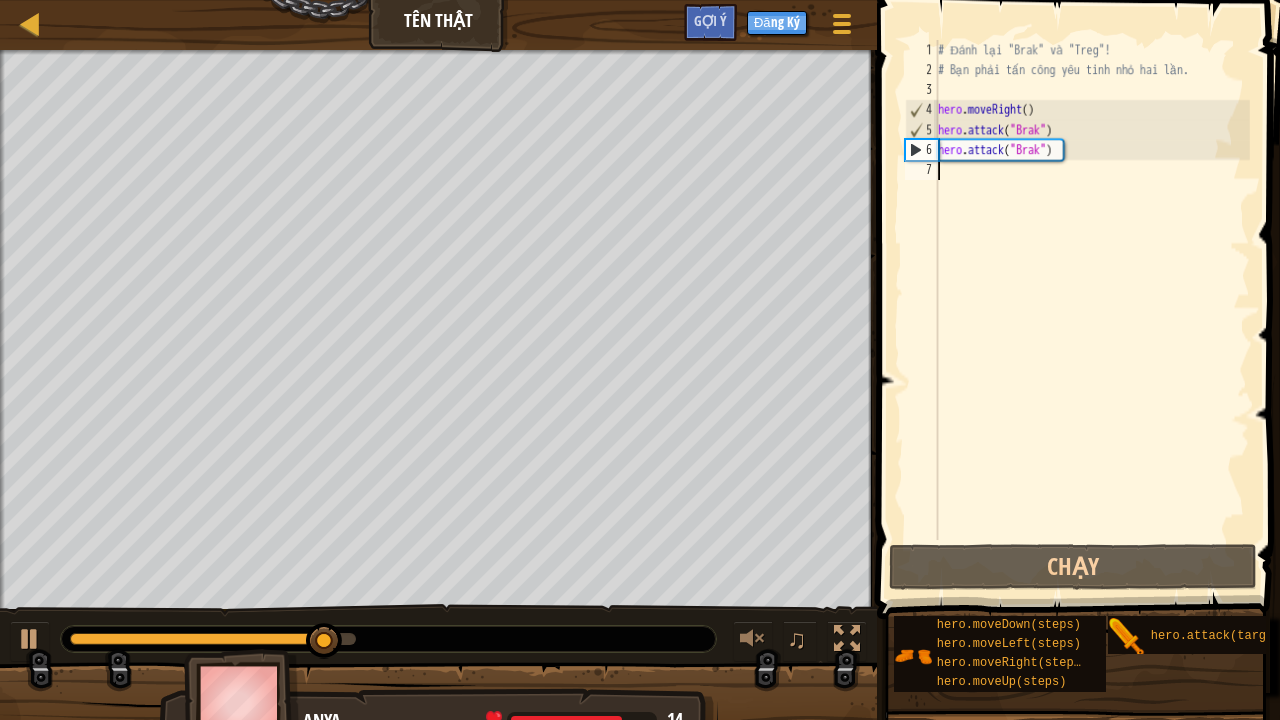 type on "h" 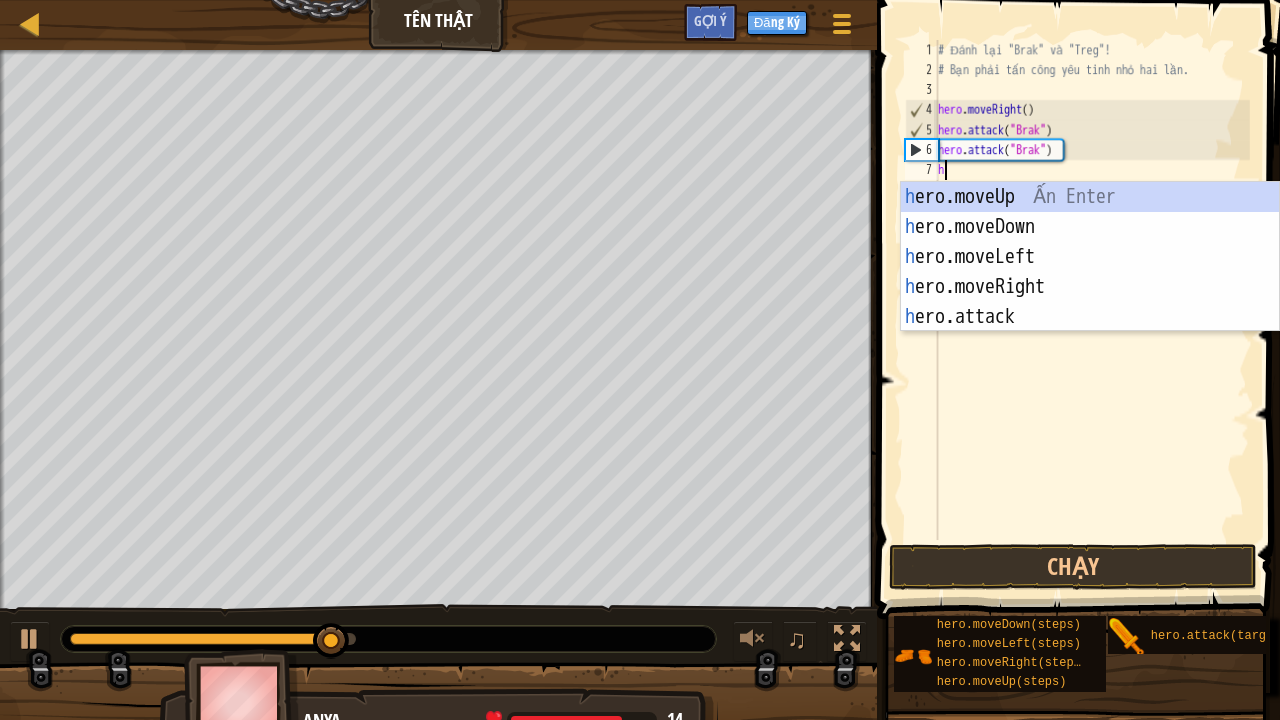 scroll, scrollTop: 9, scrollLeft: 0, axis: vertical 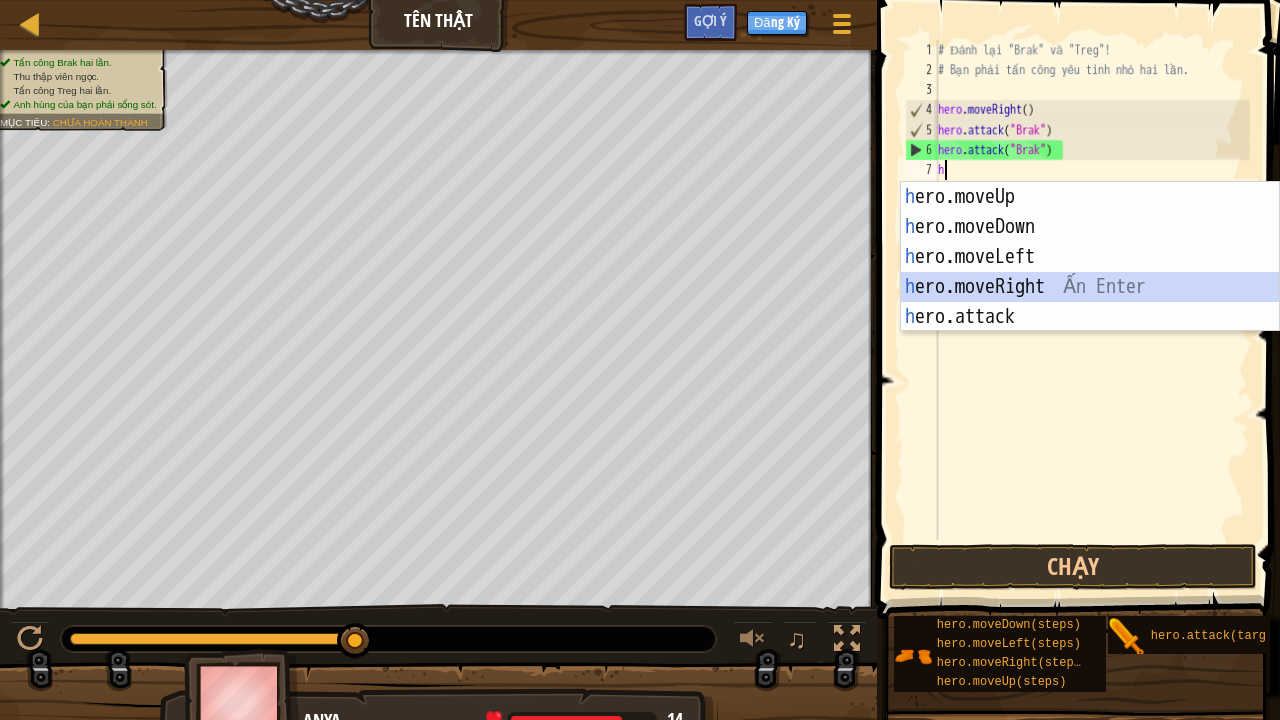 click on "h ero.moveUp Ấn Enter h ero.moveDown Ấn Enter h ero.moveLeft Ấn Enter h ero.moveRight Ấn Enter h ero.attack Ấn Enter" at bounding box center (1090, 287) 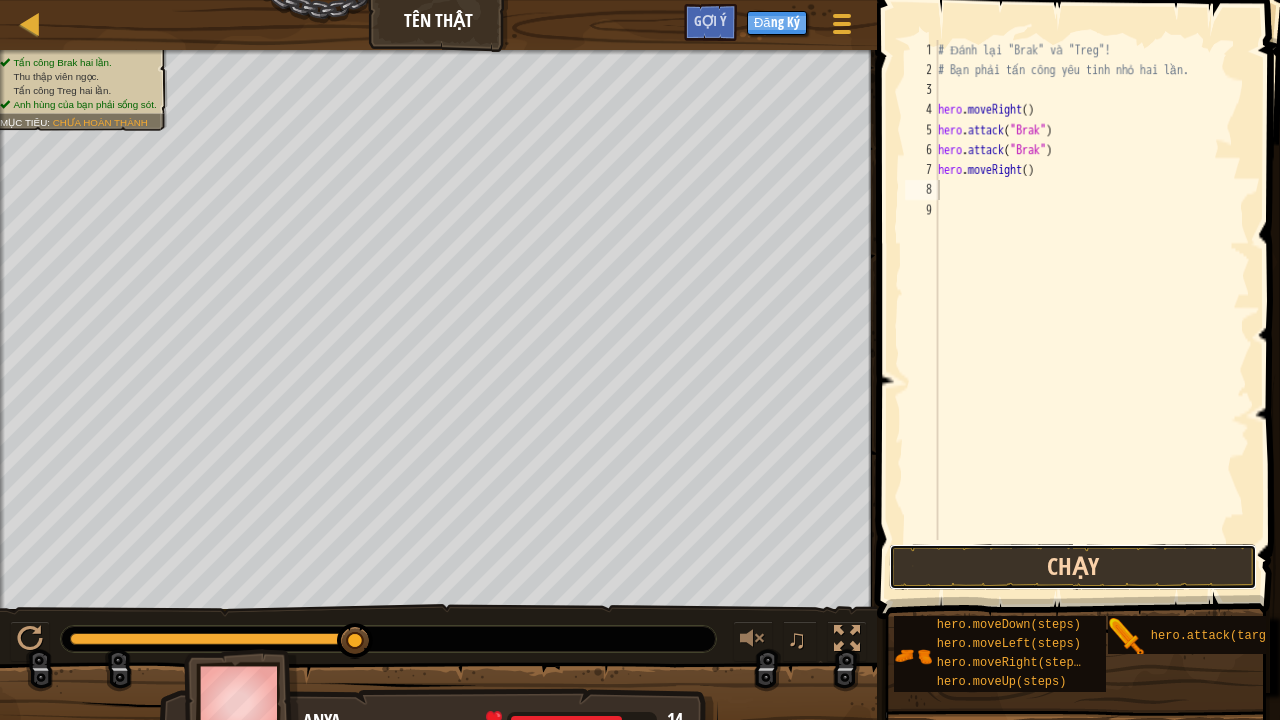 click on "Chạy" at bounding box center (1073, 567) 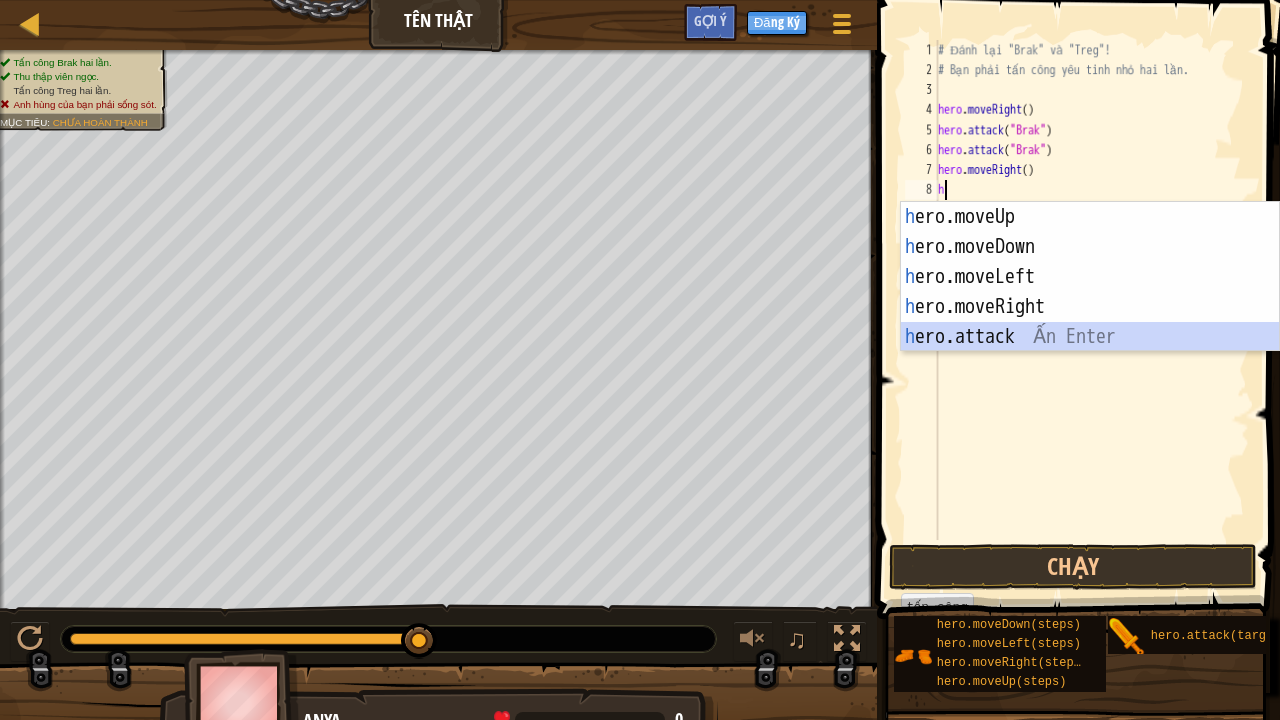 click on "h ero.moveUp Ấn Enter h ero.moveDown Ấn Enter h ero.moveLeft Ấn Enter h ero.moveRight Ấn Enter h ero.attack Ấn Enter" at bounding box center [1090, 307] 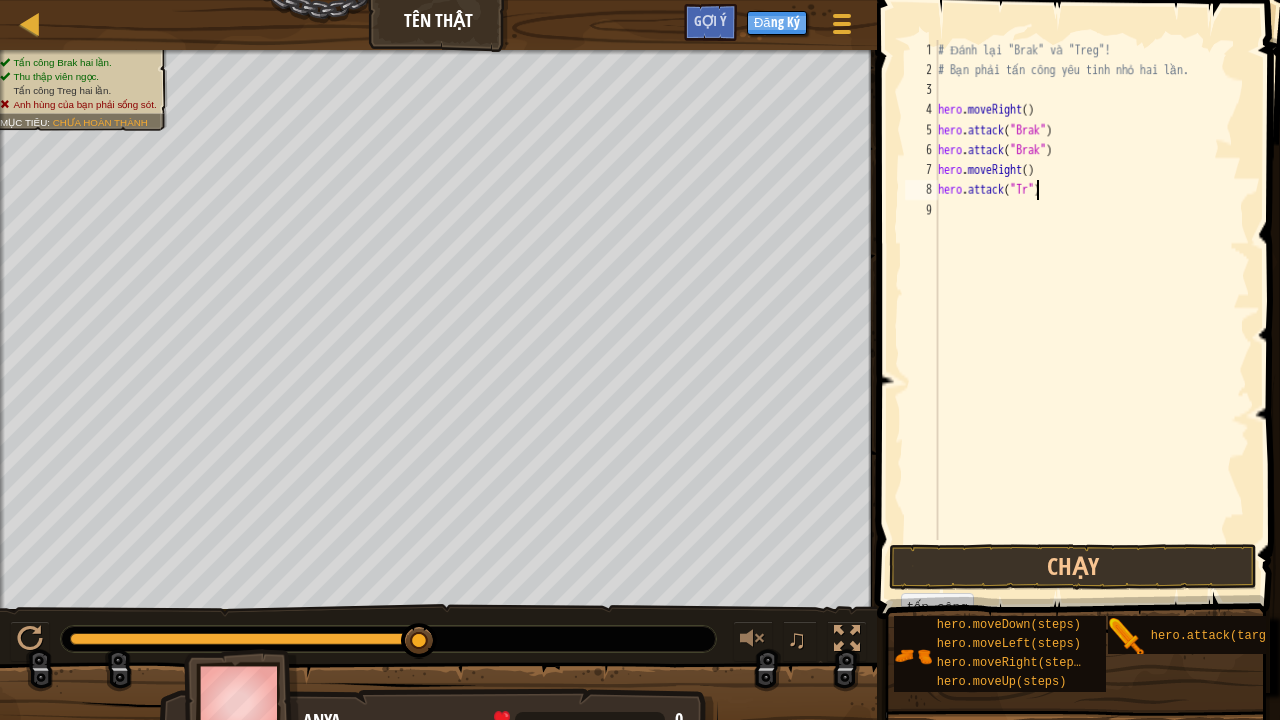 scroll, scrollTop: 9, scrollLeft: 8, axis: both 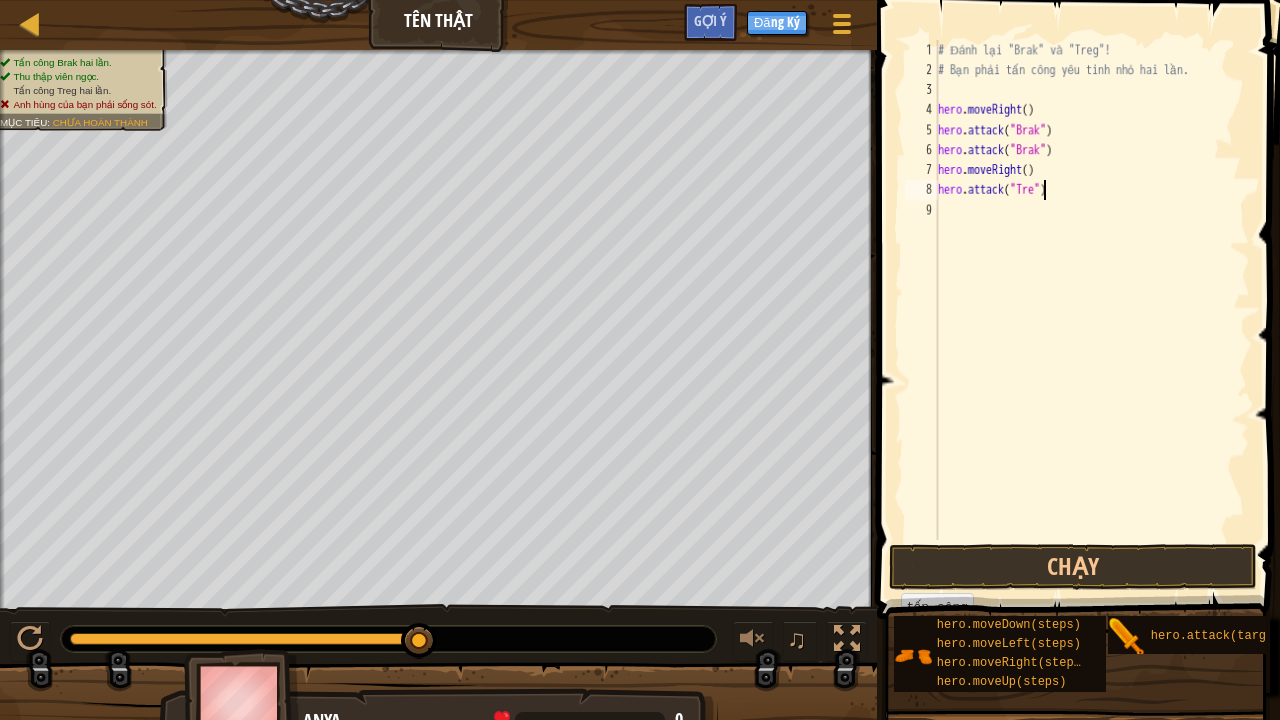 type on "hero.attack("Treg")" 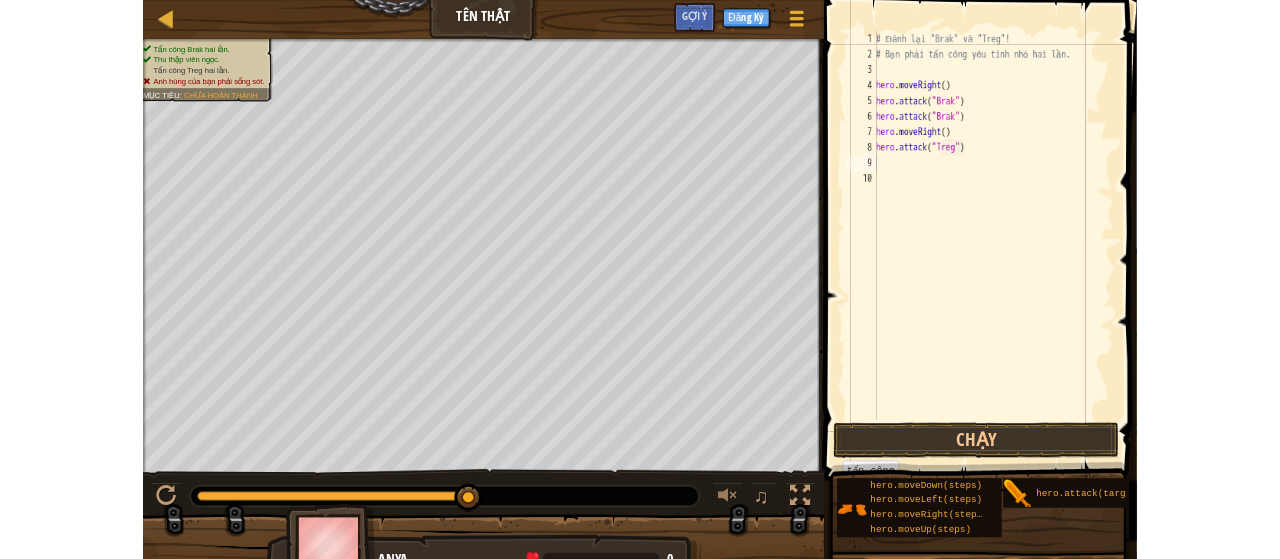 scroll, scrollTop: 9, scrollLeft: 0, axis: vertical 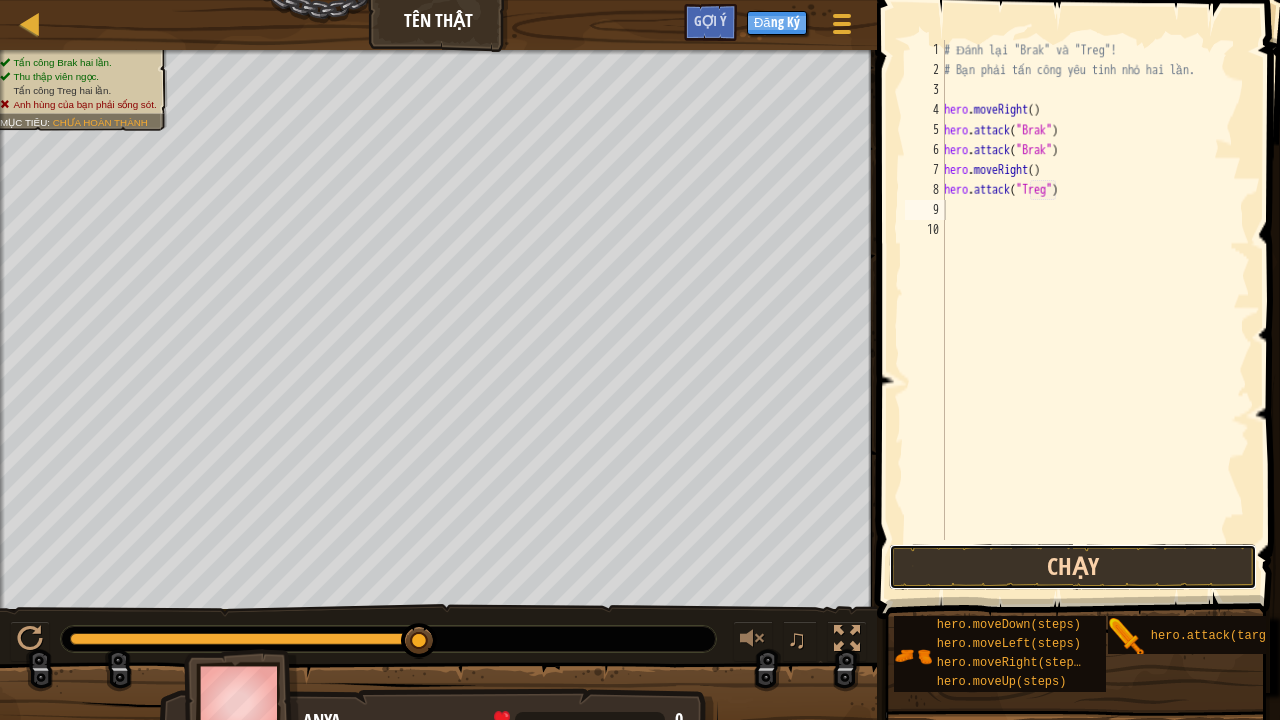 click on "Chạy" at bounding box center (1073, 567) 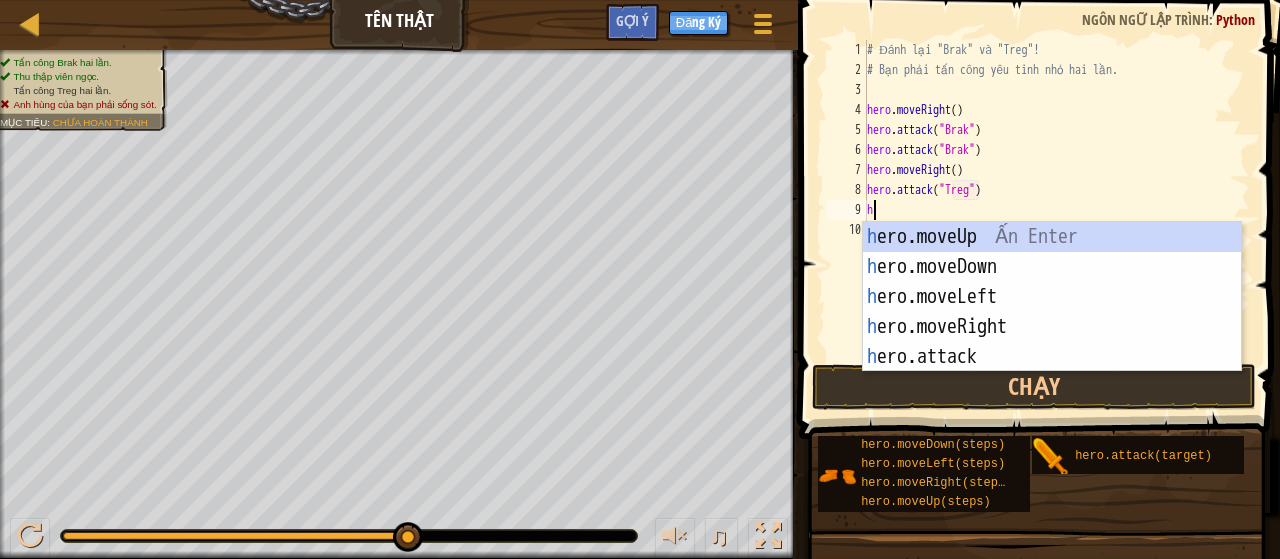 click on "# Đánh lại "Brak" và "Treg"! # Bạn phải tấn công yêu tinh nhỏ hai lần. hero . moveRight ( ) hero . attack ( "Brak" ) hero . attack ( "Brak" ) hero . moveRight ( ) hero . attack ( "Treg" ) h" at bounding box center (1057, 220) 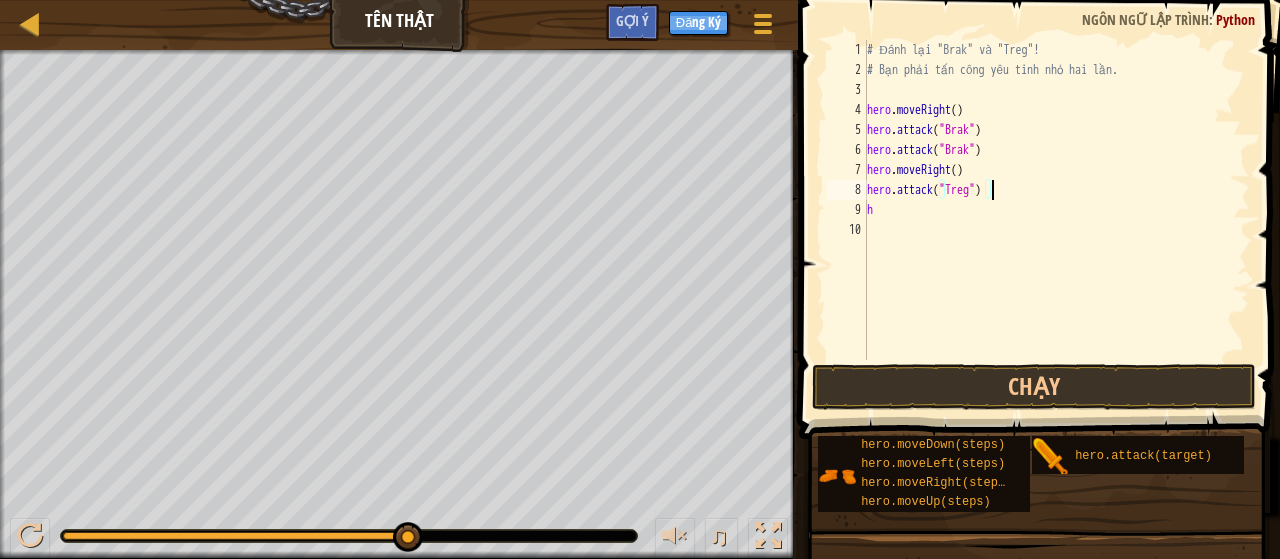 click on "# Đánh lại "Brak" và "Treg"! # Bạn phải tấn công yêu tinh nhỏ hai lần. hero . moveRight ( ) hero . attack ( "Brak" ) hero . attack ( "Brak" ) hero . moveRight ( ) hero . attack ( "Treg" ) h" at bounding box center (1057, 220) 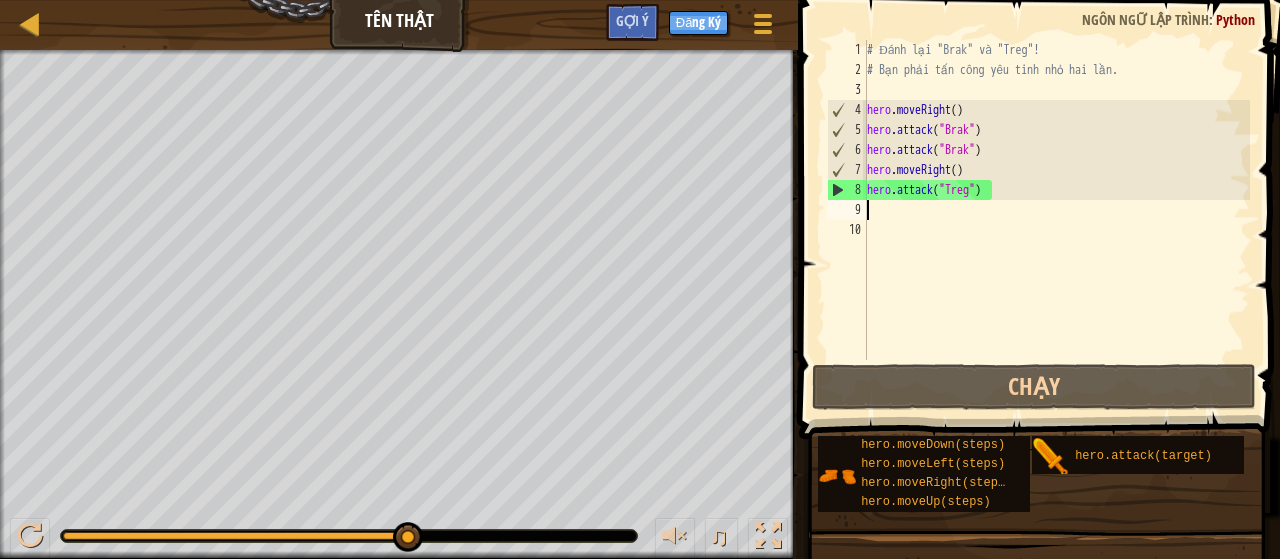 type on "h" 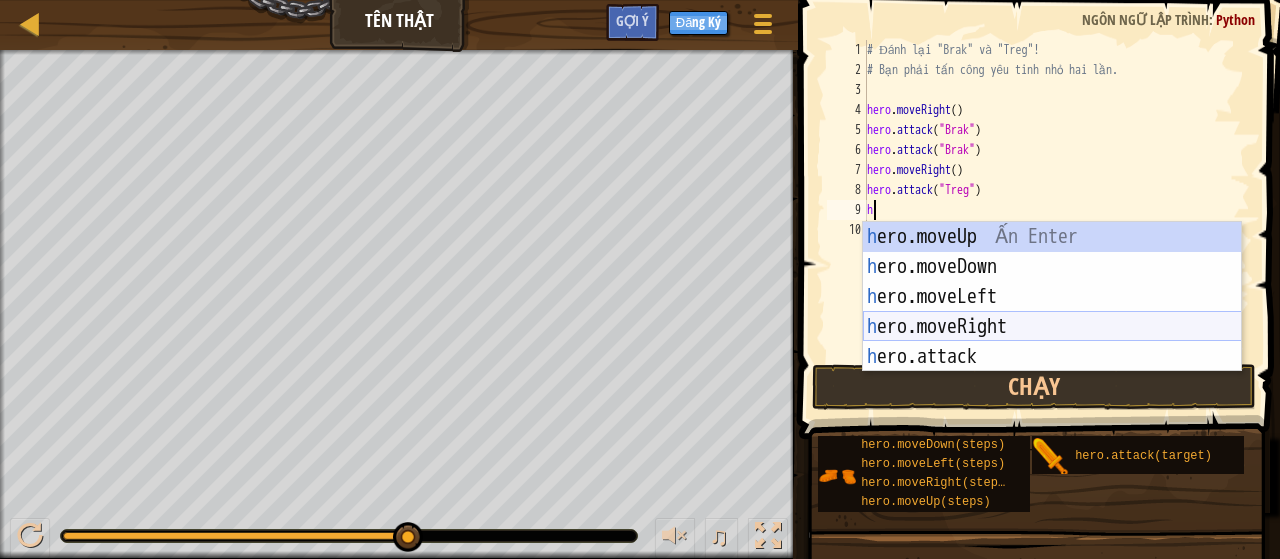 click on "h ero.moveUp Ấn Enter h ero.moveDown Ấn Enter h ero.moveLeft Ấn Enter h ero.moveRight Ấn Enter h ero.attack Ấn Enter" at bounding box center (1052, 327) 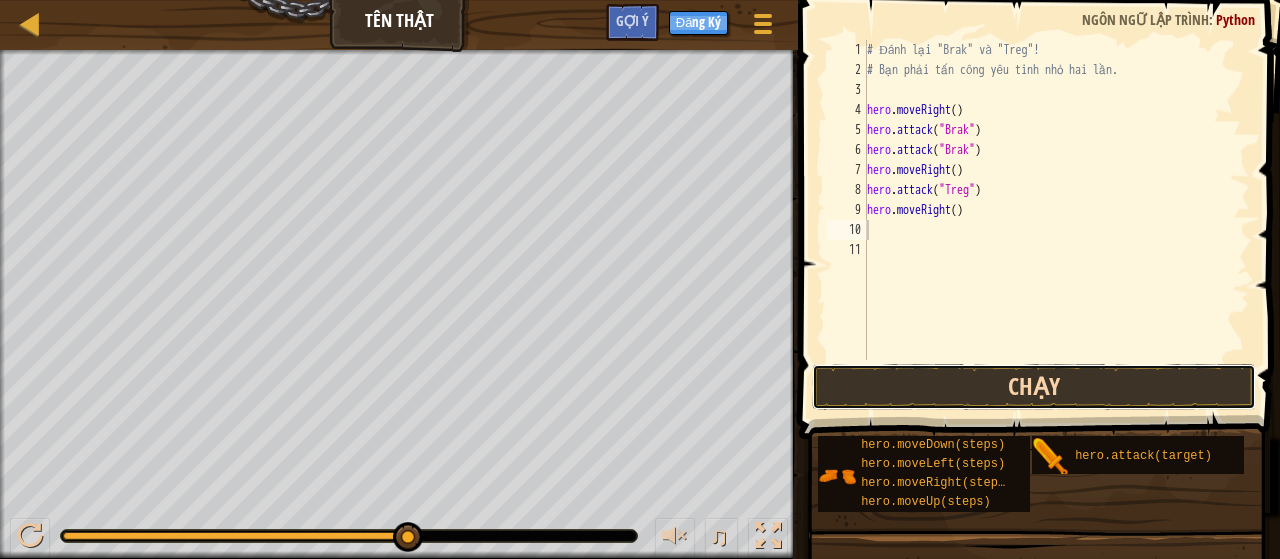 click on "Chạy" at bounding box center [1034, 387] 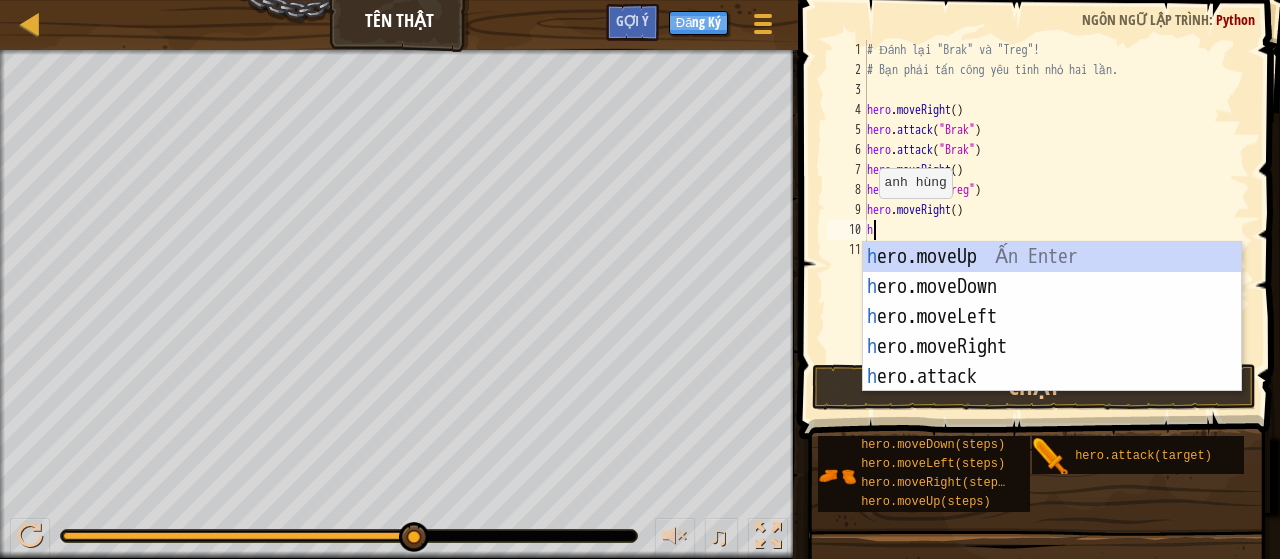 type on "he" 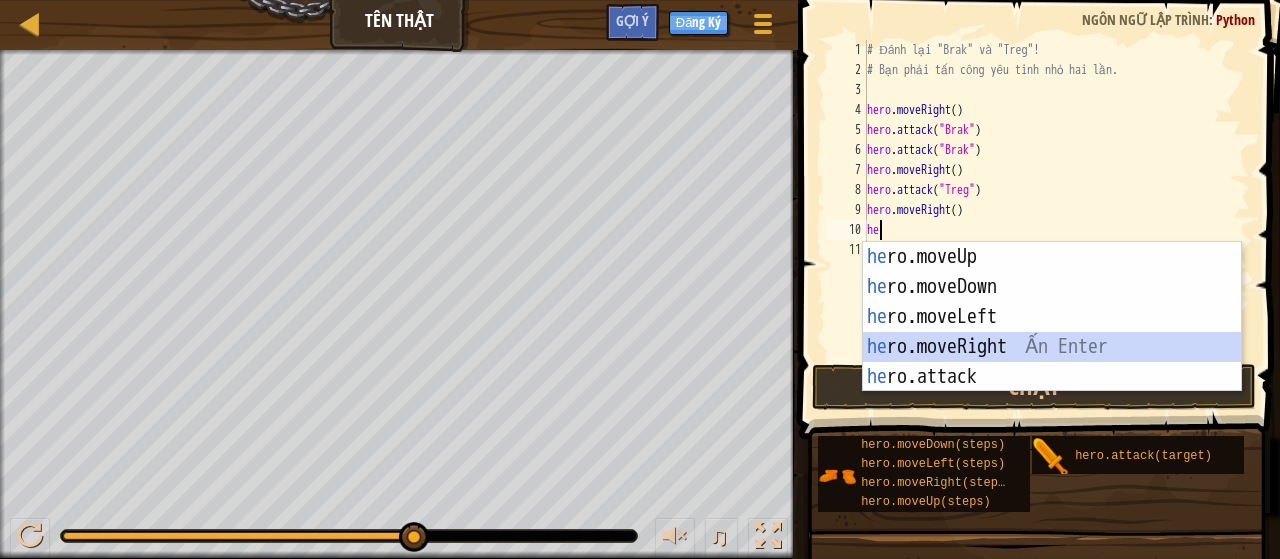 click on "he ro.moveUp Ấn Enter he ro.moveDown Ấn Enter he ro.moveLeft Ấn Enter he ro.moveRight Ấn Enter he ro.attack Ấn Enter" at bounding box center [1052, 347] 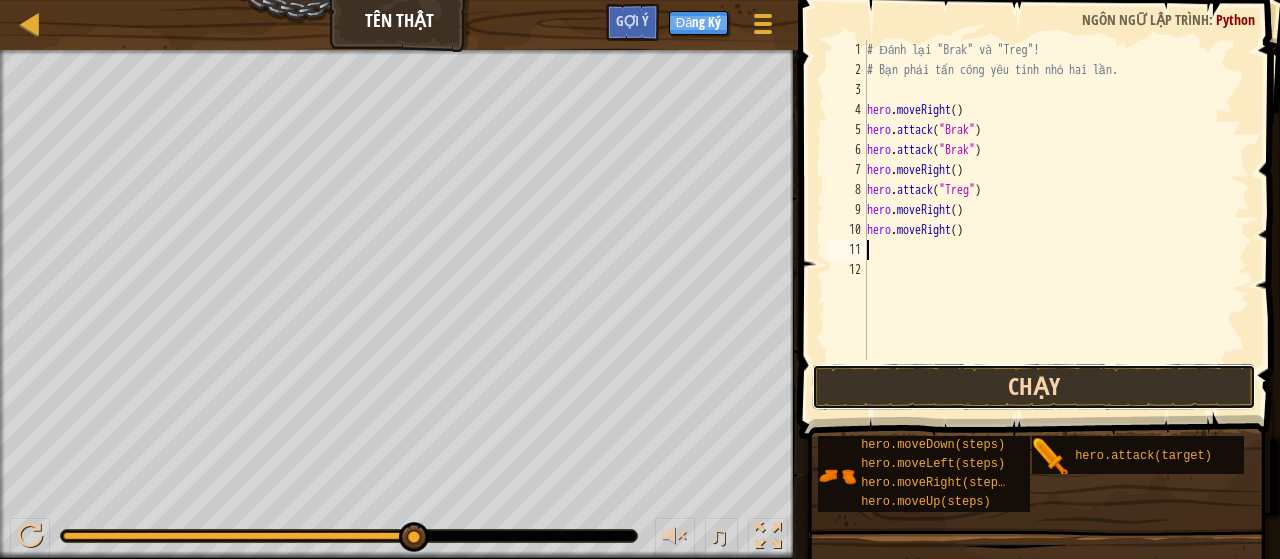 click on "Chạy" at bounding box center (1034, 387) 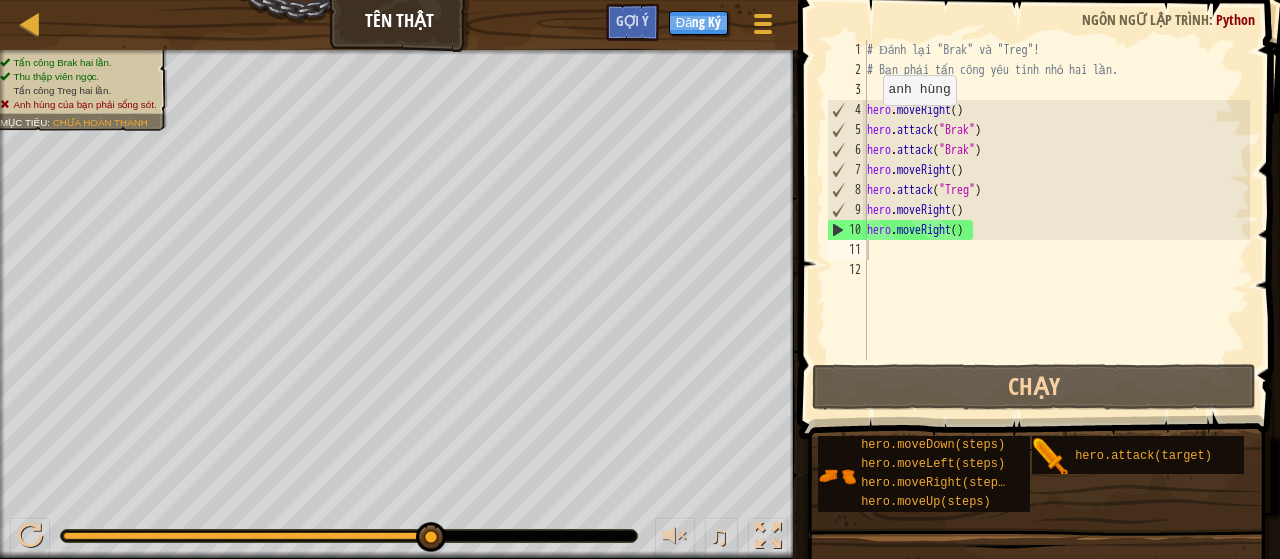 click on "Tấn công Brak hai lần. Thu thập viên ngọc. Tấn công Treg hai lần. Anh hùng của bạn phải sống sót. Mục tiêu : Chưa hoàn thành ♫ Anya 0 x: [NUMBER] y: [NUMBER] x: [NUMBER] y: [NUMBER] Bỏ qua (esc) Tiếp tục  Nếu bạn bị kẹt, hãy xem Gợi ý để biết mẹo." at bounding box center (640, 304) 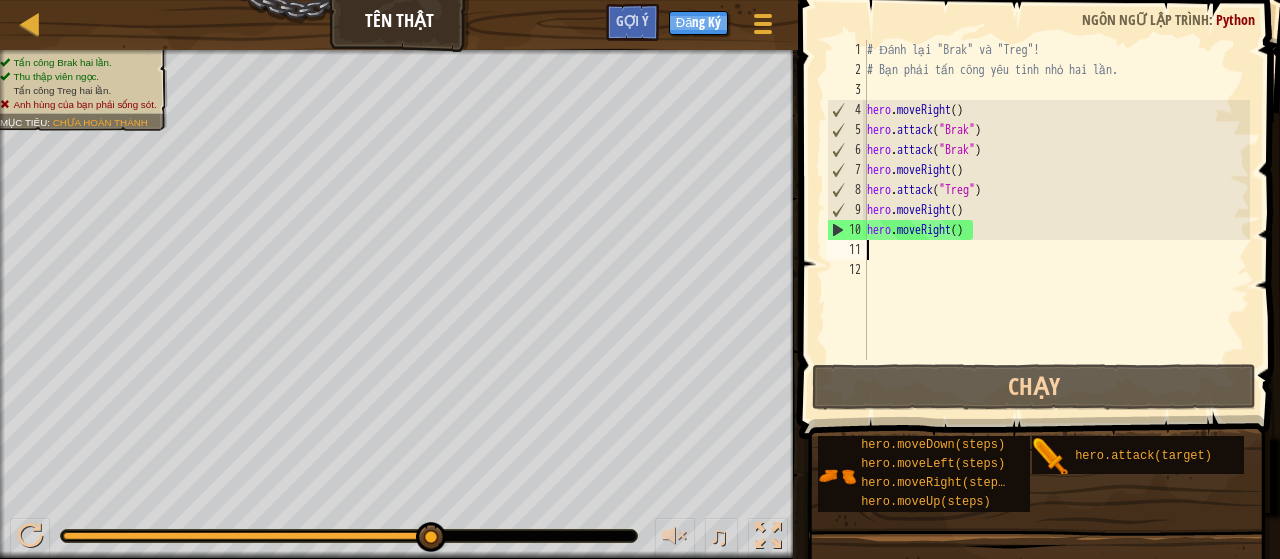 click on "# Đánh lại "Brak" và "Treg"! # Bạn phải tấn công yêu tinh nhỏ hai lần. hero . moveRight ( ) hero . attack ( "Brak" ) hero . attack ( "Brak" ) hero . moveRight ( ) hero . attack ( "Treg" ) hero . moveRight ( ) hero . moveRight ( )" at bounding box center [1057, 220] 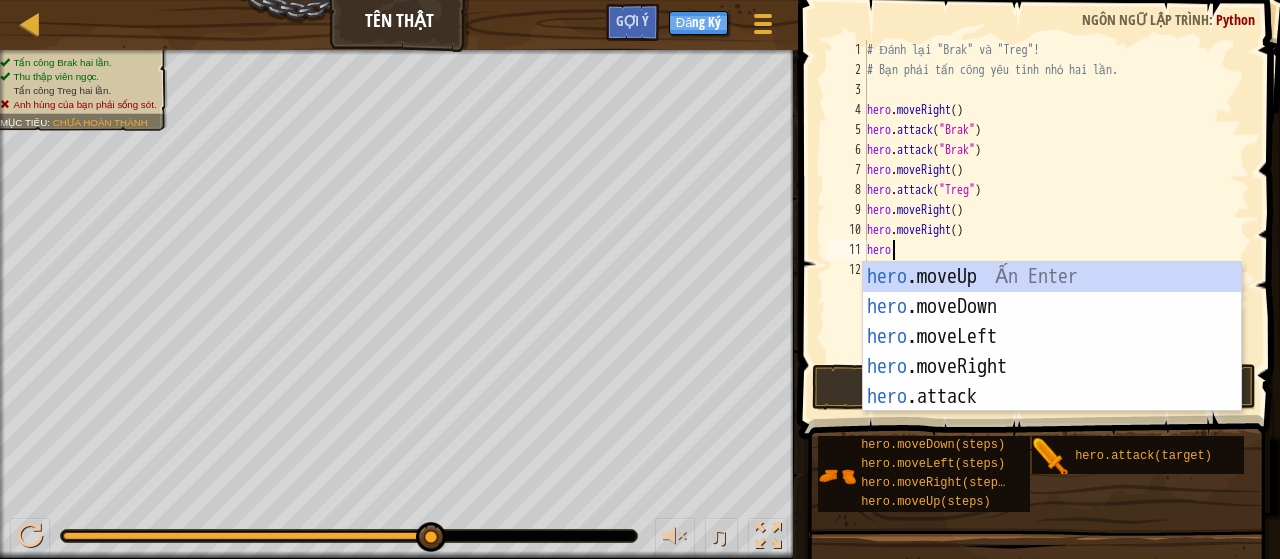 scroll, scrollTop: 9, scrollLeft: 1, axis: both 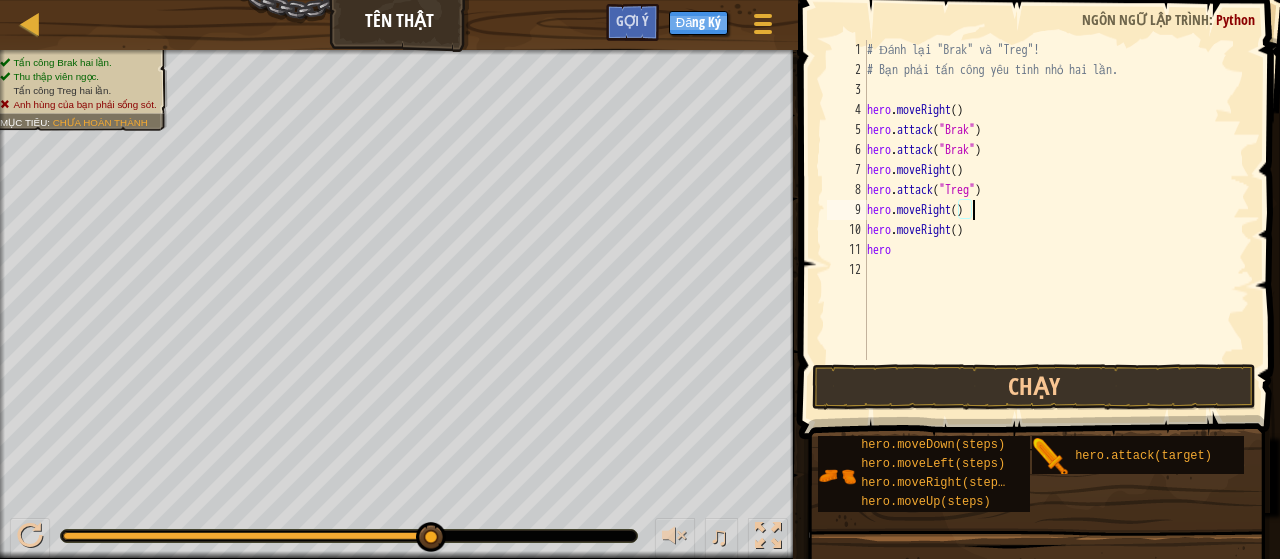 click on "# Đánh lại "Brak" và "Treg"! # Bạn phải tấn công yêu tinh nhỏ hai lần. hero . moveRight ( ) hero . attack ( "Brak" ) hero . attack ( "Brak" ) hero . moveRight ( ) hero . attack ( "Treg" ) hero . moveRight ( ) hero . moveRight ( ) hero" at bounding box center (1057, 220) 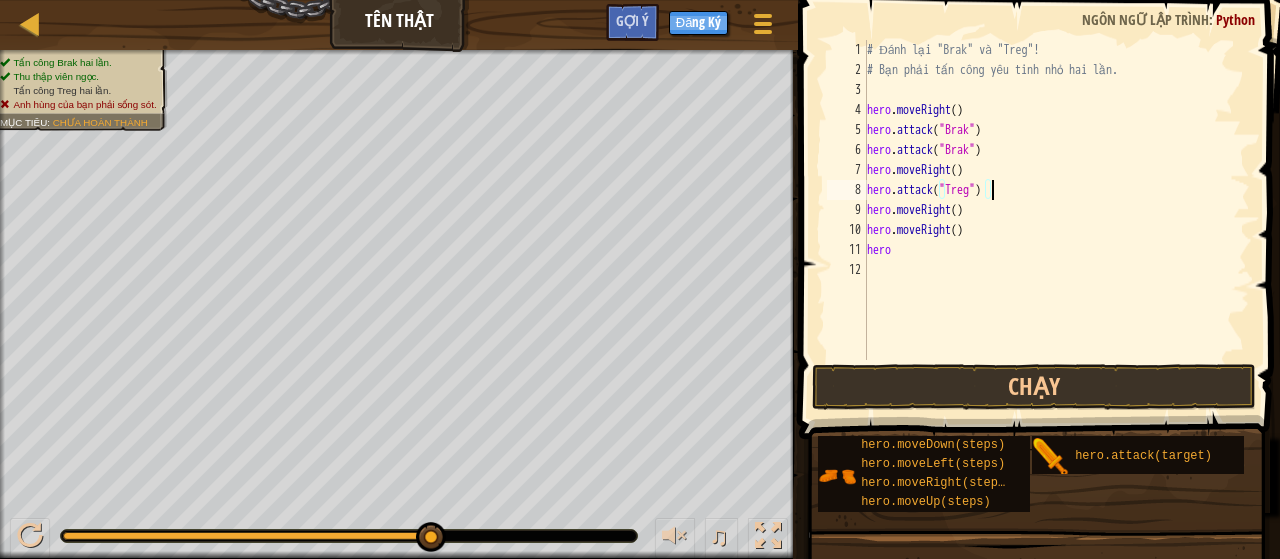 click on "# Đánh lại "Brak" và "Treg"! # Bạn phải tấn công yêu tinh nhỏ hai lần. hero . moveRight ( ) hero . attack ( "Brak" ) hero . attack ( "Brak" ) hero . moveRight ( ) hero . attack ( "Treg" ) hero . moveRight ( ) hero . moveRight ( ) hero" at bounding box center [1057, 220] 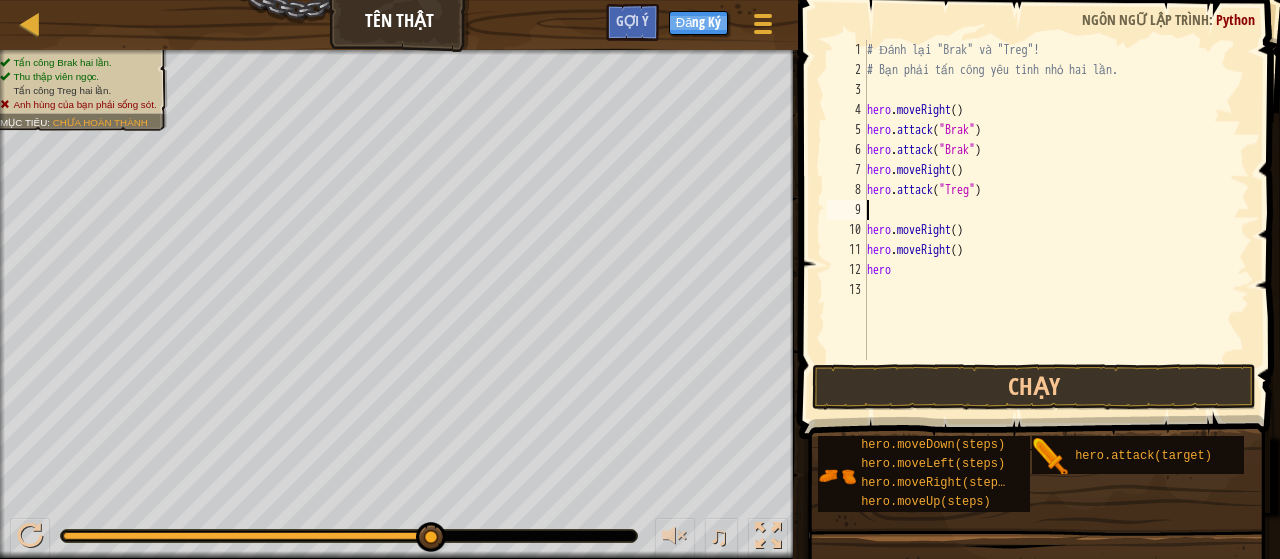 scroll, scrollTop: 9, scrollLeft: 0, axis: vertical 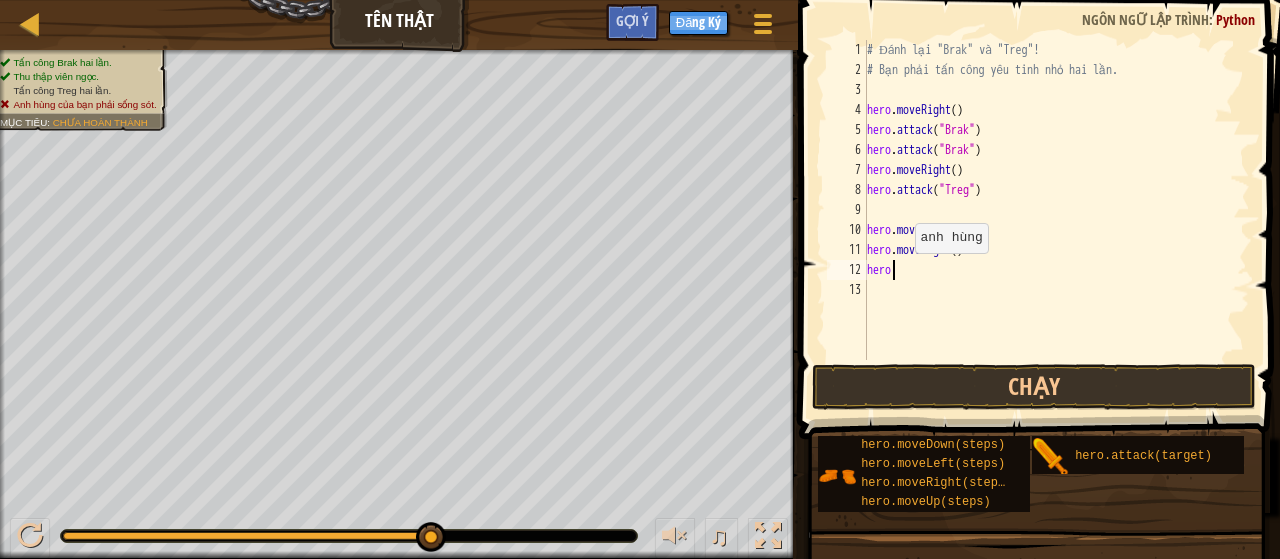 click on "# Đánh lại "Brak" và "Treg"! # Bạn phải tấn công yêu tinh nhỏ hai lần. hero . moveRight ( ) hero . attack ( "Brak" ) hero . attack ( "Brak" ) hero . moveRight ( ) hero . attack ( "Treg" ) hero . moveRight ( ) hero . moveRight ( ) hero" at bounding box center (1057, 220) 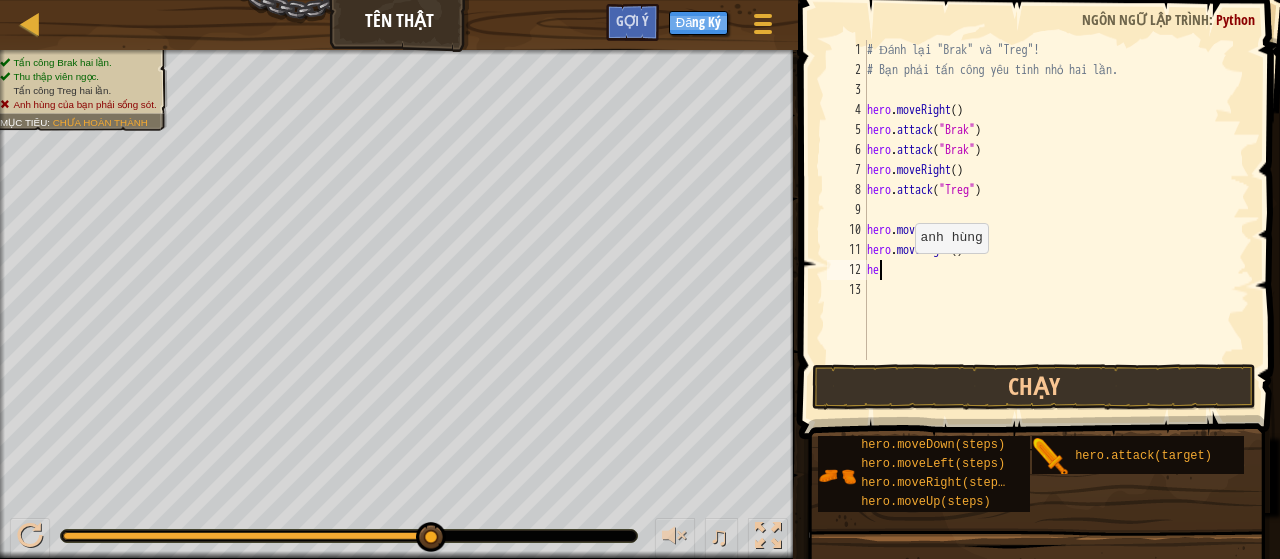 type on "h" 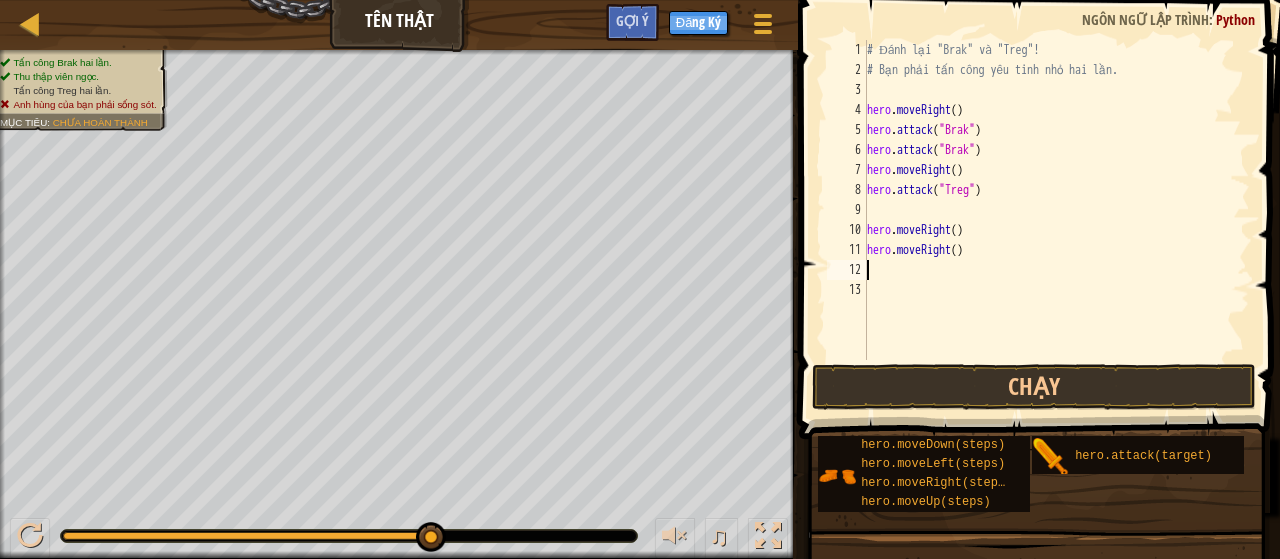 click on "# Đánh lại "Brak" và "Treg"! # Bạn phải tấn công yêu tinh nhỏ hai lần. hero . moveRight ( ) hero . attack ( "Brak" ) hero . attack ( "Brak" ) hero . moveRight ( ) hero . attack ( "Treg" ) hero . moveRight ( ) hero . moveRight ( )" at bounding box center [1057, 220] 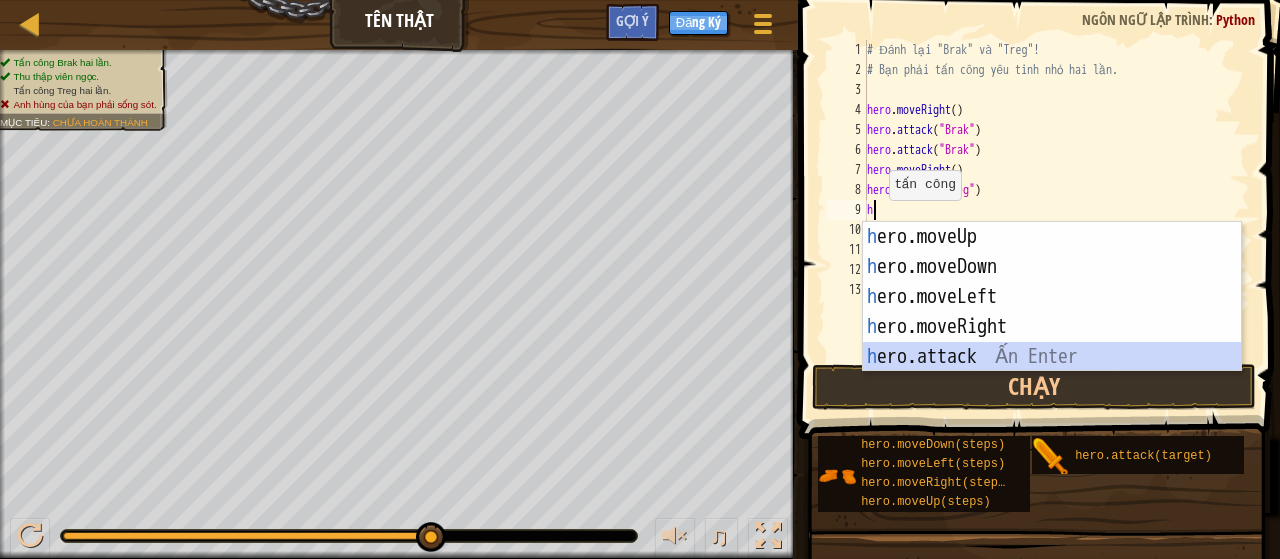 click on "h ero.moveUp Ấn Enter h ero.moveDown Ấn Enter h ero.moveLeft Ấn Enter h ero.moveRight Ấn Enter h ero.attack Ấn Enter" at bounding box center (1052, 327) 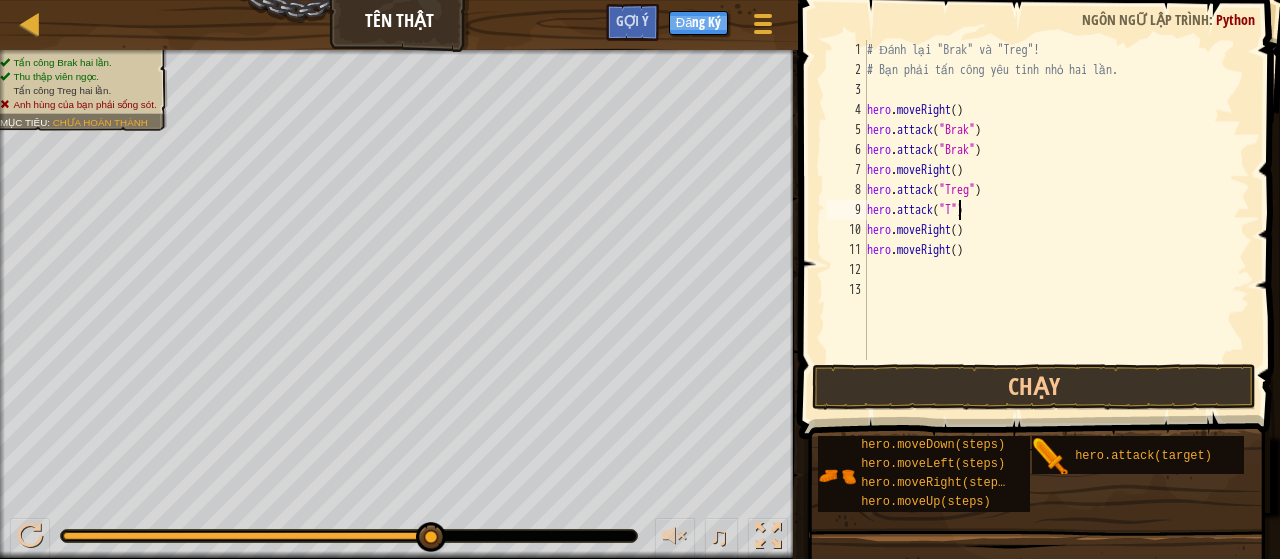 scroll, scrollTop: 9, scrollLeft: 8, axis: both 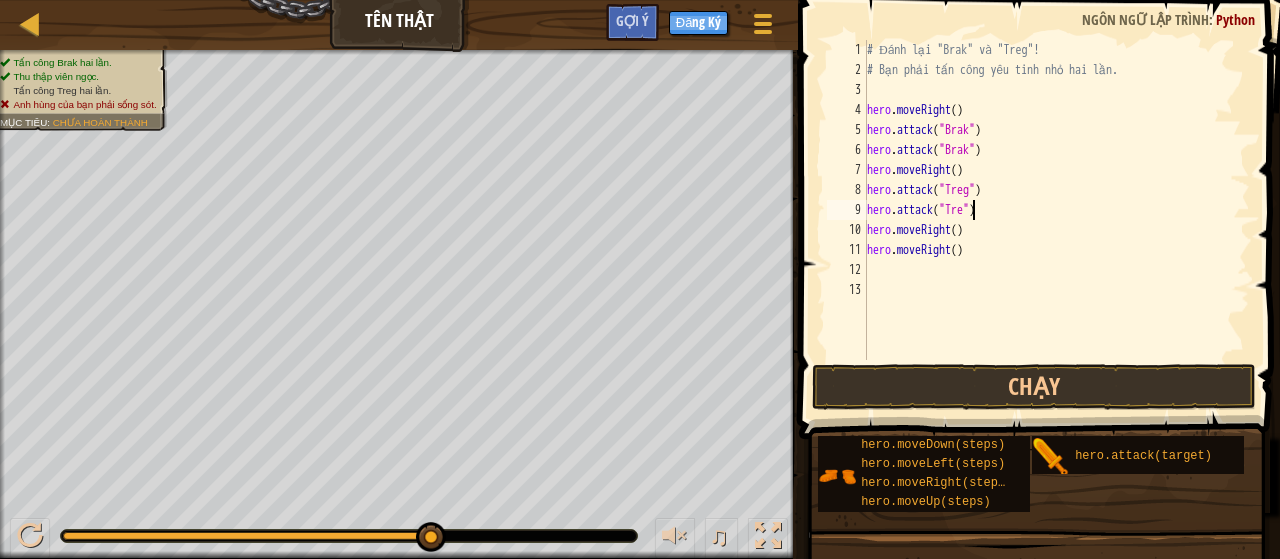 type on "hero.attack("Treg")" 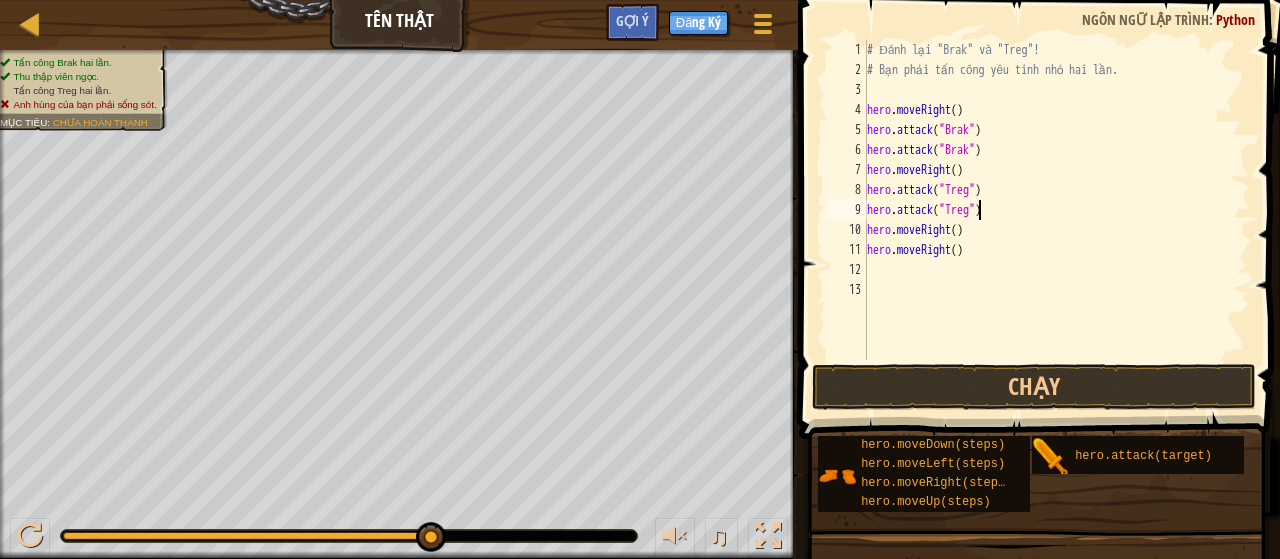 type 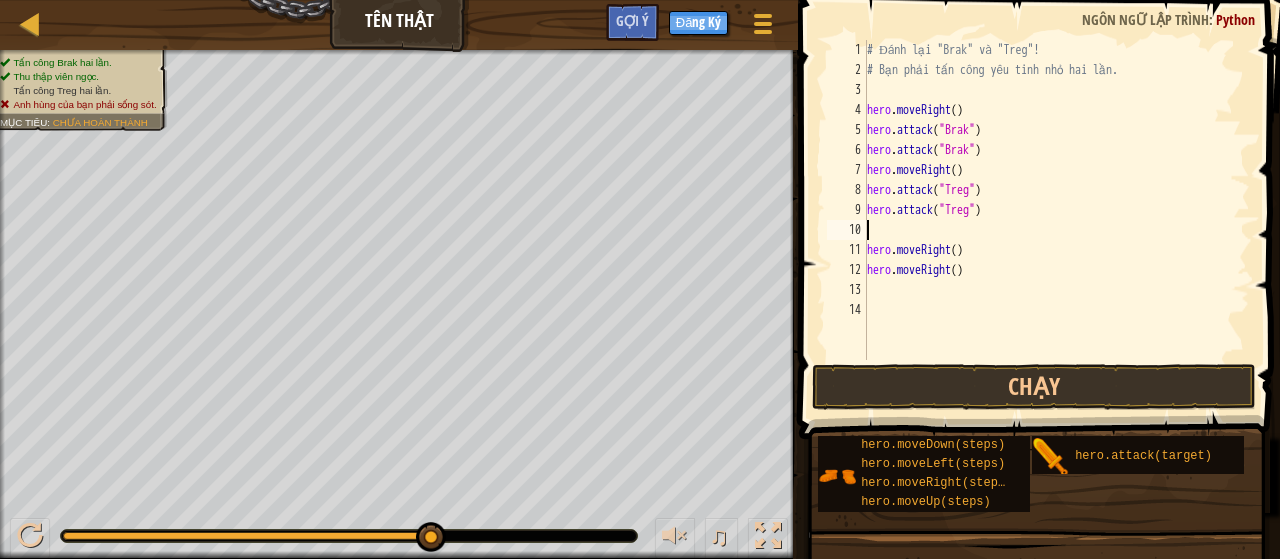 scroll, scrollTop: 9, scrollLeft: 0, axis: vertical 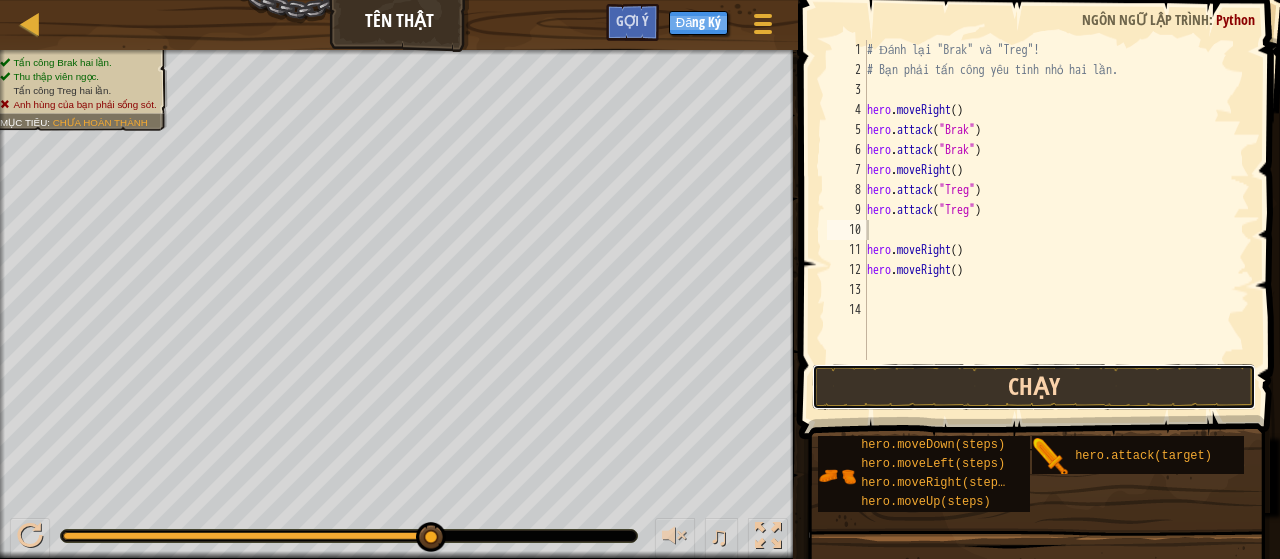 click on "Chạy" at bounding box center (1034, 387) 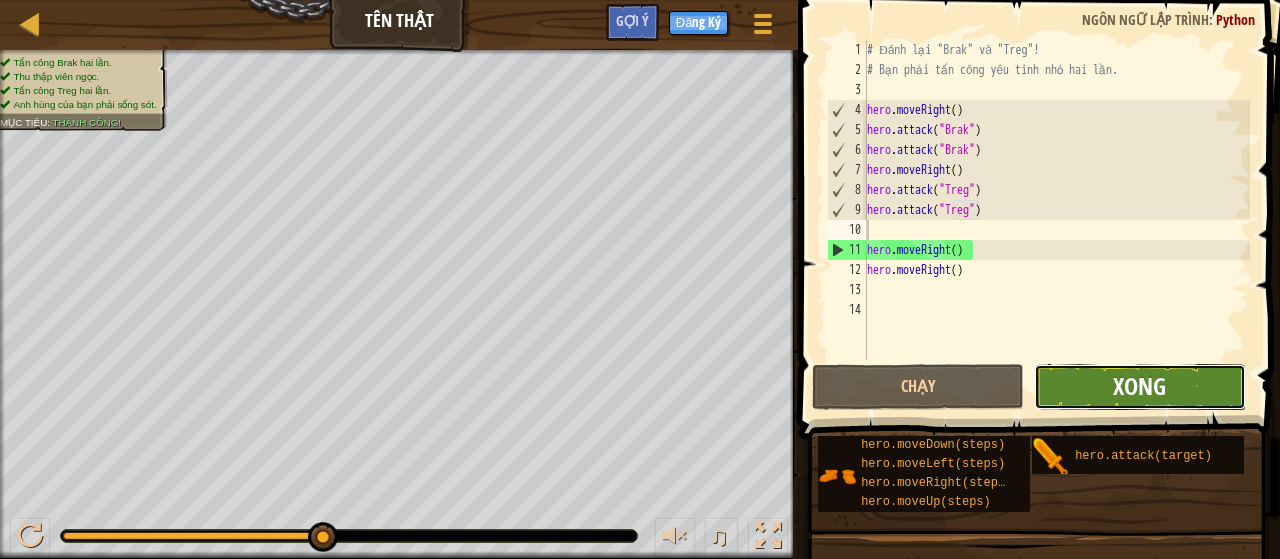 click on "Xong" at bounding box center (1139, 386) 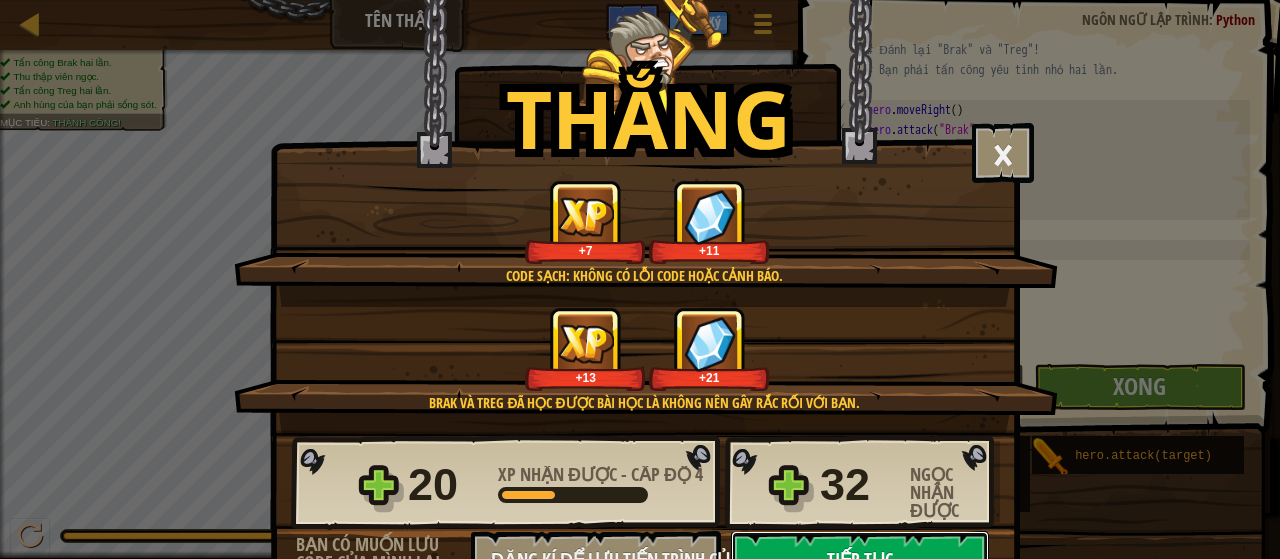 click on "Tiếp tục" at bounding box center [860, 561] 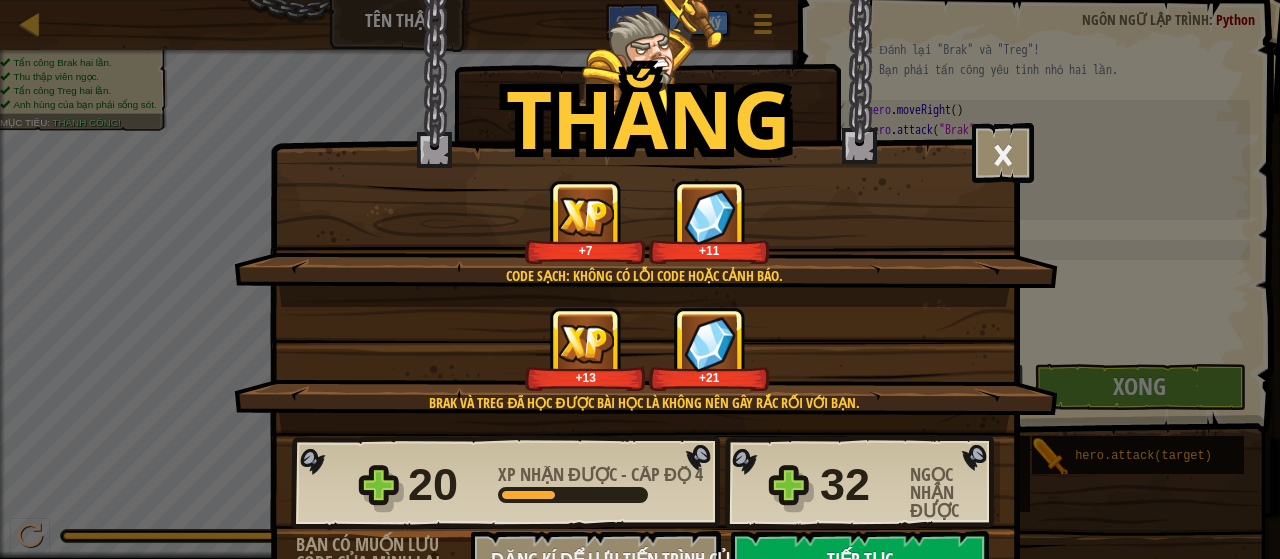 select on "vi" 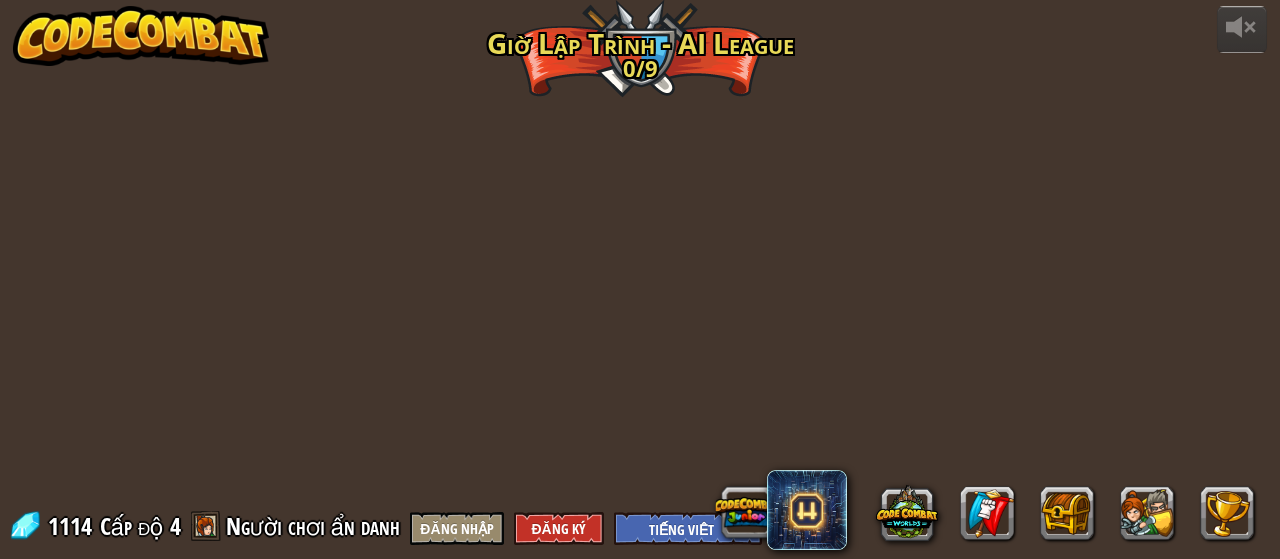 select on "vi" 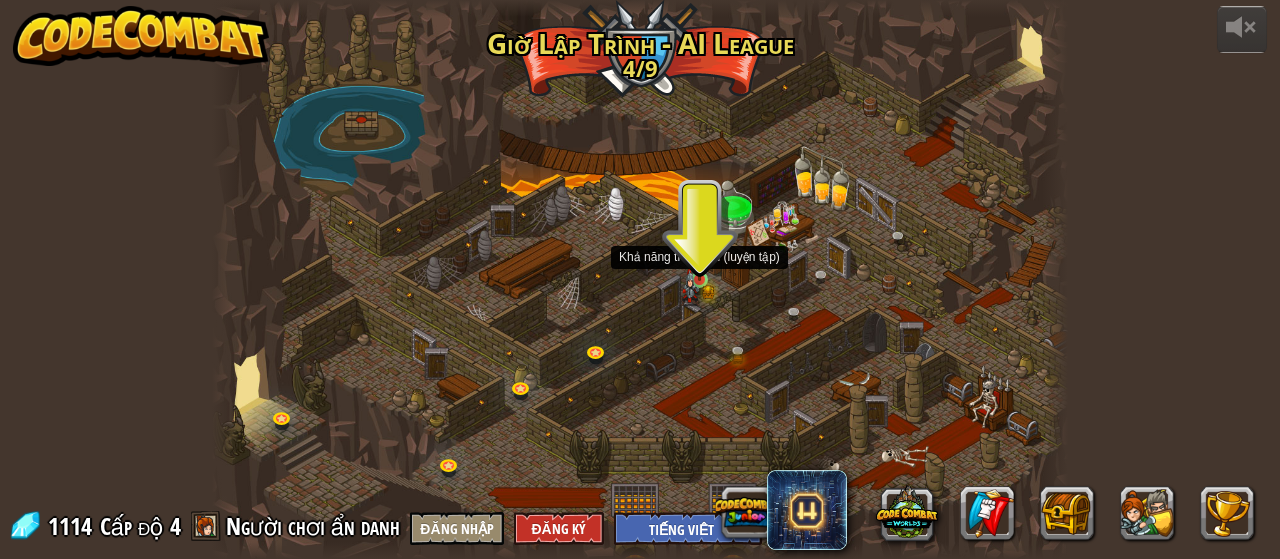 click at bounding box center (690, 287) 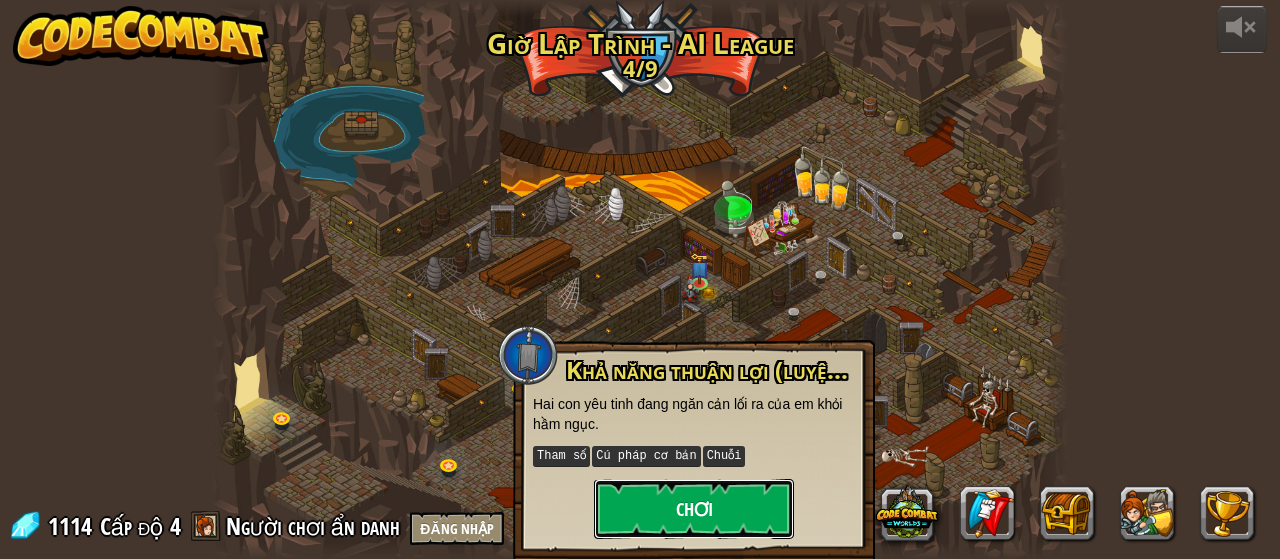 click on "Chơi" at bounding box center (694, 509) 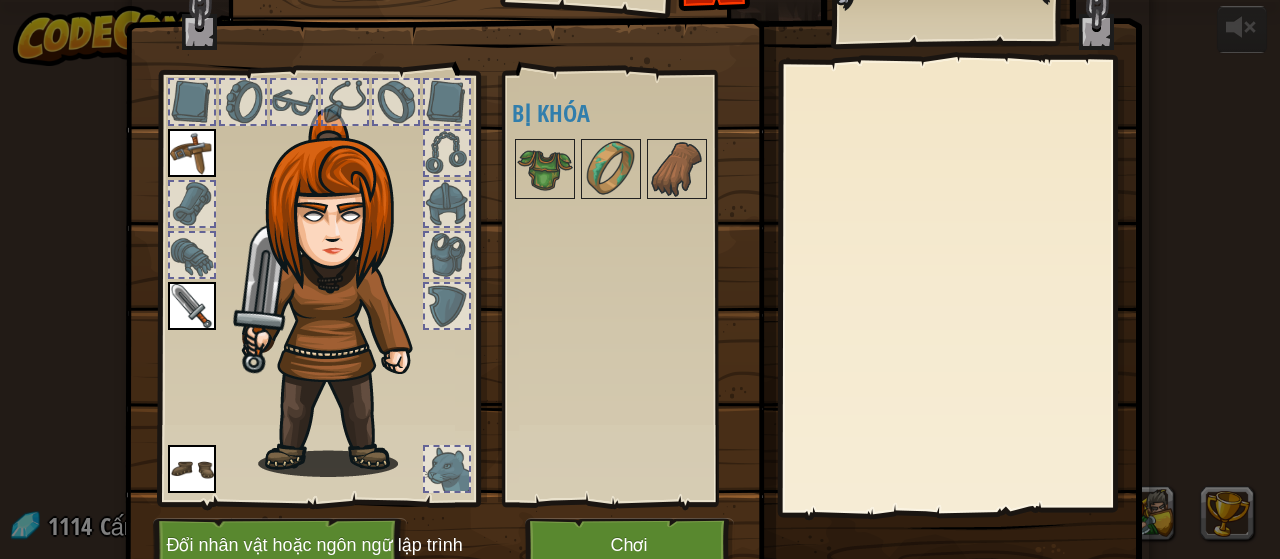 scroll, scrollTop: 130, scrollLeft: 0, axis: vertical 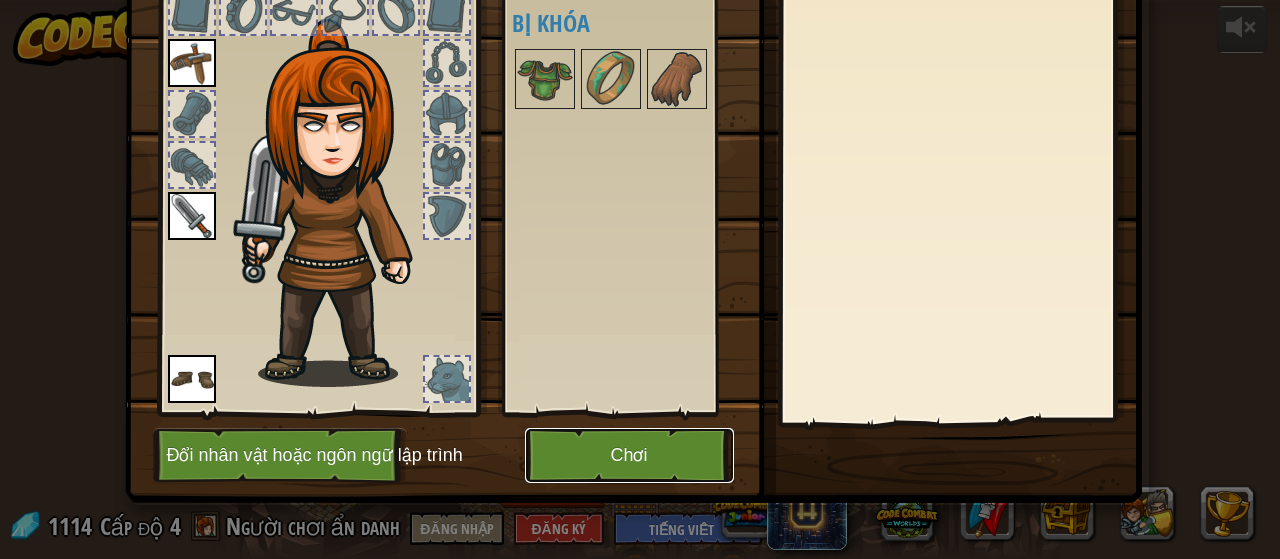 click on "Chơi" at bounding box center [629, 455] 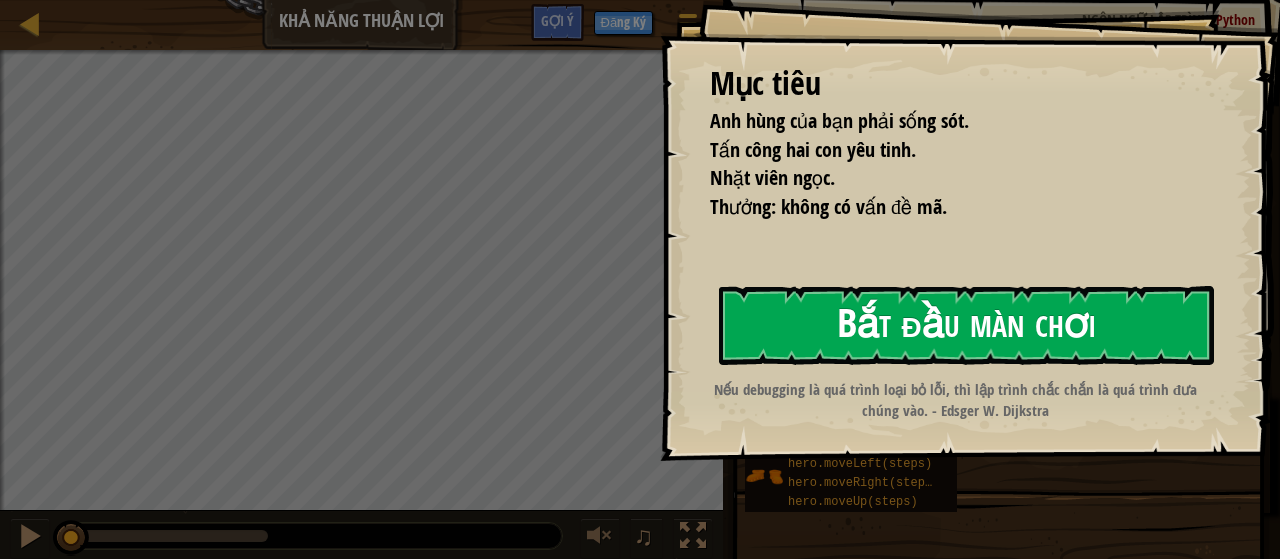 click on "Bắt đầu màn chơi" at bounding box center (966, 325) 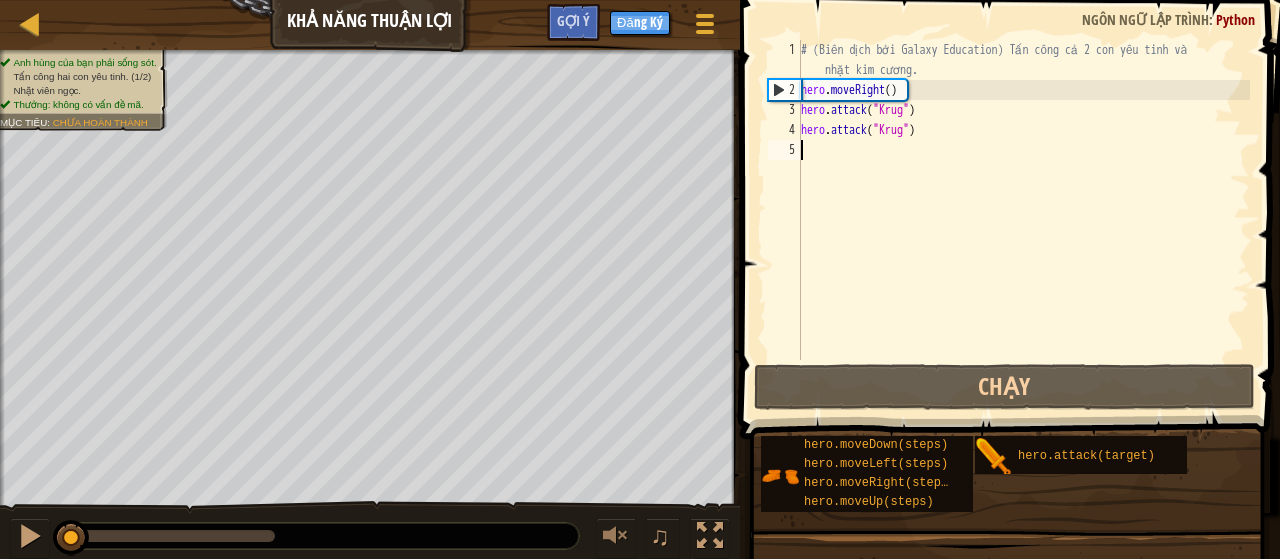 type on "h" 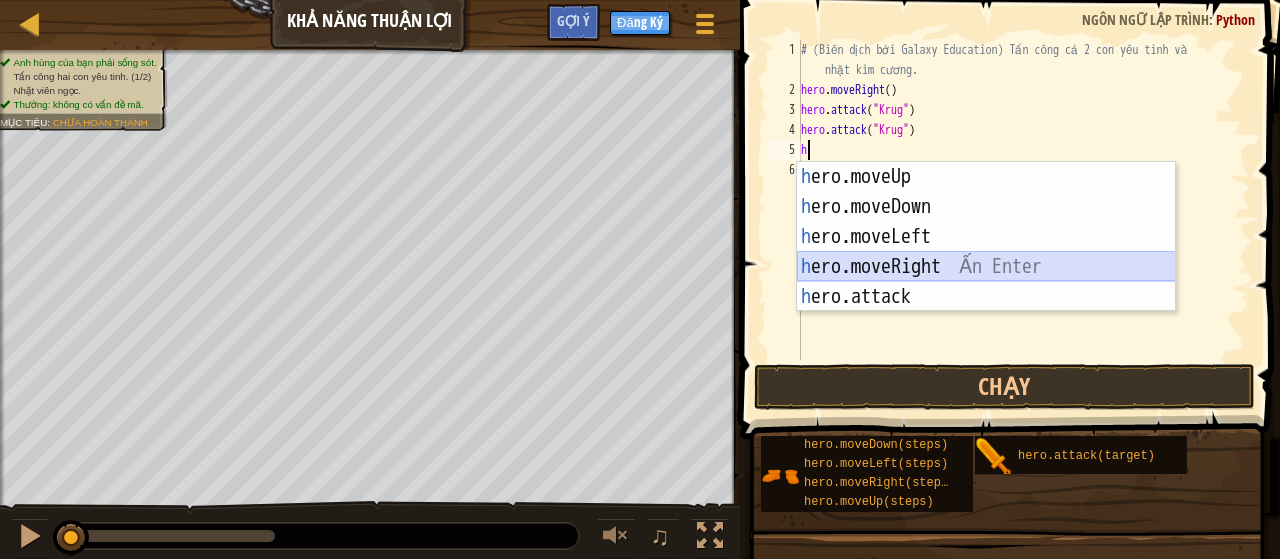 click on "h ero.moveUp Ấn Enter h ero.moveDown Ấn Enter h ero.moveLeft Ấn Enter h ero.moveRight Ấn Enter h ero.attack Ấn Enter" at bounding box center (986, 267) 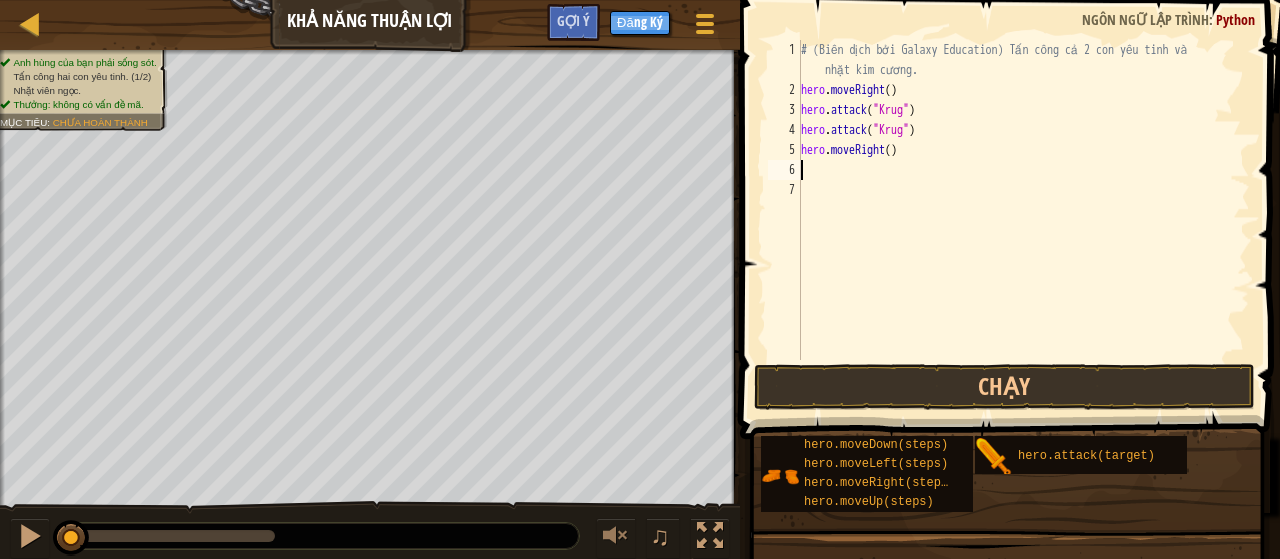 type on "h" 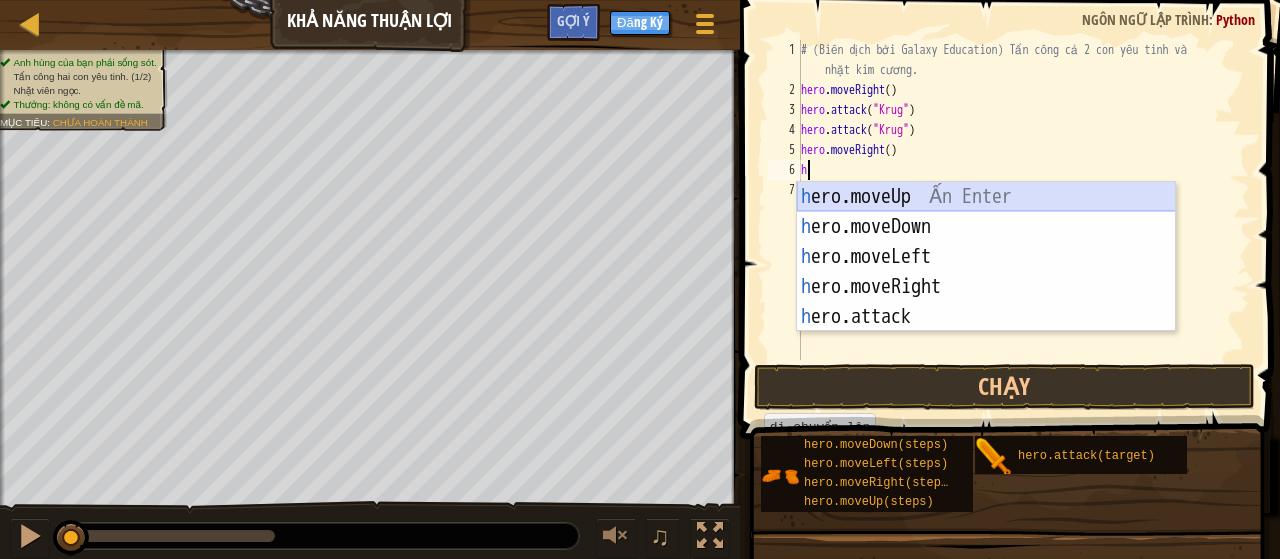 click on "h ero.moveUp Ấn Enter h ero.moveDown Ấn Enter h ero.moveLeft Ấn Enter h ero.moveRight Ấn Enter h ero.attack Ấn Enter" at bounding box center (986, 287) 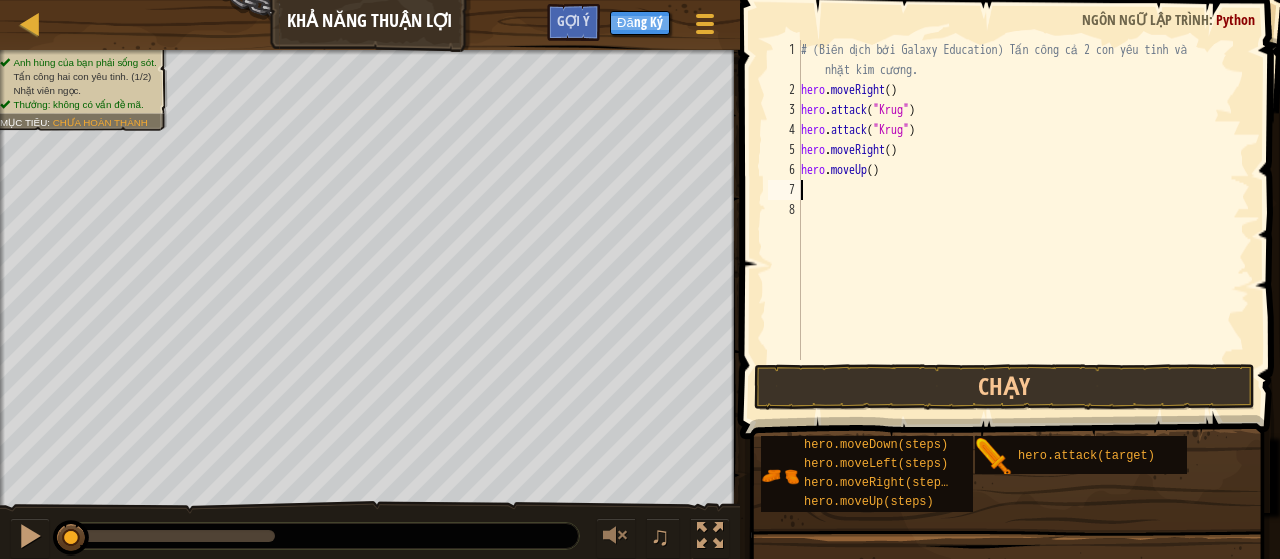 type on "h" 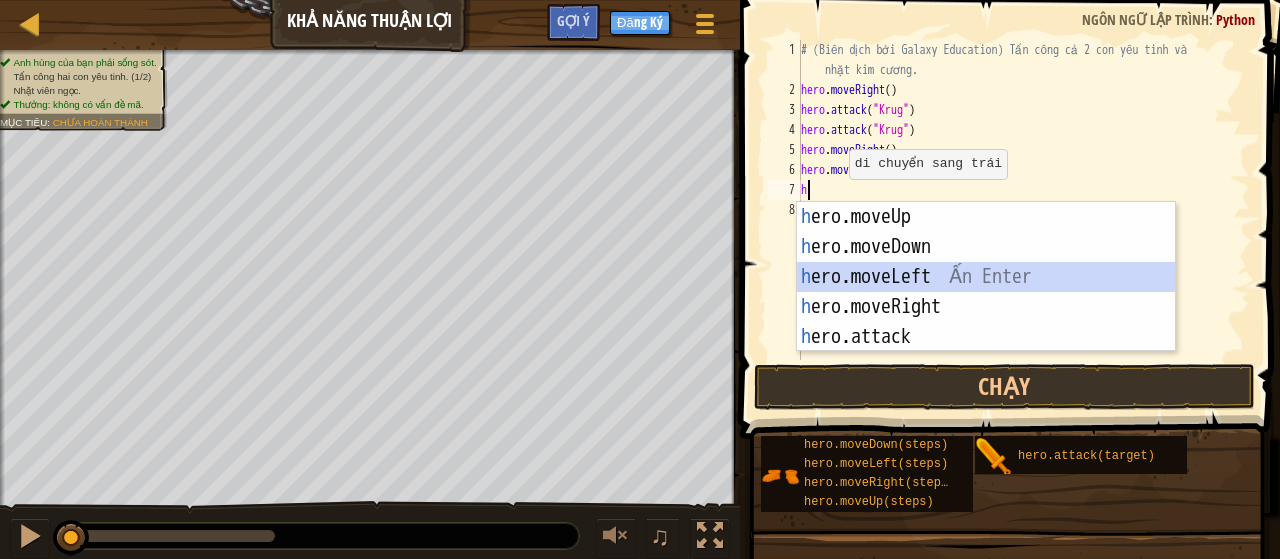 click on "h ero.moveUp Ấn Enter h ero.moveDown Ấn Enter h ero.moveLeft Ấn Enter h ero.moveRight Ấn Enter h ero.attack Ấn Enter" at bounding box center [986, 307] 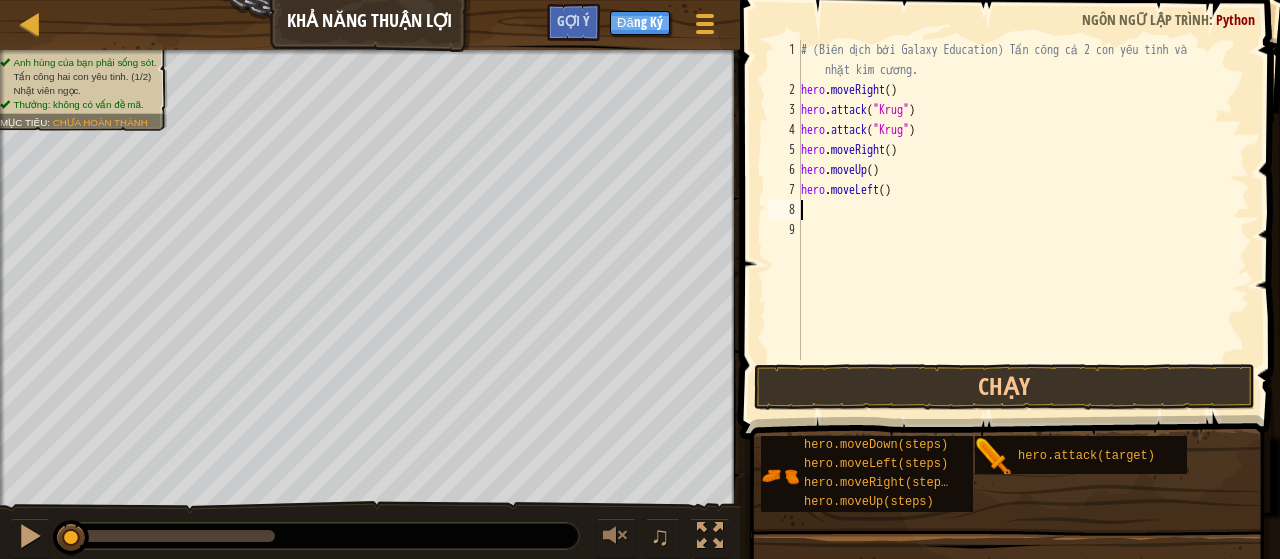 type on "h" 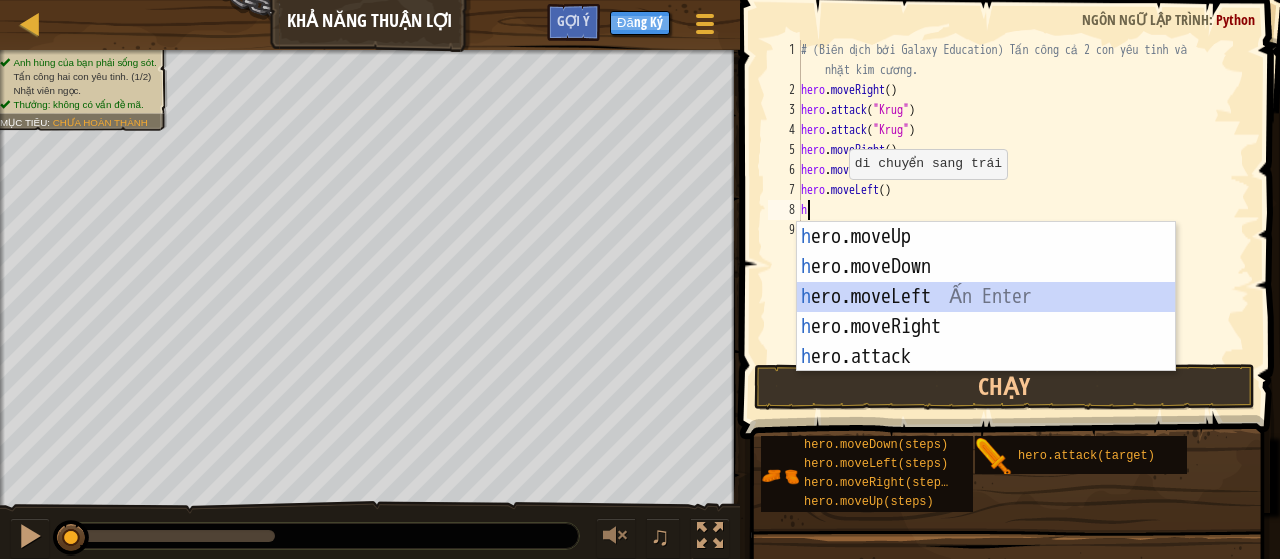 click on "h ero.moveUp Ấn Enter h ero.moveDown Ấn Enter h ero.moveLeft Ấn Enter h ero.moveRight Ấn Enter h ero.attack Ấn Enter" at bounding box center (986, 327) 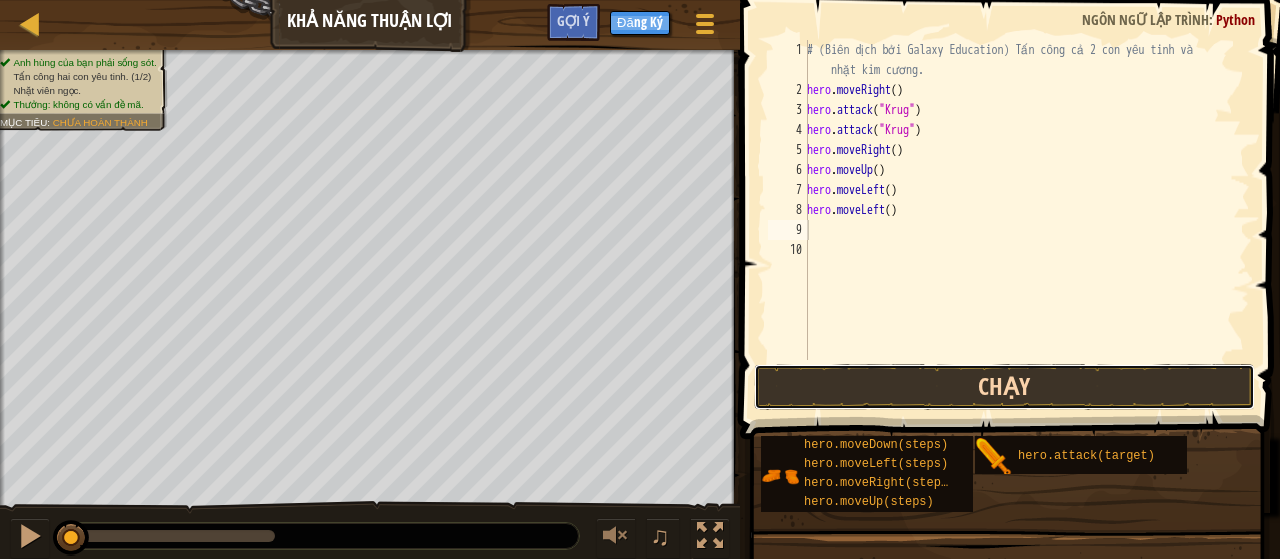 click on "Chạy" at bounding box center (1004, 387) 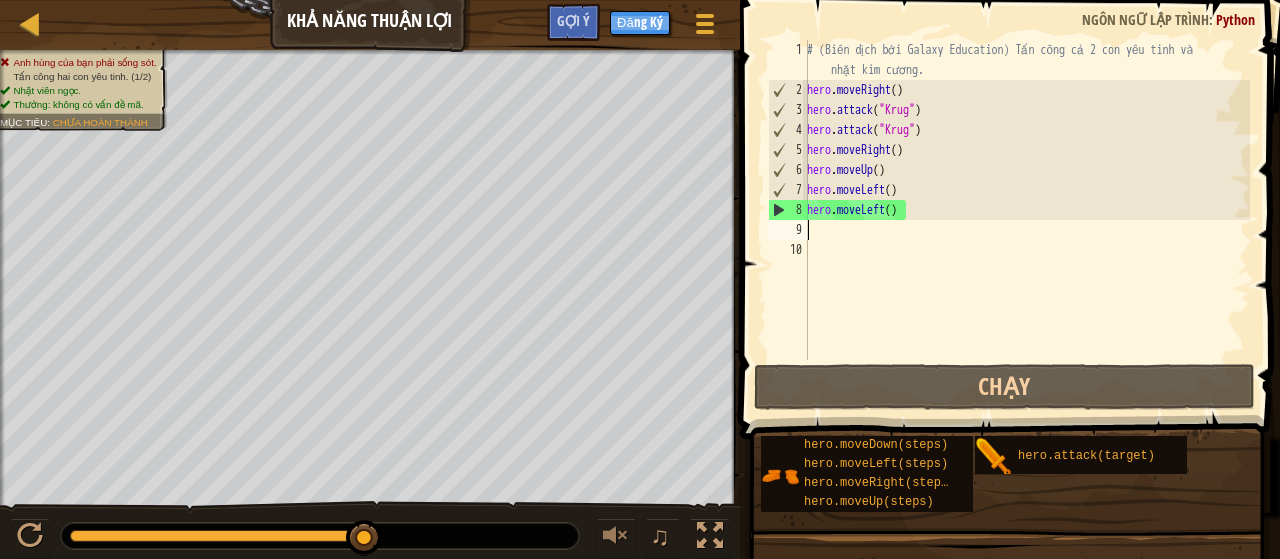 click on "# (Biên dịch bởi Galaxy Education) Tấn công cả 2 con yêu tinh và       nhặt kim cương. hero . moveRight ( ) hero . attack ( "Krug" ) hero . attack ( "Krug" ) hero . moveRight ( ) hero . moveUp ( ) hero . moveLeft ( ) hero . moveLeft ( )" at bounding box center [1026, 230] 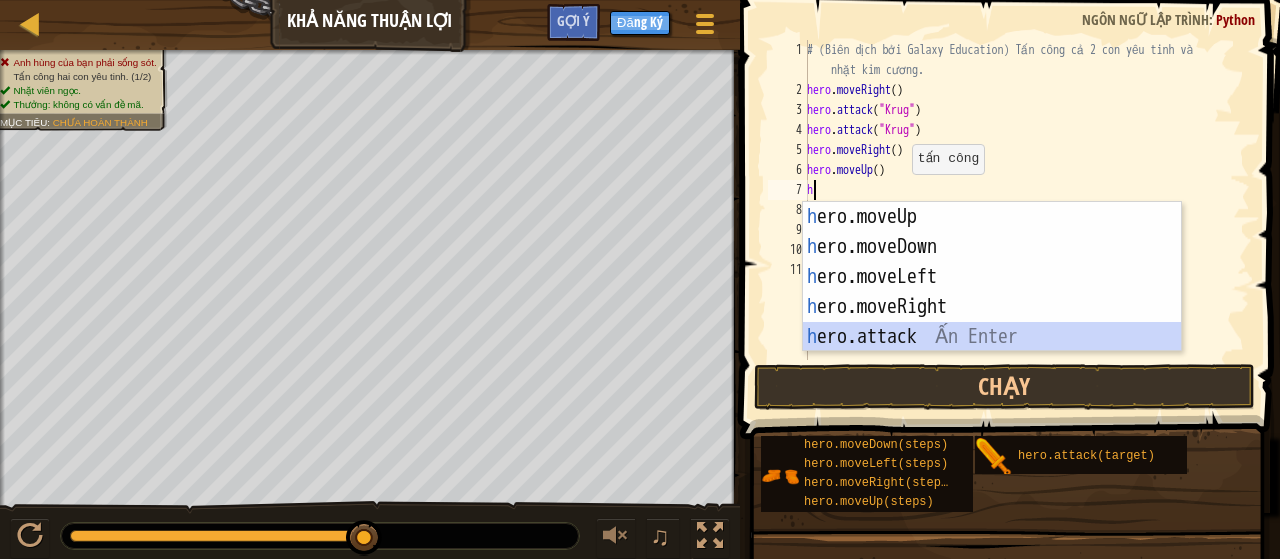 click on "h ero.moveUp Ấn Enter h ero.moveDown Ấn Enter h ero.moveLeft Ấn Enter h ero.moveRight Ấn Enter h ero.attack Ấn Enter" at bounding box center [992, 307] 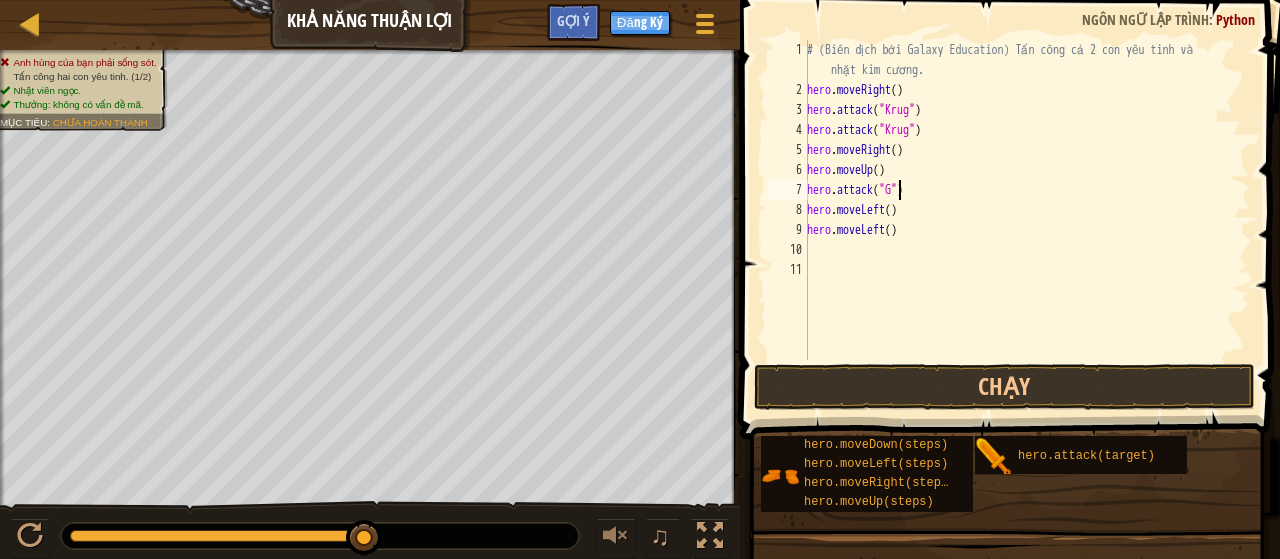 scroll, scrollTop: 9, scrollLeft: 8, axis: both 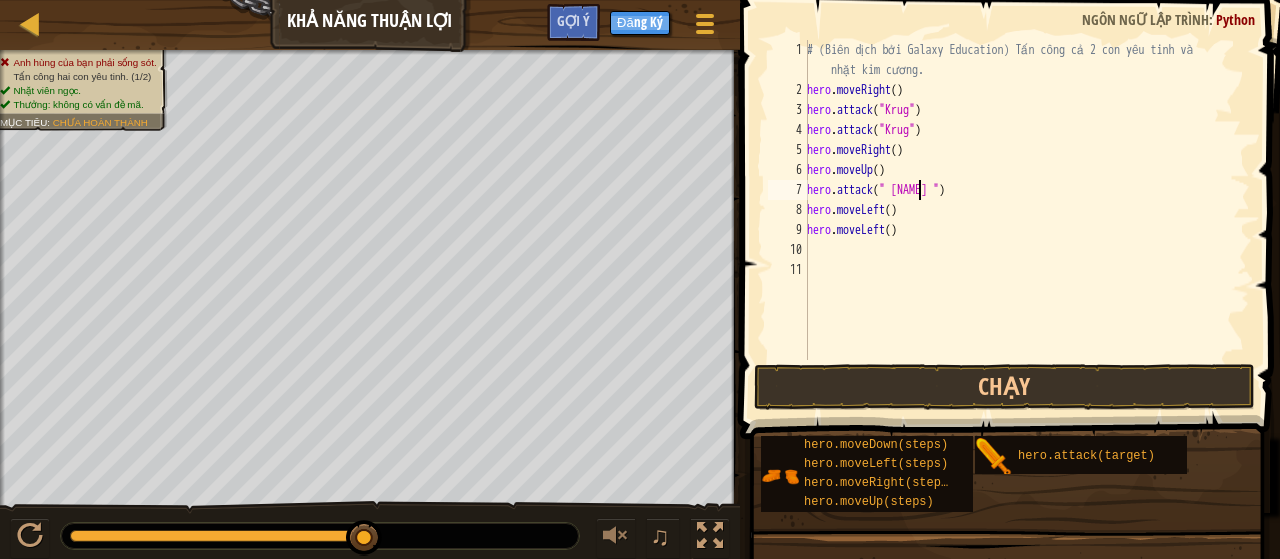 type on "hero.attack("[NAME]")" 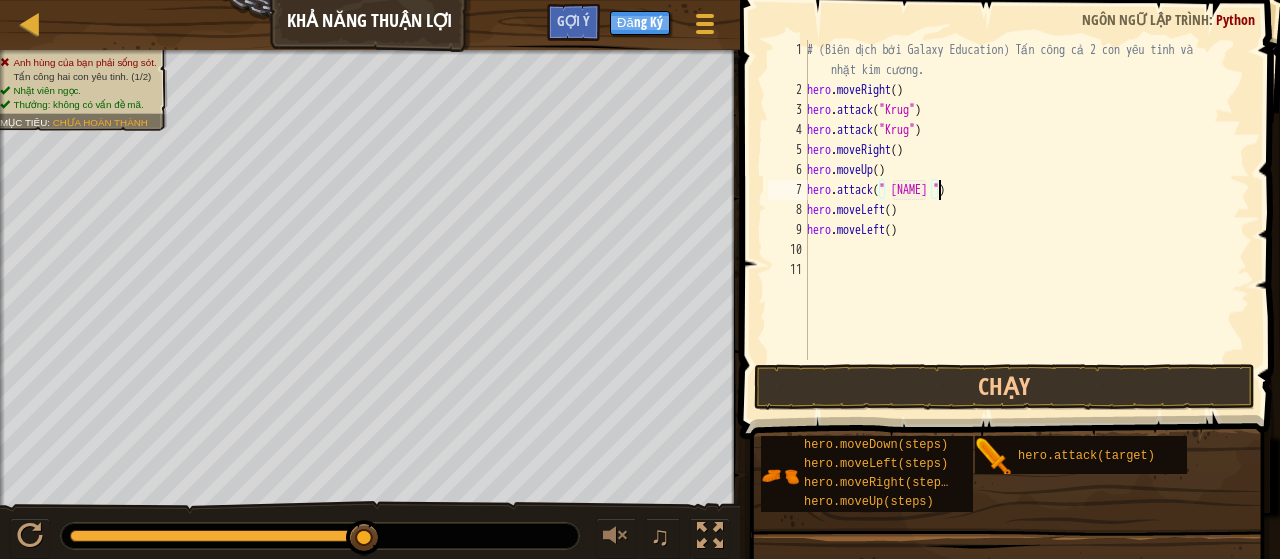 click on "# (Biên dịch bởi Galaxy Education) Tấn công cả 2 con yêu tinh và       nhặt kim cương. hero . moveRight ( ) hero . attack ( "Krug" ) hero . attack ( "Krug" ) hero . moveRight ( ) hero . moveUp ( ) hero . attack ( "Grump" ) hero . moveLeft ( ) hero . moveLeft ( )" at bounding box center [1026, 230] 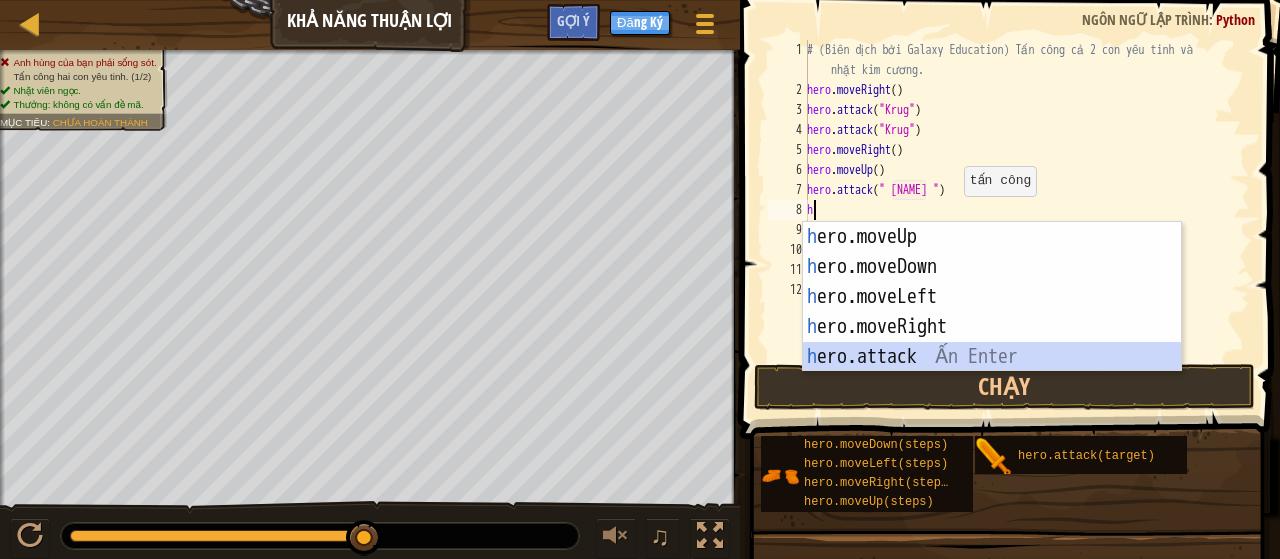 click on "h ero.moveUp Ấn Enter h ero.moveDown Ấn Enter h ero.moveLeft Ấn Enter h ero.moveRight Ấn Enter h ero.attack Ấn Enter" at bounding box center [992, 327] 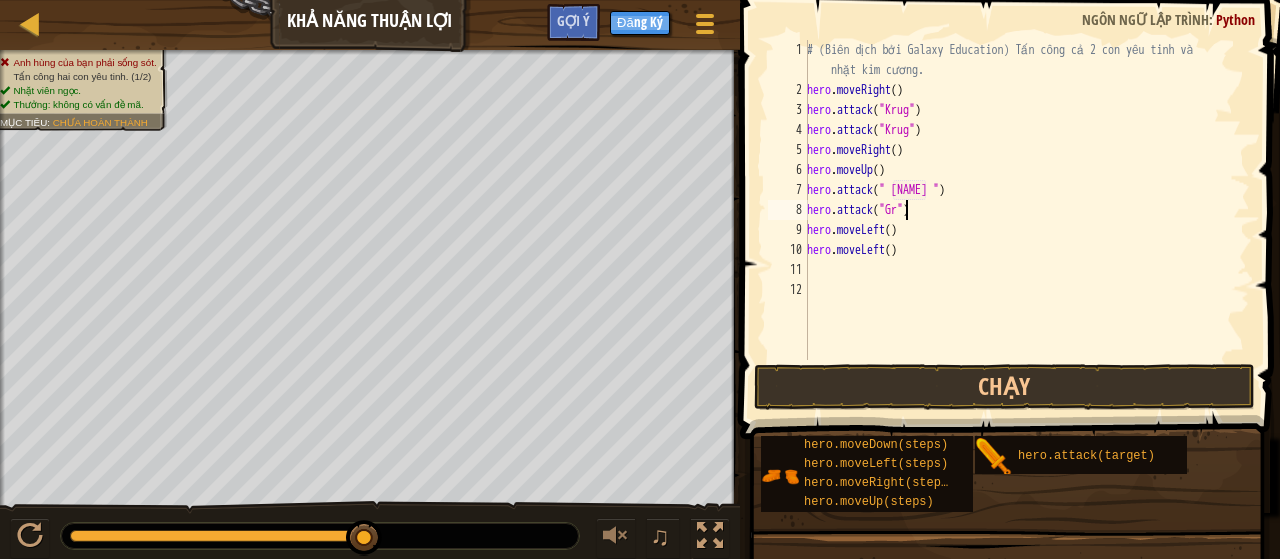 scroll, scrollTop: 9, scrollLeft: 8, axis: both 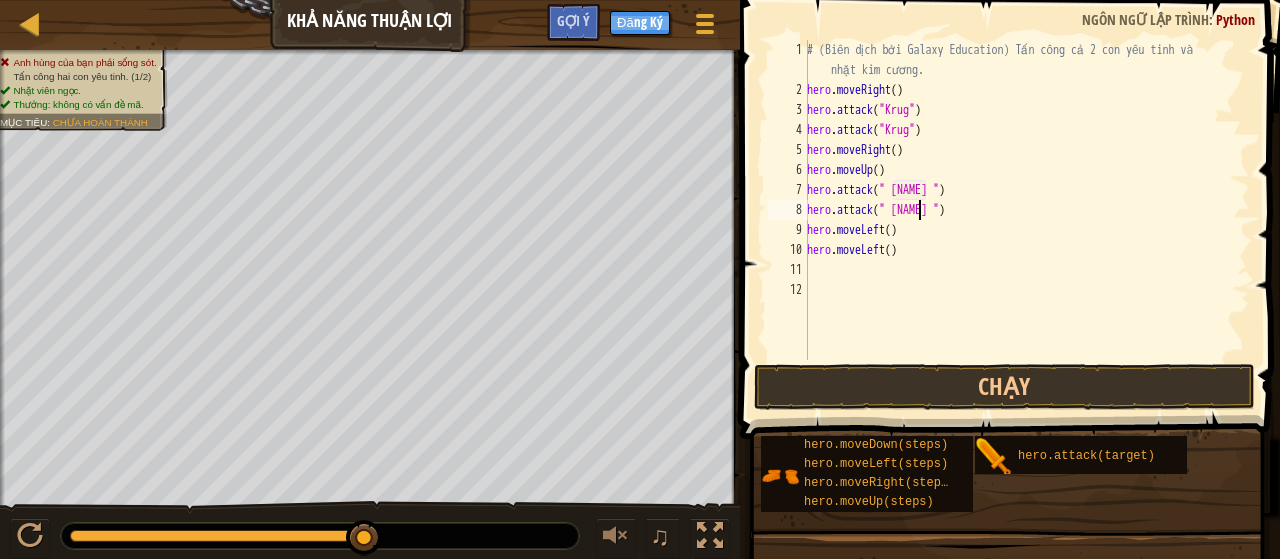 type on "hero.attack("[NAME]")" 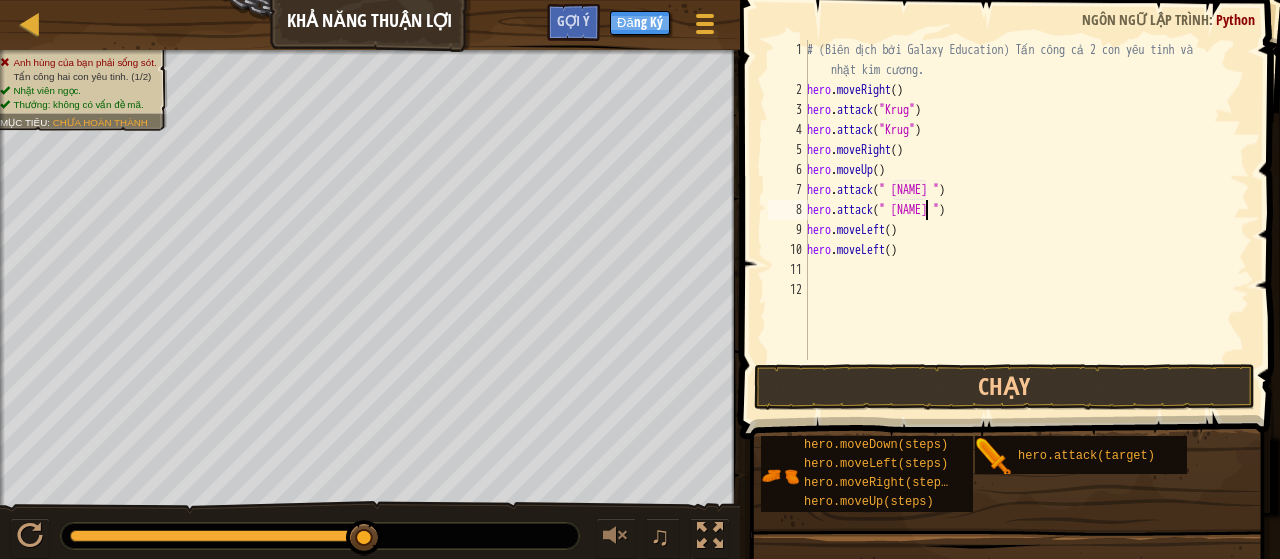 type 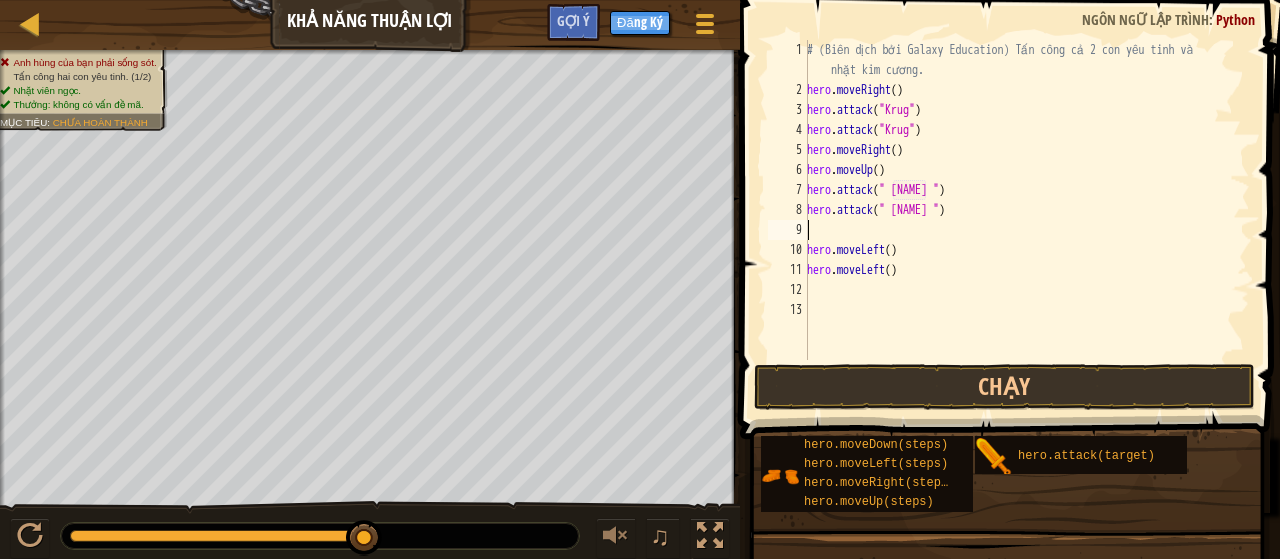 scroll, scrollTop: 9, scrollLeft: 0, axis: vertical 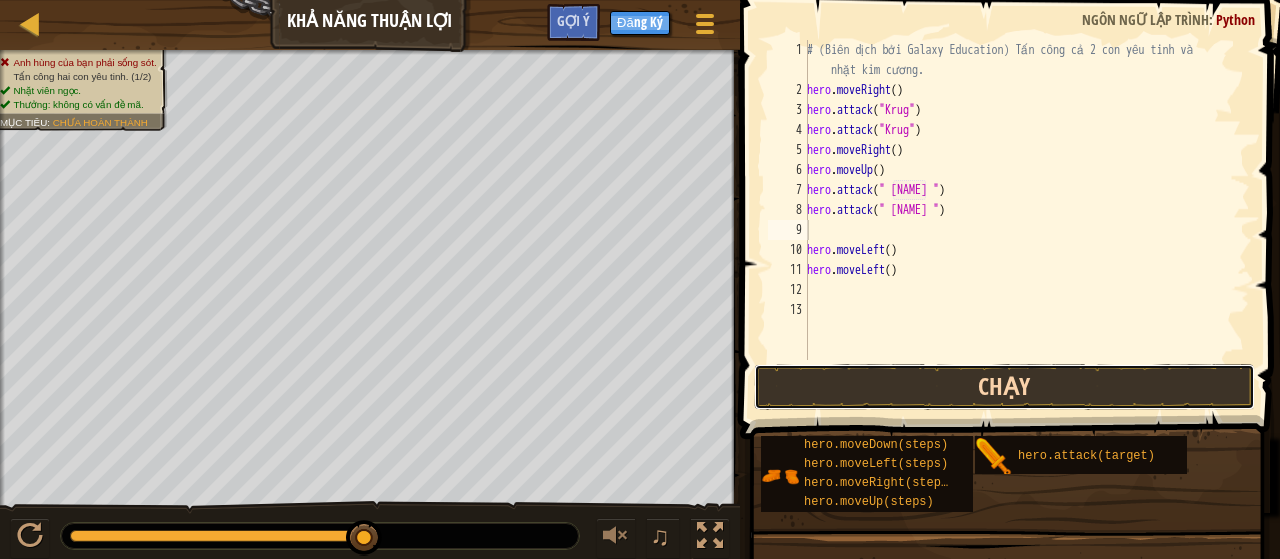 click on "Chạy" at bounding box center (1004, 387) 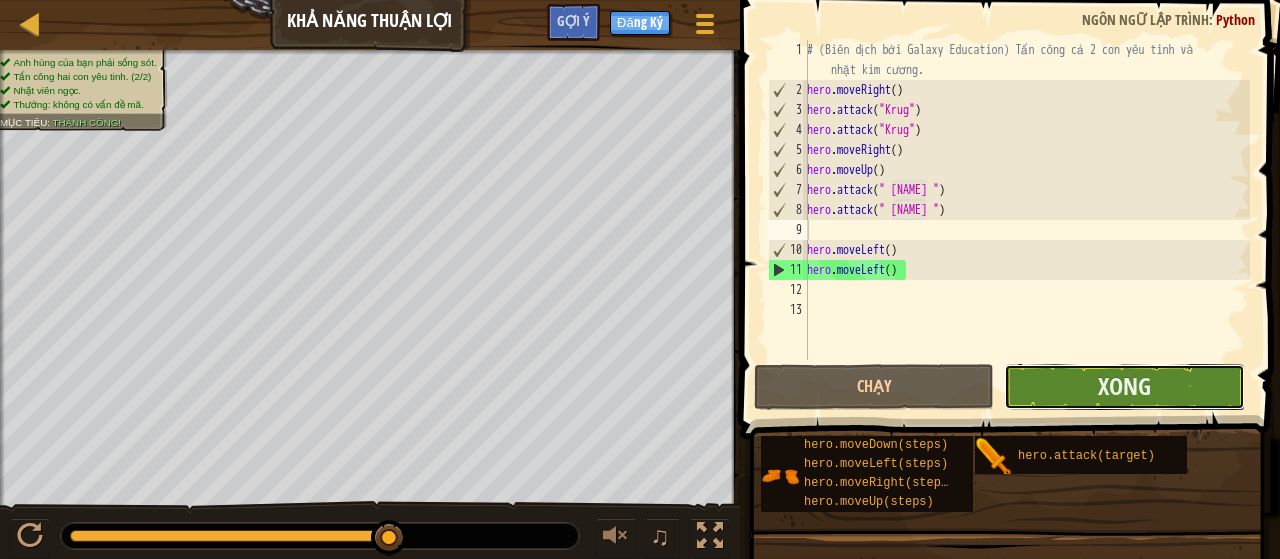 click on "Xong" at bounding box center (1124, 387) 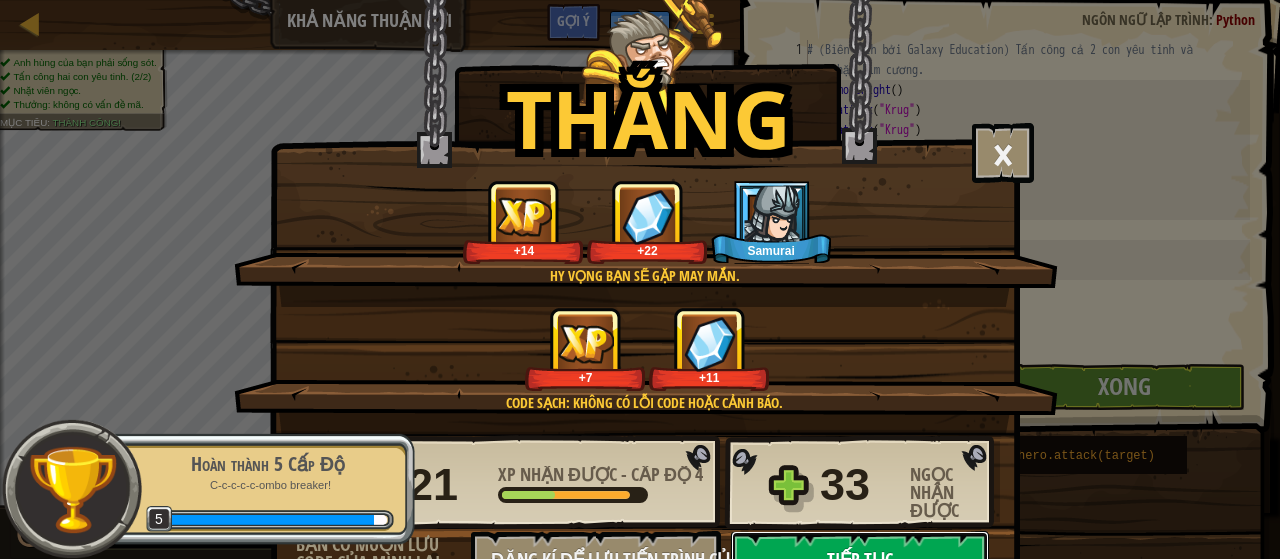 click on "Tiếp tục" at bounding box center [860, 561] 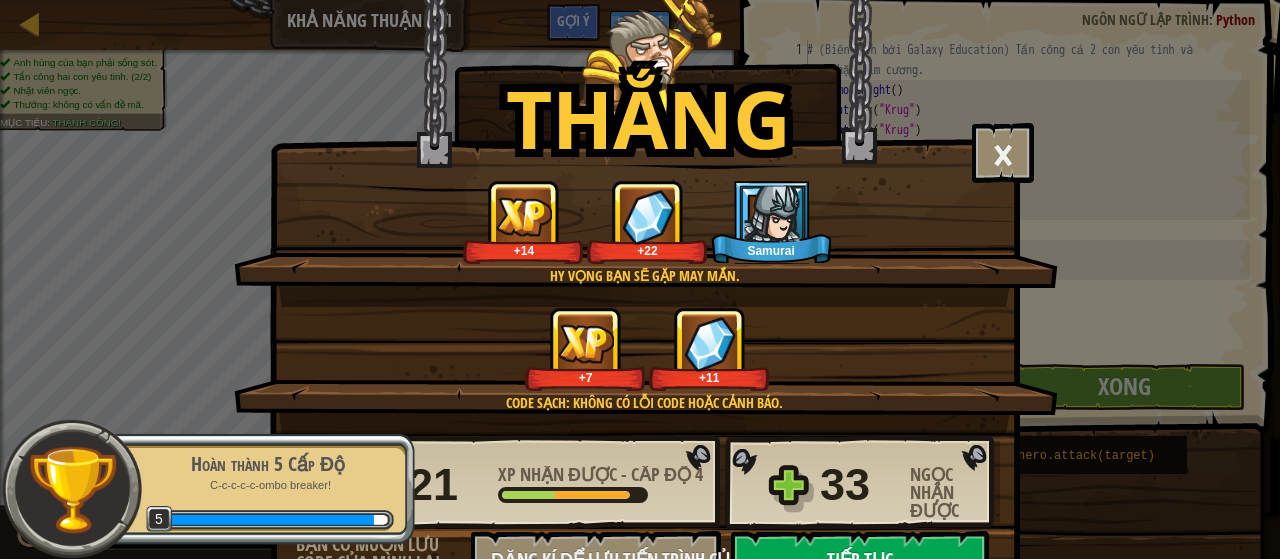 select on "vi" 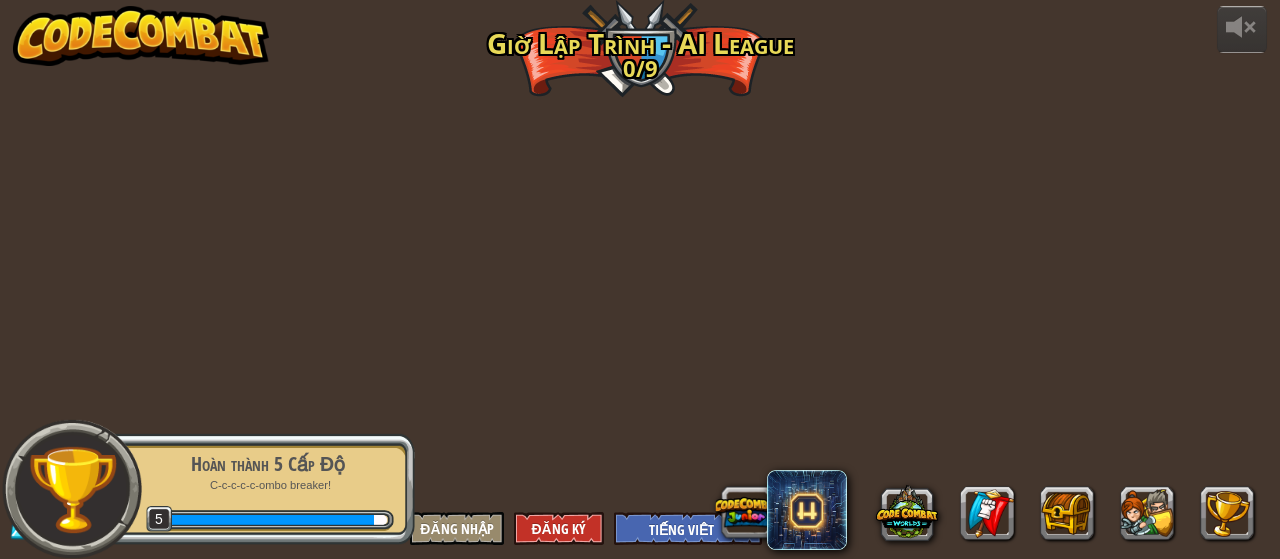 select on "vi" 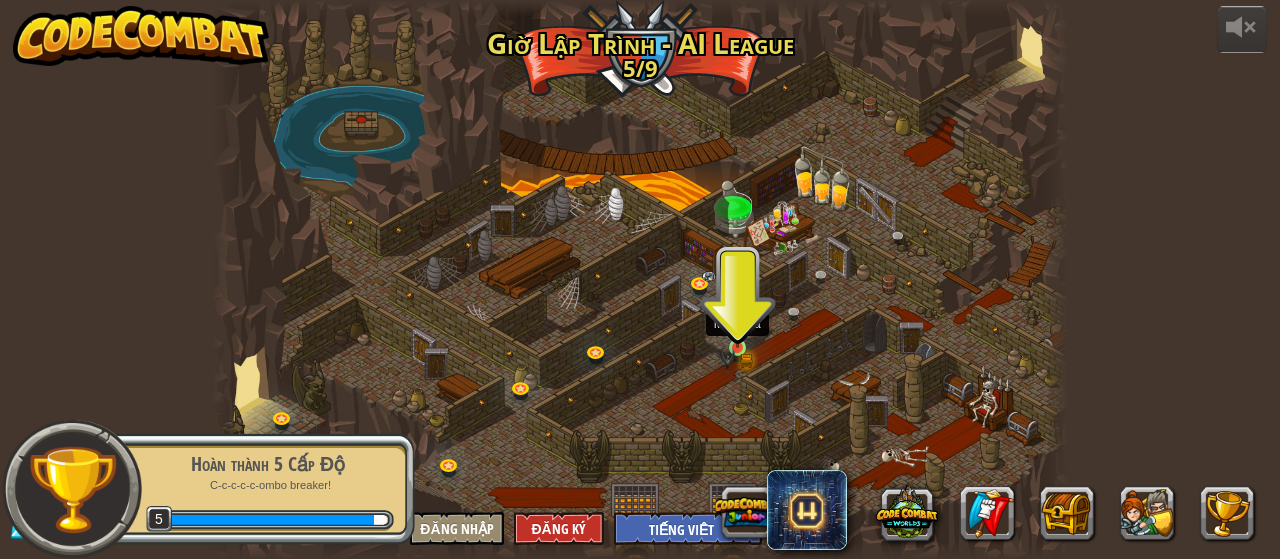 click at bounding box center [737, 327] 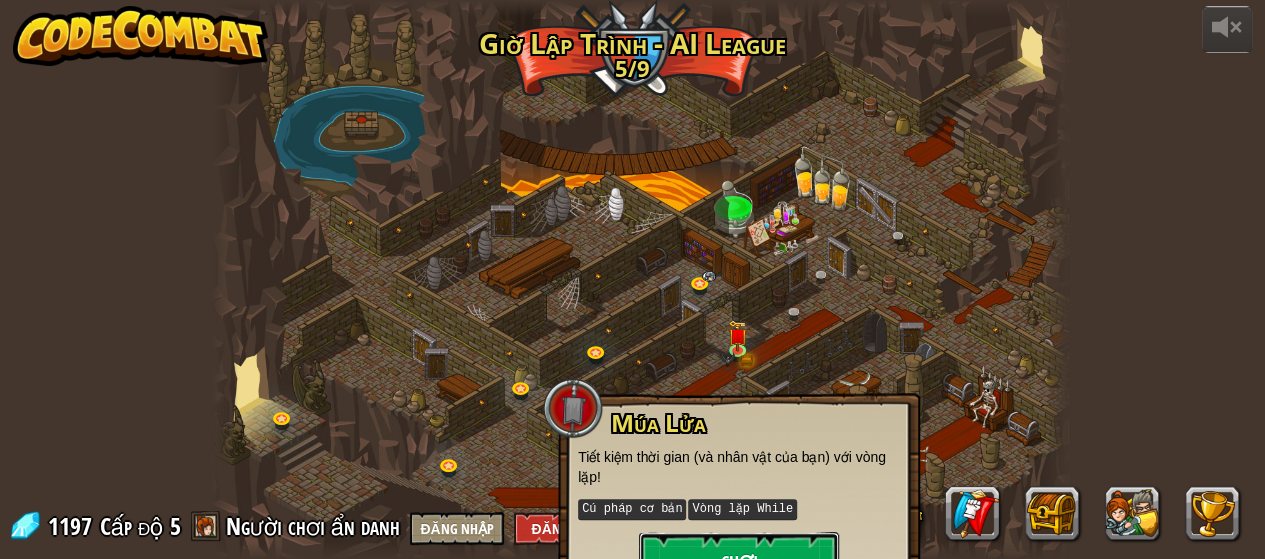 click on "Chơi" at bounding box center [739, 562] 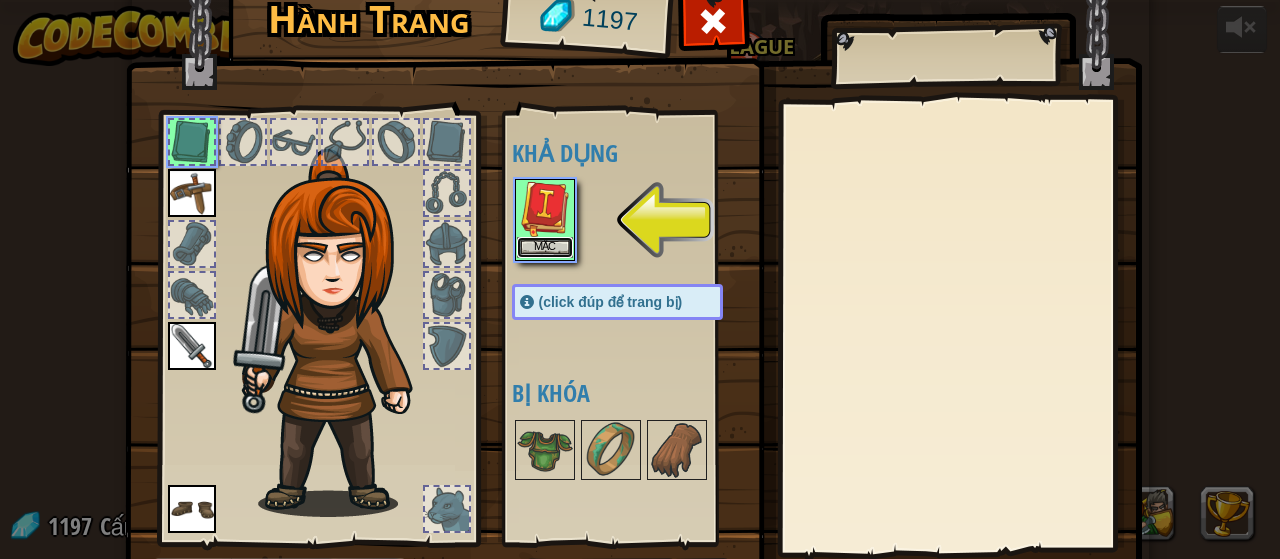 click on "Mặc" at bounding box center [545, 247] 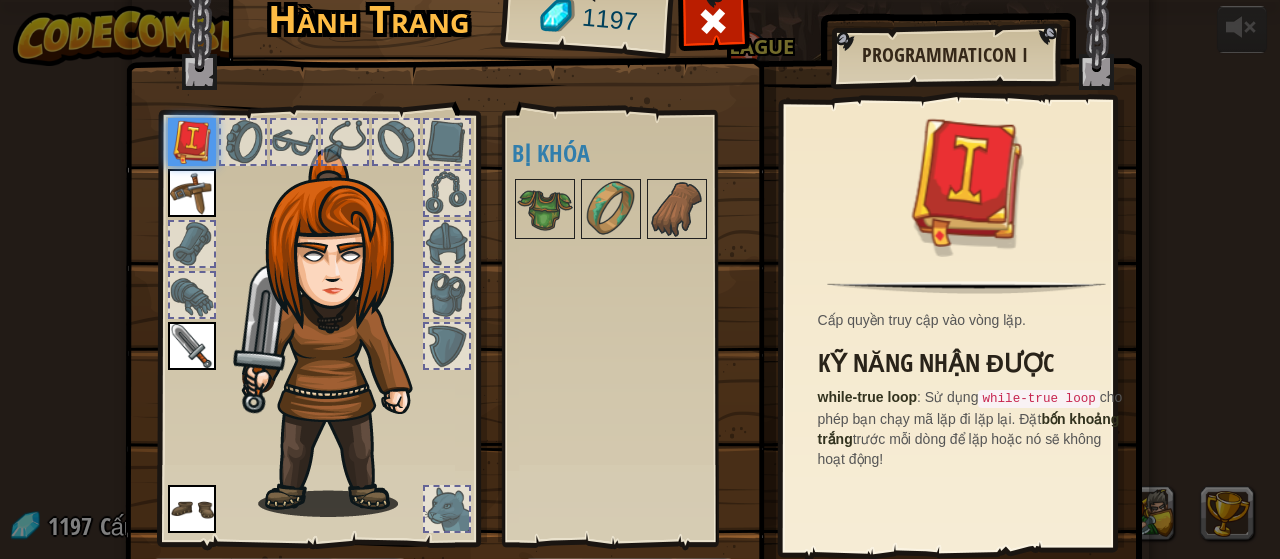 scroll, scrollTop: 40, scrollLeft: 0, axis: vertical 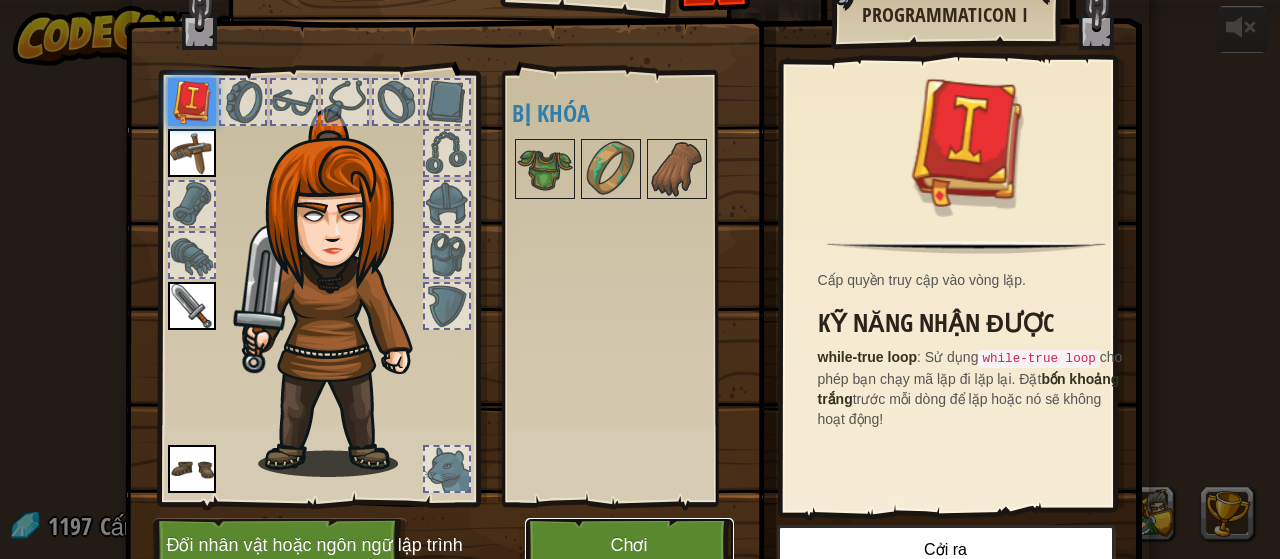 click on "Chơi" at bounding box center (629, 545) 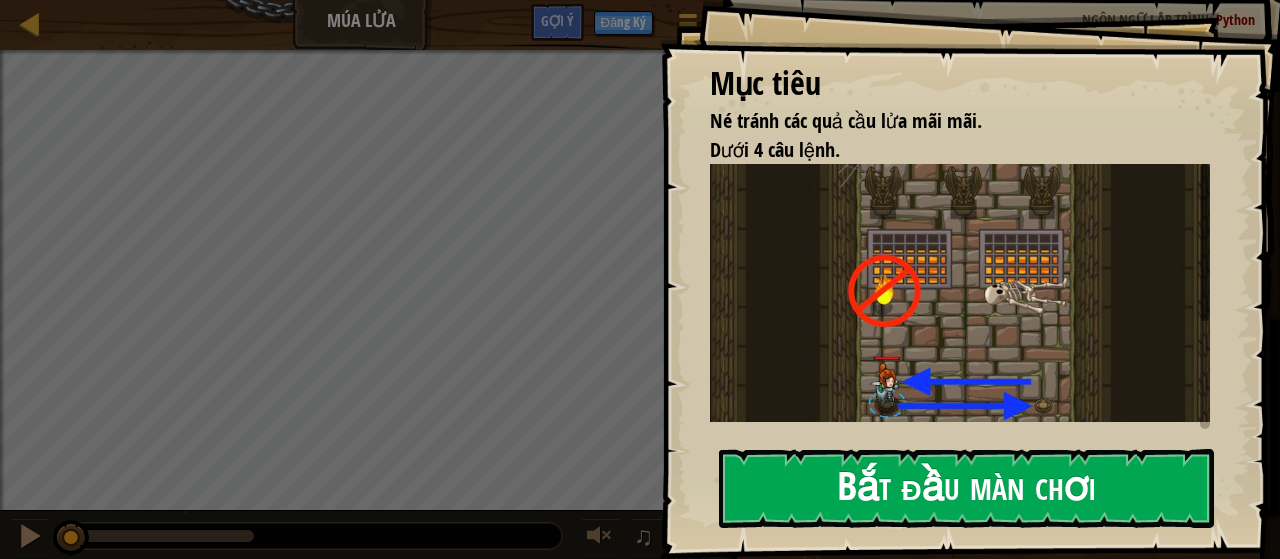 click on "Bắt đầu màn chơi" at bounding box center [966, 488] 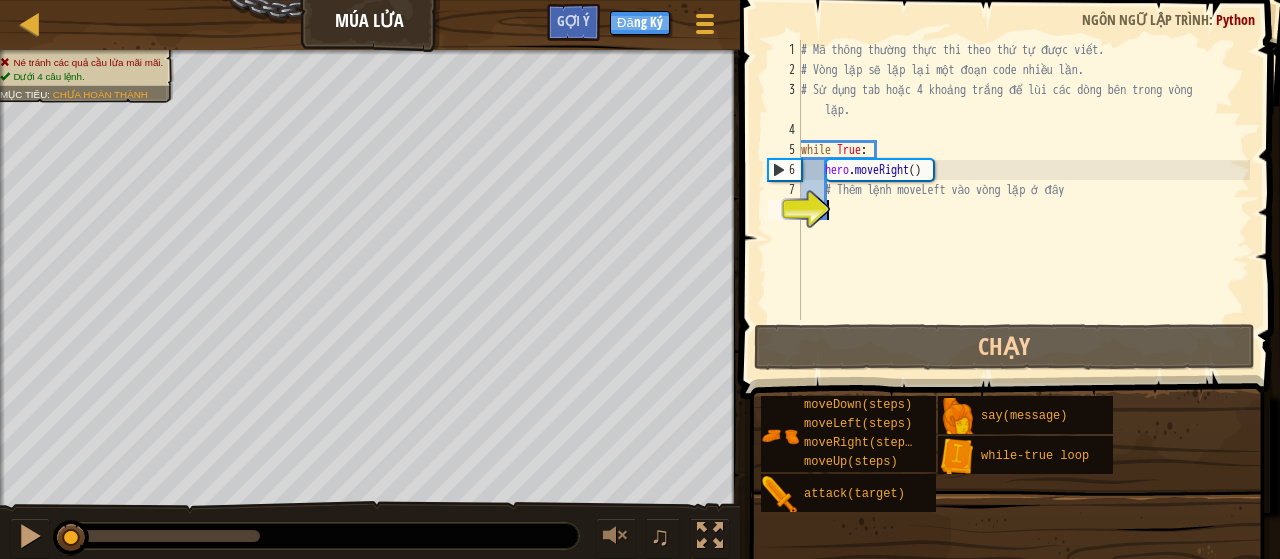 click on "# Mã thông thường thực thi theo thứ tự được viết. # Vòng lặp sẽ lặp lại một đoạn code nhiều lần. # Sử dụng tab hoặc 4 khoảng trắng để lùi các dòng bên trong vòng       lặp. while   True :      hero . moveRight ( )      # Thêm lệnh moveLeft vào vòng lặp ở đây" at bounding box center (1023, 200) 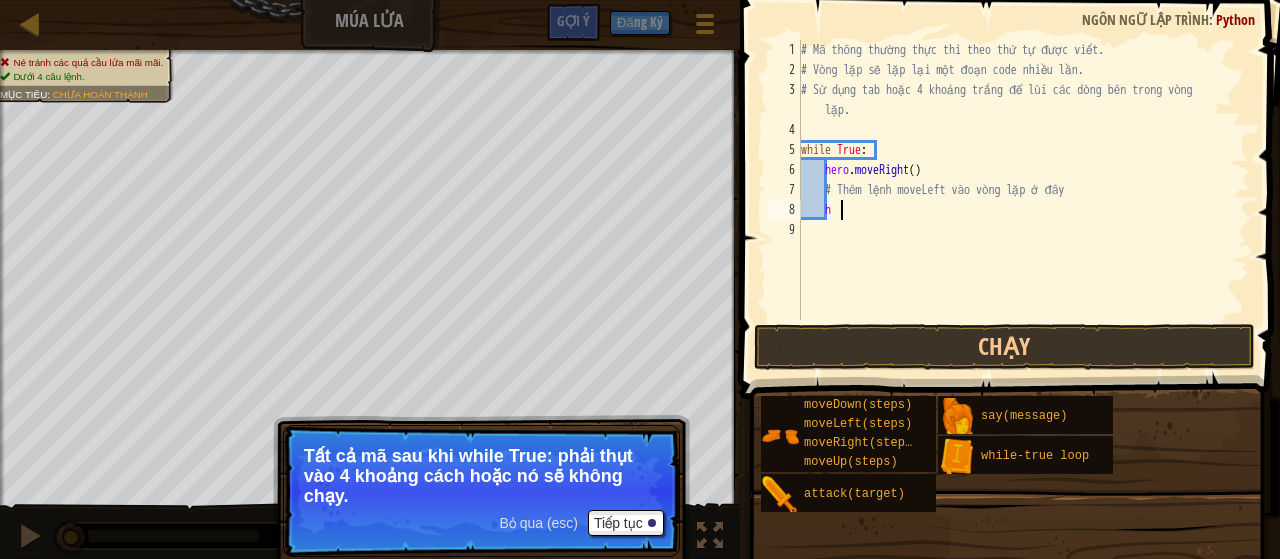 type on "h" 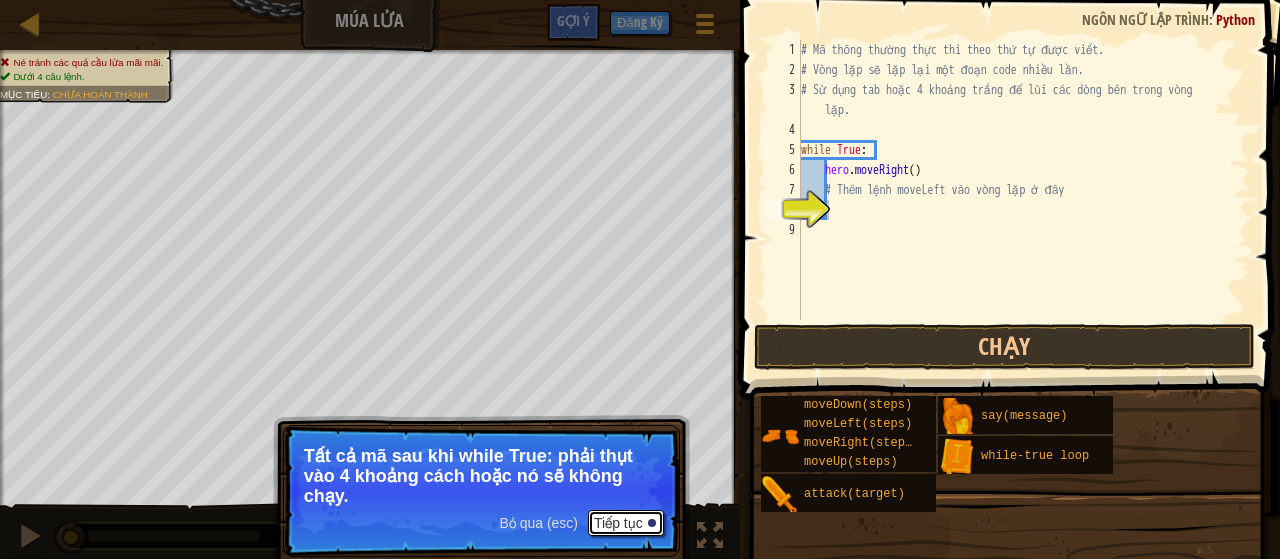click on "Tiếp tục" at bounding box center [626, 523] 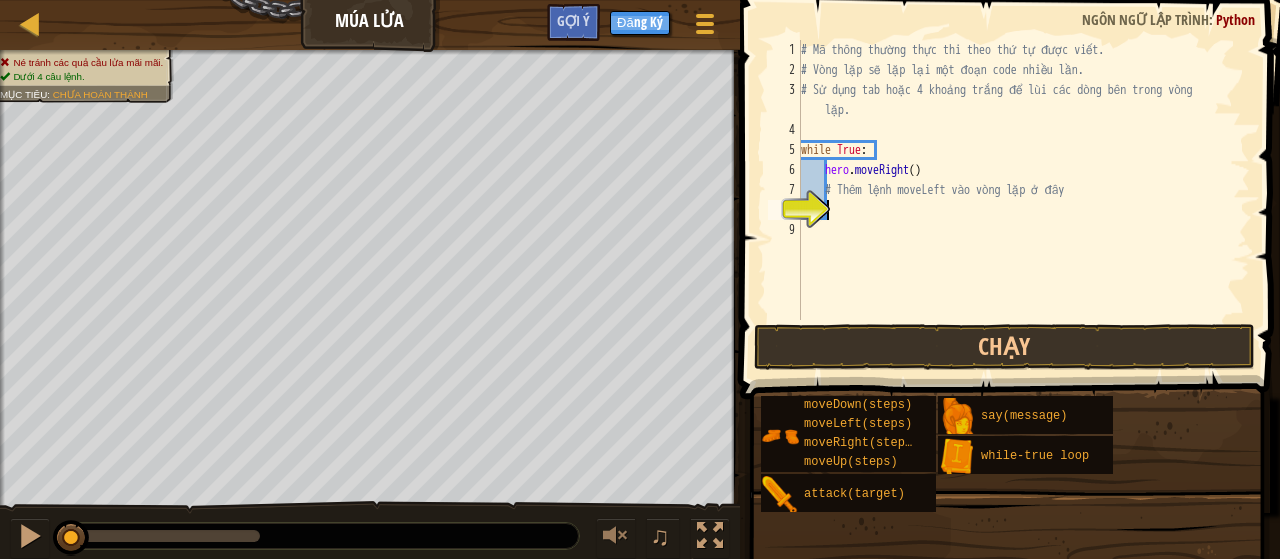 type on "h" 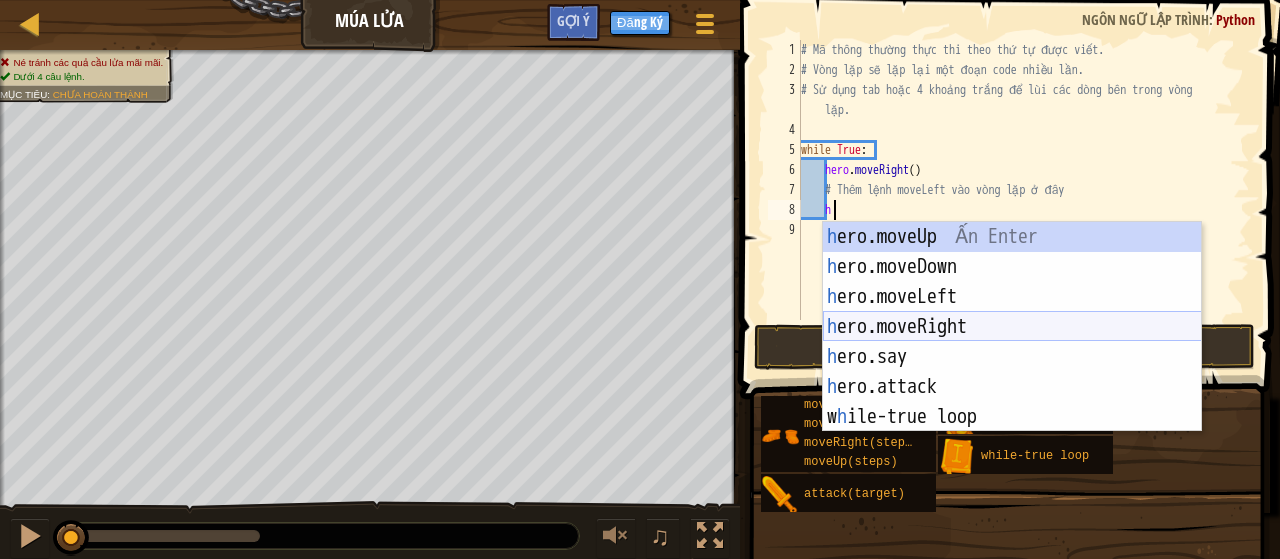 click on "h ero.moveUp Ấn Enter h ero.moveDown Ấn Enter h ero.moveLeft Ấn Enter h ero.moveRight Ấn Enter h ero.say Ấn Enter h ero.attack Ấn Enter w h ile-true loop Ấn Enter" at bounding box center (1012, 357) 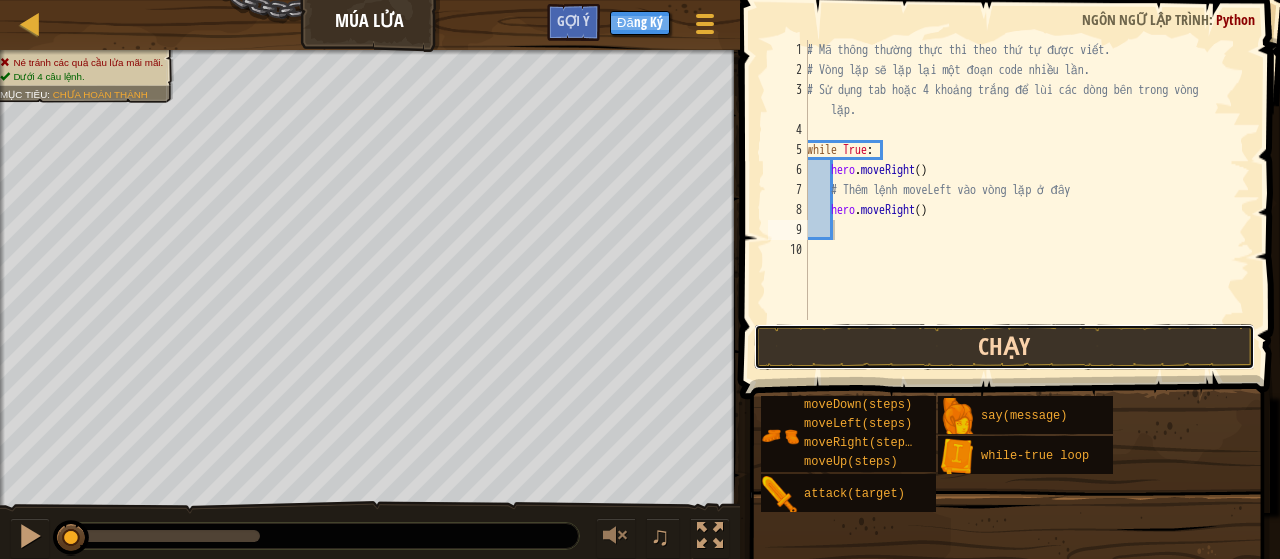 click on "Chạy" at bounding box center [1004, 347] 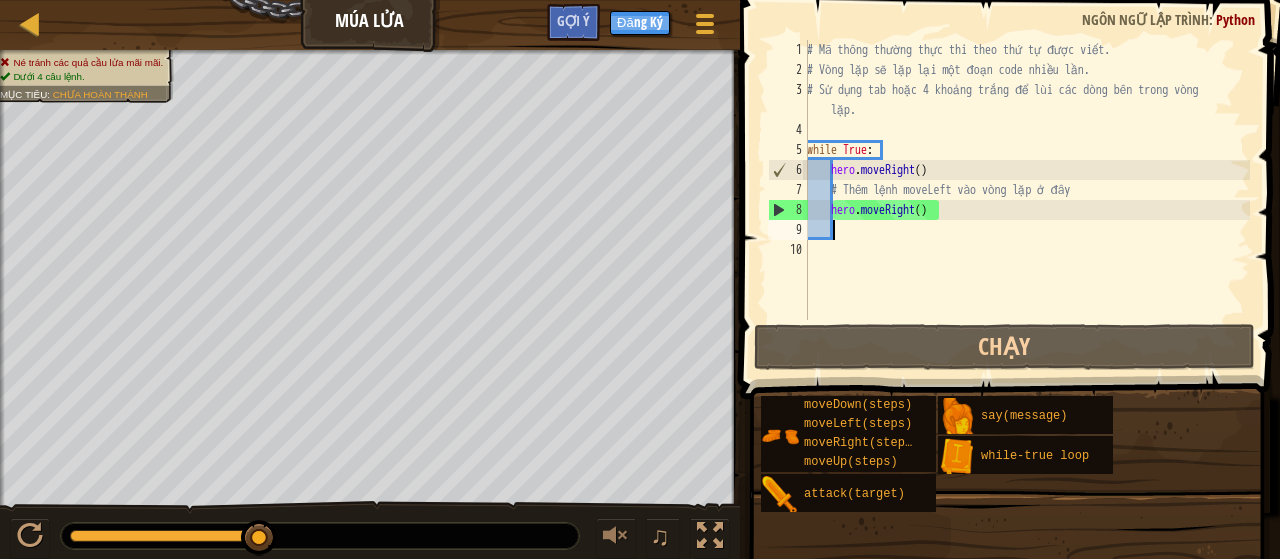 type on "h" 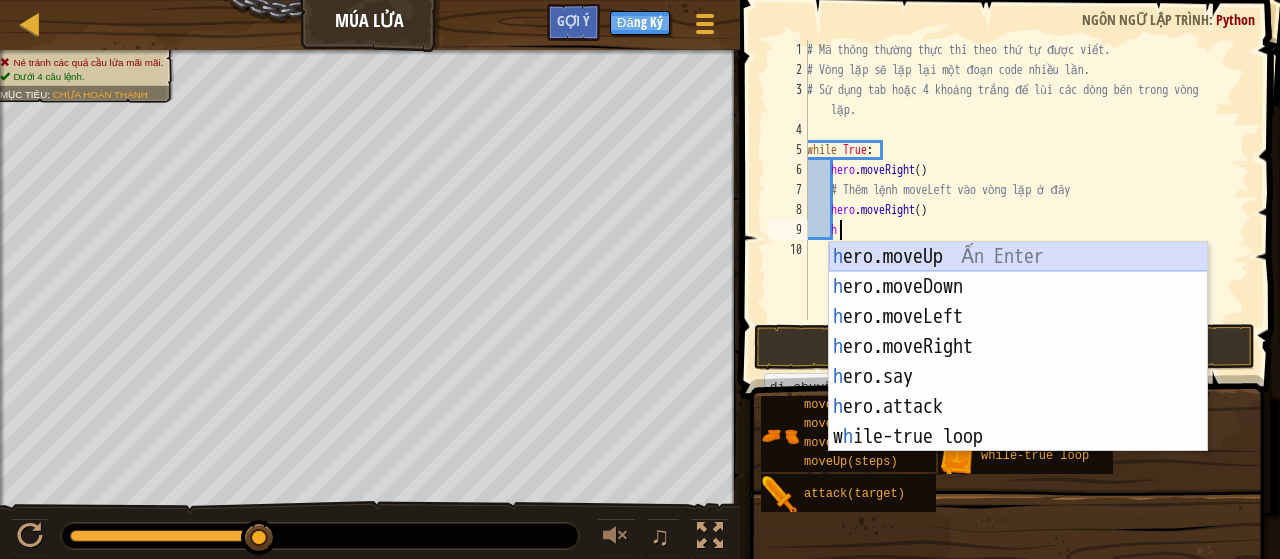click on "h ero.moveUp Ấn Enter h ero.moveDown Ấn Enter h ero.moveLeft Ấn Enter h ero.moveRight Ấn Enter h ero.say Ấn Enter h ero.attack Ấn Enter w h ile-true loop Ấn Enter" at bounding box center [1018, 377] 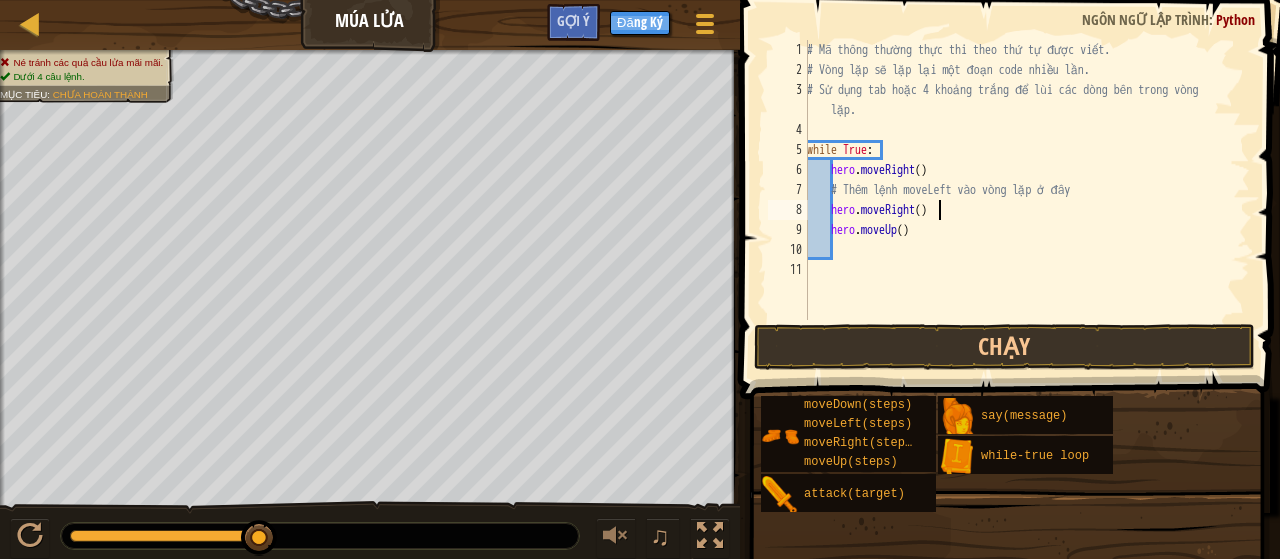 click on "# Mã thông thường thực thi theo thứ tự được viết. # Vòng lặp sẽ lặp lại một đoạn code nhiều lần. # Sử dụng tab hoặc 4 khoảng trắng để lùi các dòng bên trong vòng       lặp. while   True :      hero . moveRight ( )      # Thêm lệnh moveLeft vào vòng lặp ở đây      hero . moveRight ( )      hero . moveUp ( )" at bounding box center [1026, 200] 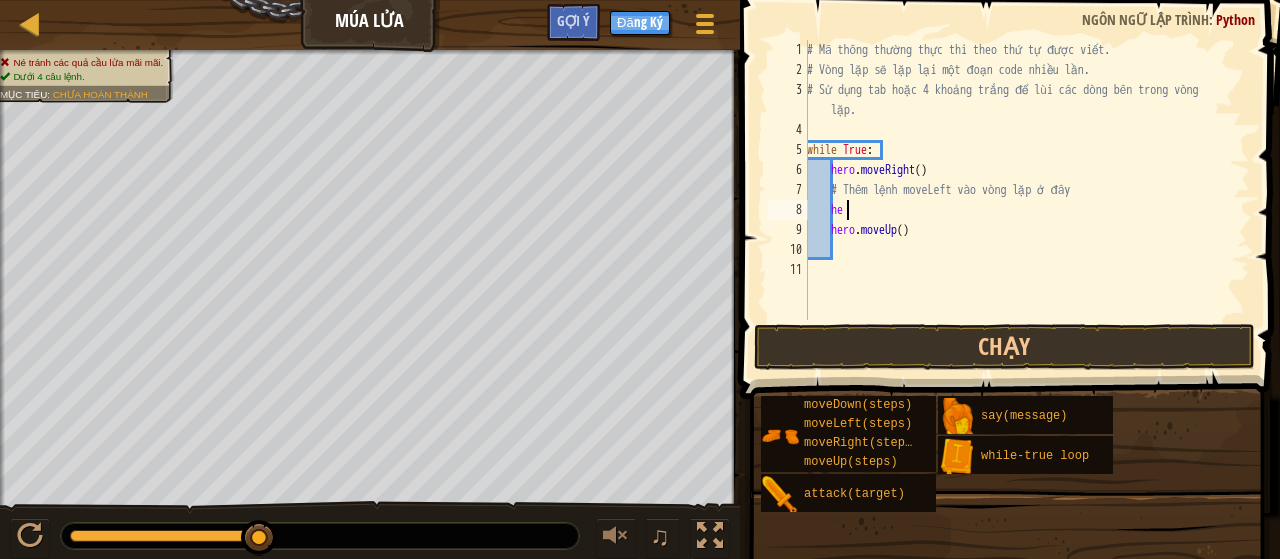 type on "h" 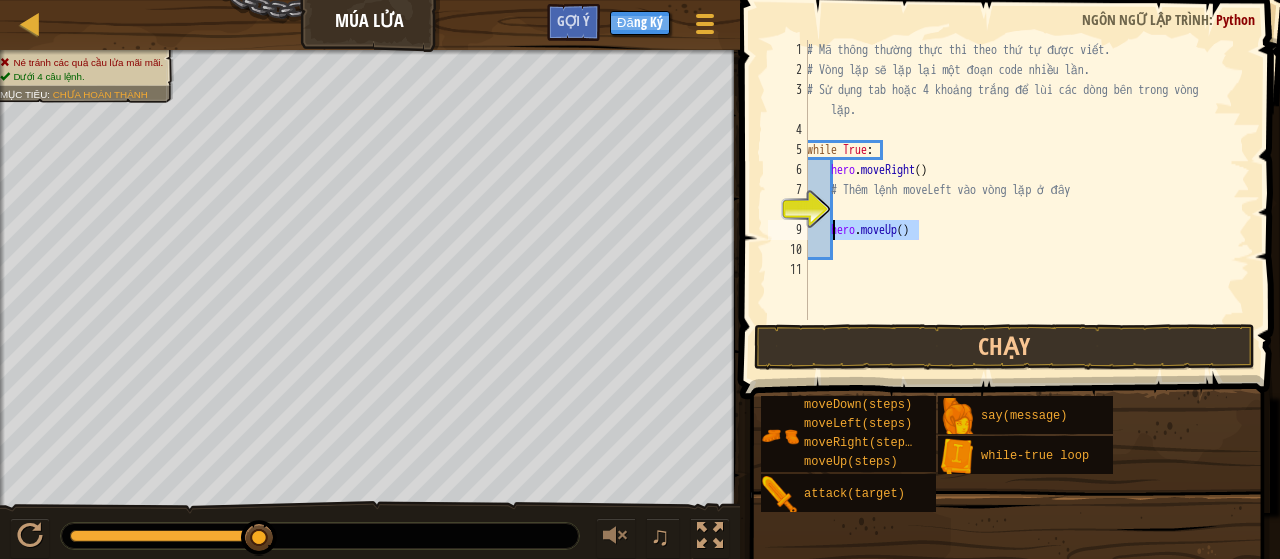 drag, startPoint x: 921, startPoint y: 235, endPoint x: 832, endPoint y: 237, distance: 89.02247 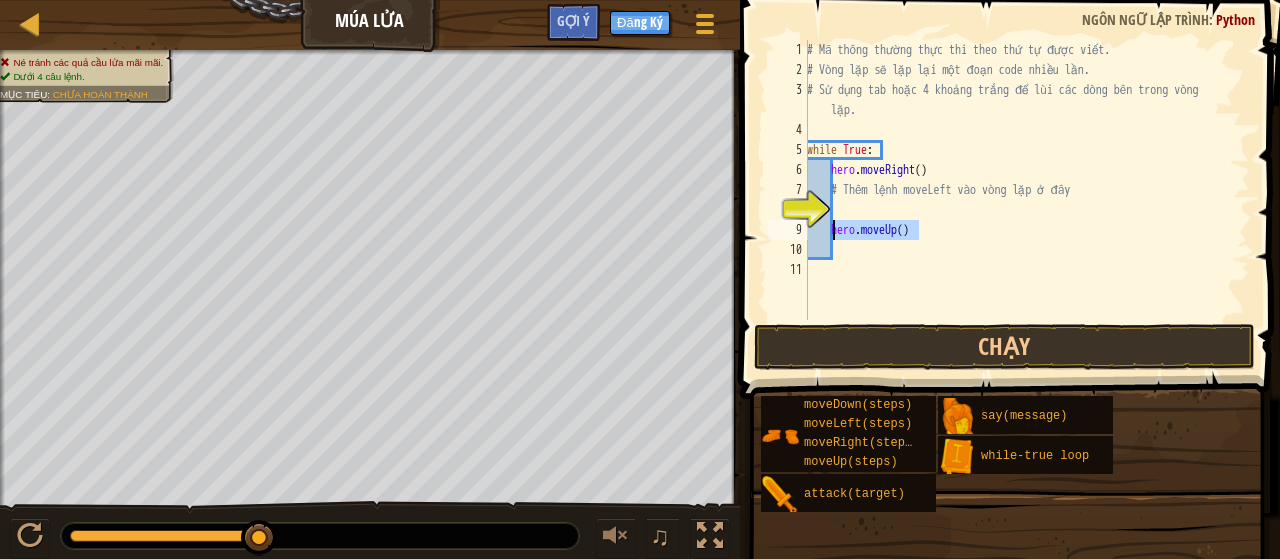 click on "# Mã thông thường thực thi theo thứ tự được viết. # Vòng lặp sẽ lặp lại một đoạn code nhiều lần. # Sử dụng tab hoặc 4 khoảng trắng để lùi các dòng bên trong vòng       lặp. while   True :      hero . moveRight ( )      # Thêm lệnh moveLeft vào vòng lặp ở đây           hero . moveUp ( )" at bounding box center [1026, 180] 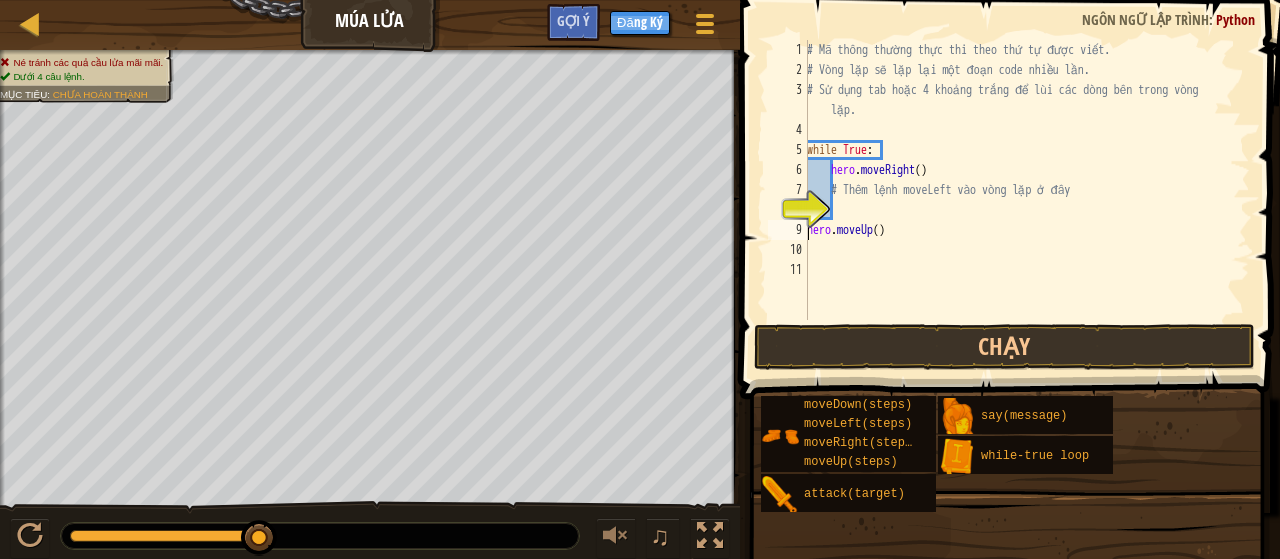 type on "hero.moveUp()" 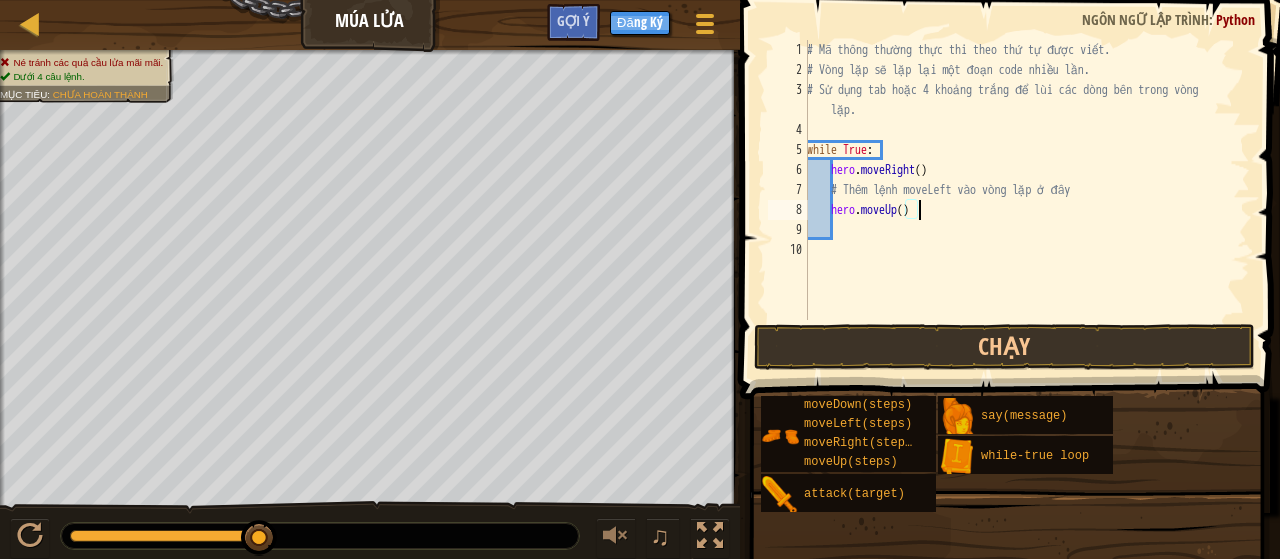 click on "# Mã thông thường thực thi theo thứ tự được viết. # Vòng lặp sẽ lặp lại một đoạn code nhiều lần. # Sử dụng tab hoặc 4 khoảng trắng để lùi các dòng bên trong vòng       lặp. while   True :      hero . moveRight ( )      # Thêm lệnh moveLeft vào vòng lặp ở đây      hero . moveUp ( )" at bounding box center [1026, 200] 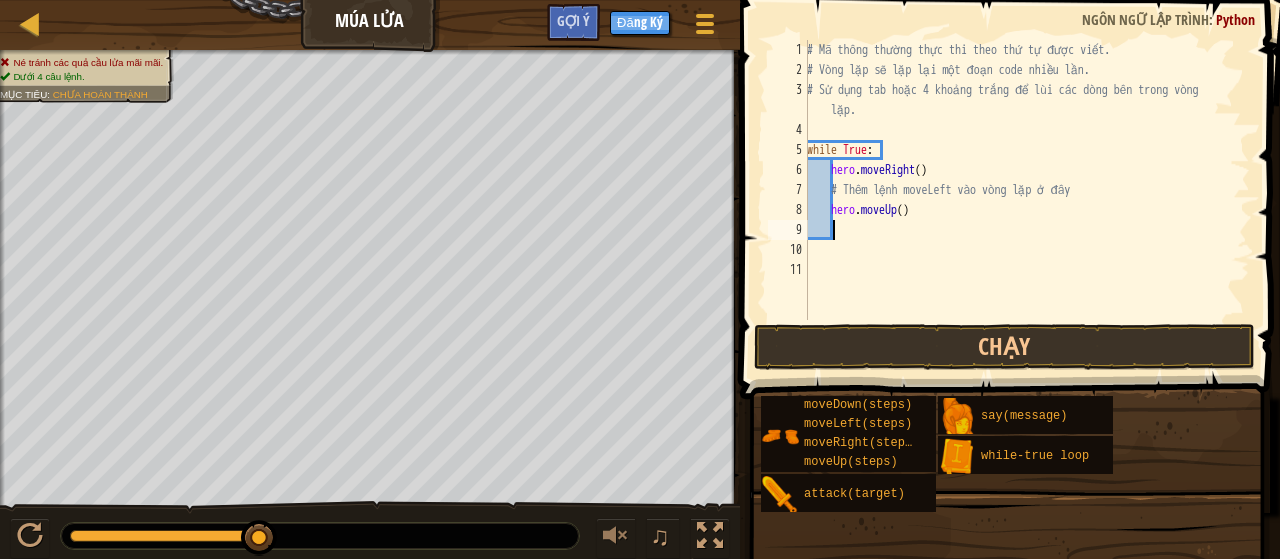 type on "h" 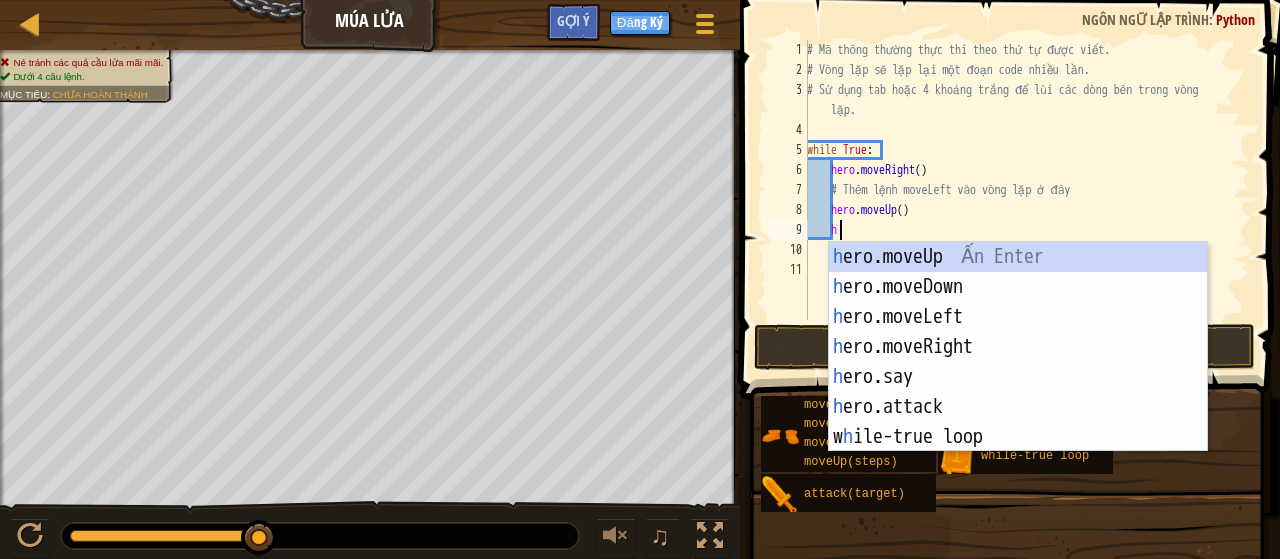 scroll, scrollTop: 9, scrollLeft: 2, axis: both 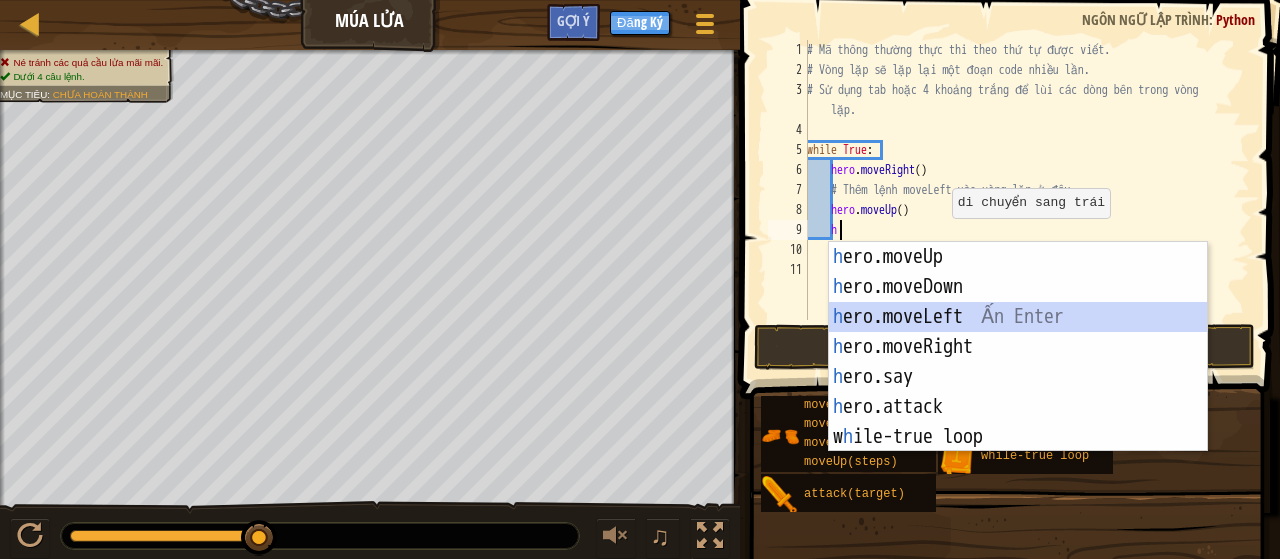 click on "h ero.moveUp Ấn Enter h ero.moveDown Ấn Enter h ero.moveLeft Ấn Enter h ero.moveRight Ấn Enter h ero.say Ấn Enter h ero.attack Ấn Enter w h ile-true loop Ấn Enter" at bounding box center (1018, 377) 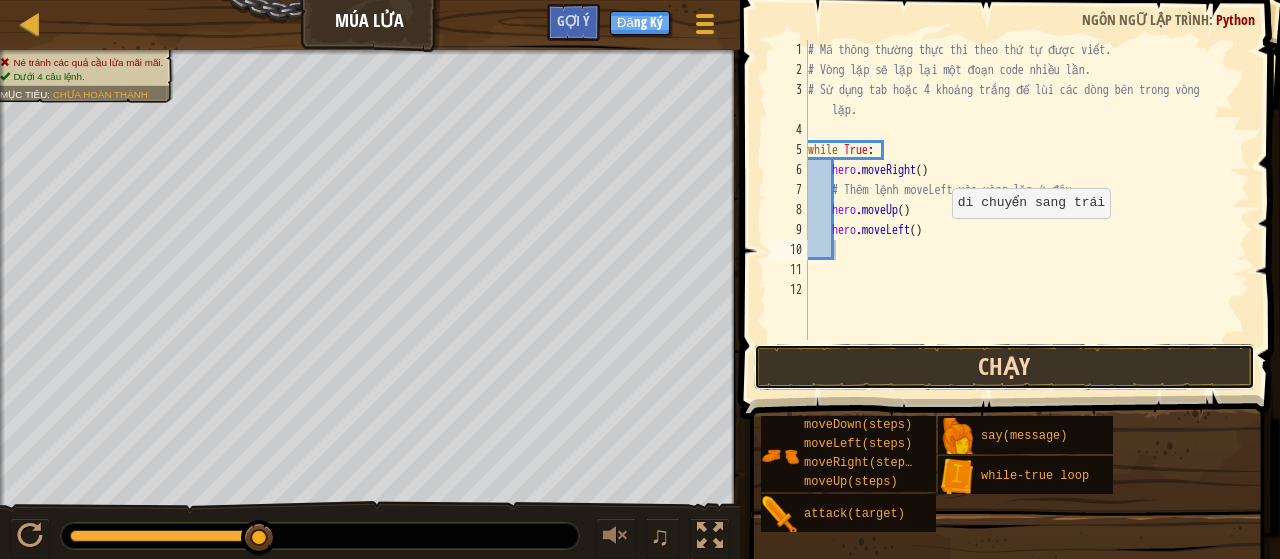 click on "Chạy" at bounding box center (1004, 367) 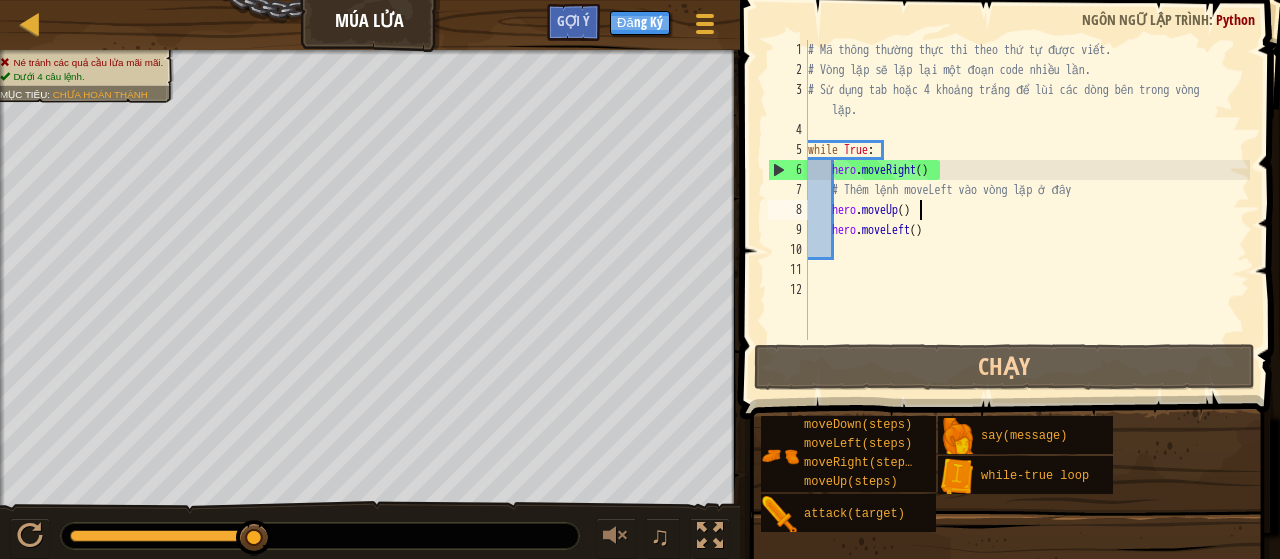 click on "# Mã thông thường thực thi theo thứ tự được viết. # Vòng lặp sẽ lặp lại một đoạn code nhiều lần. # Sử dụng tab hoặc 4 khoảng trắng để lùi các dòng bên trong vòng       lặp. while   True :      hero . moveRight ( )      # Thêm lệnh moveLeft vào vòng lặp ở đây      hero . moveUp ( )      hero . moveLeft ( )" at bounding box center (1027, 210) 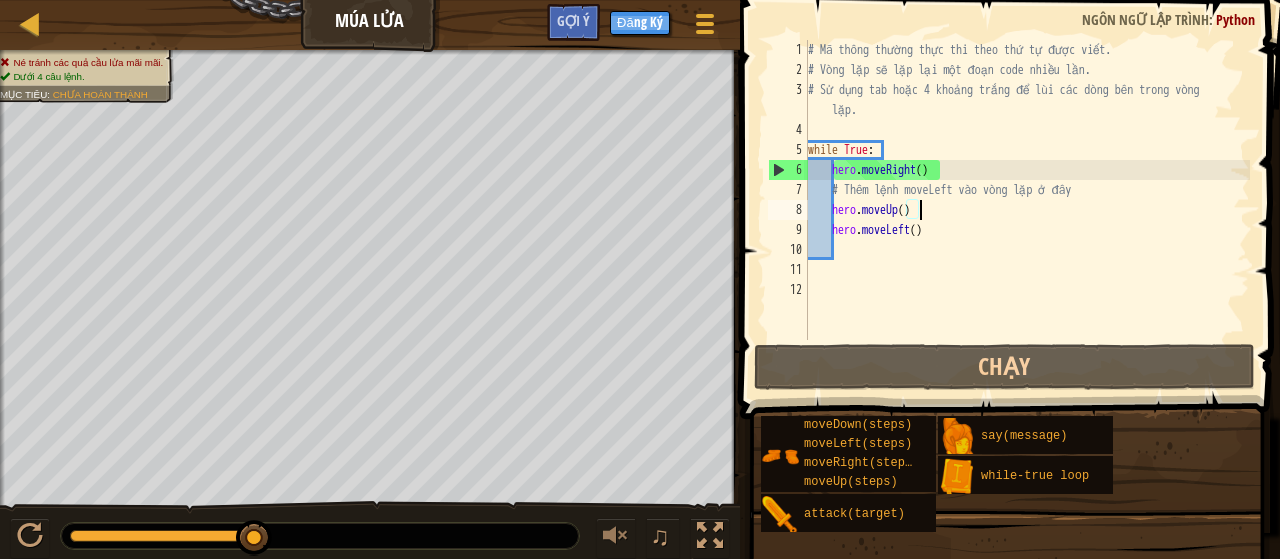 click on "# Mã thông thường thực thi theo thứ tự được viết. # Vòng lặp sẽ lặp lại một đoạn code nhiều lần. # Sử dụng tab hoặc 4 khoảng trắng để lùi các dòng bên trong vòng       lặp. while   True :      hero . moveRight ( )      # Thêm lệnh moveLeft vào vòng lặp ở đây      hero . moveUp ( )      hero . moveLeft ( )" at bounding box center (1027, 210) 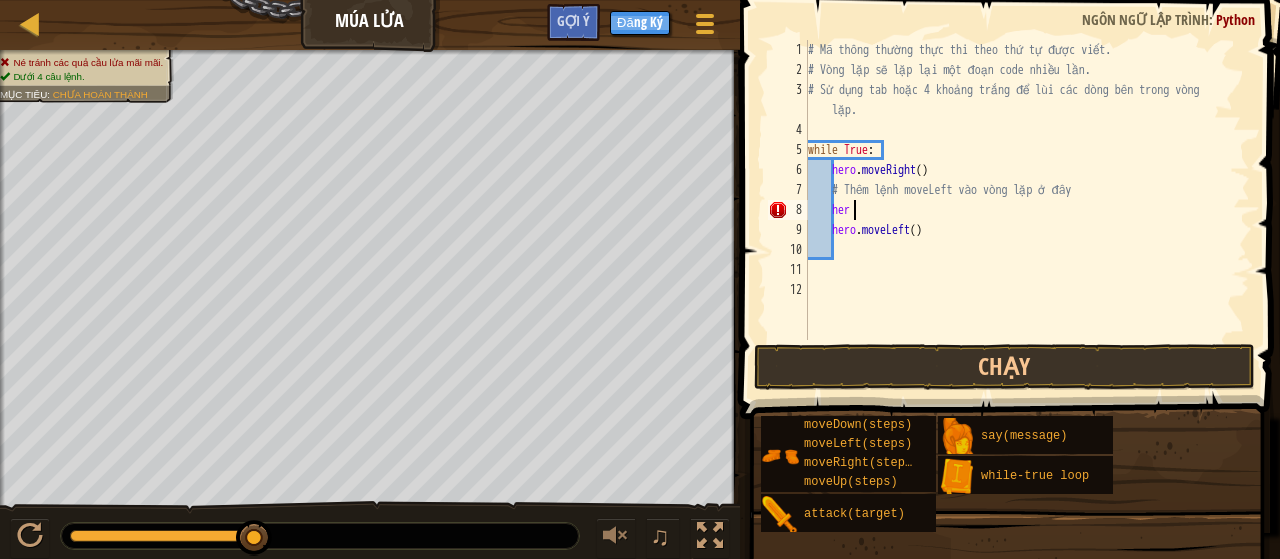 type on "h" 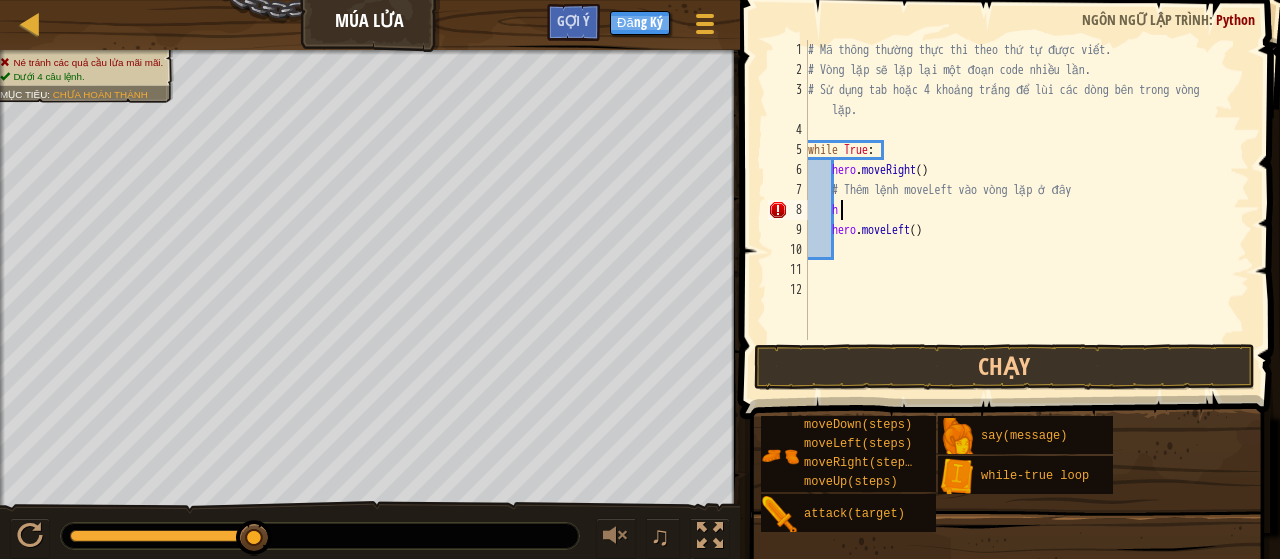 type 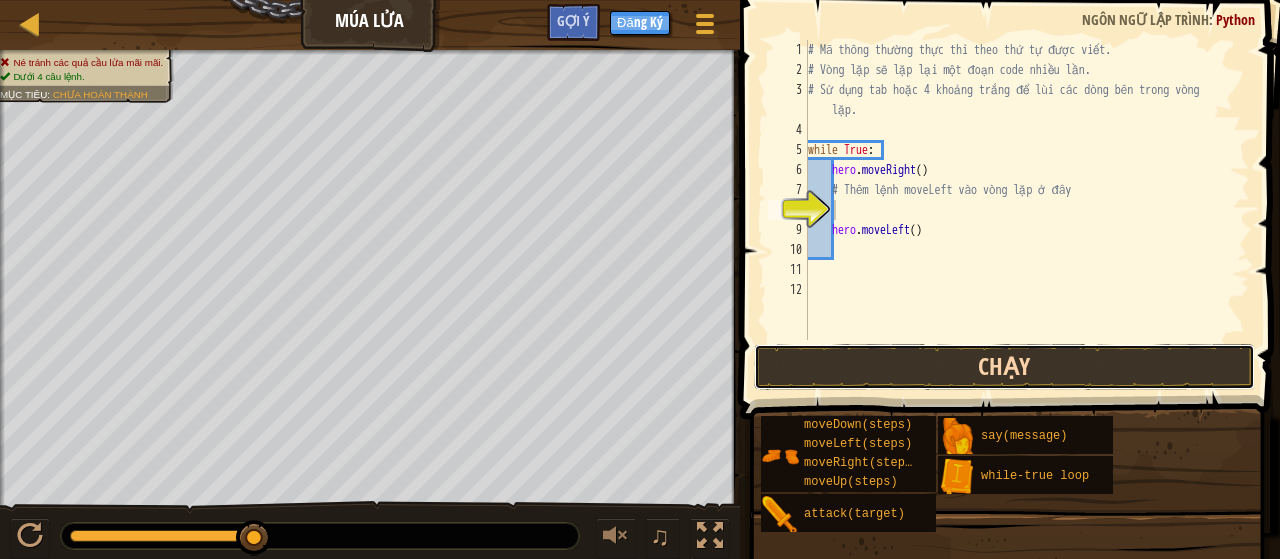 click on "Chạy" at bounding box center [1004, 367] 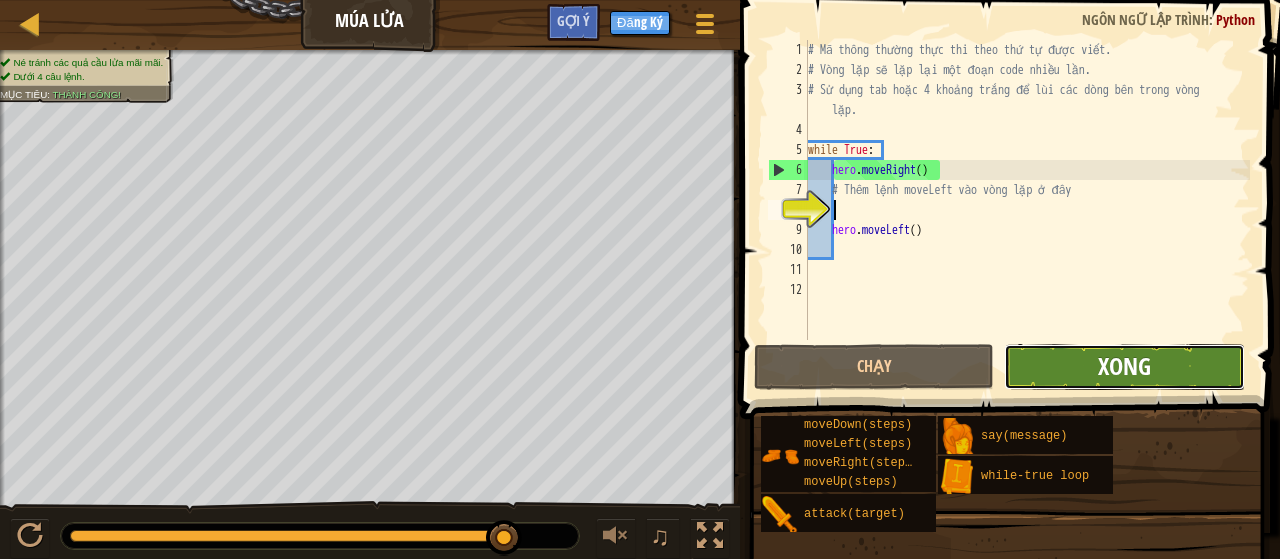 click on "Xong" at bounding box center (1124, 366) 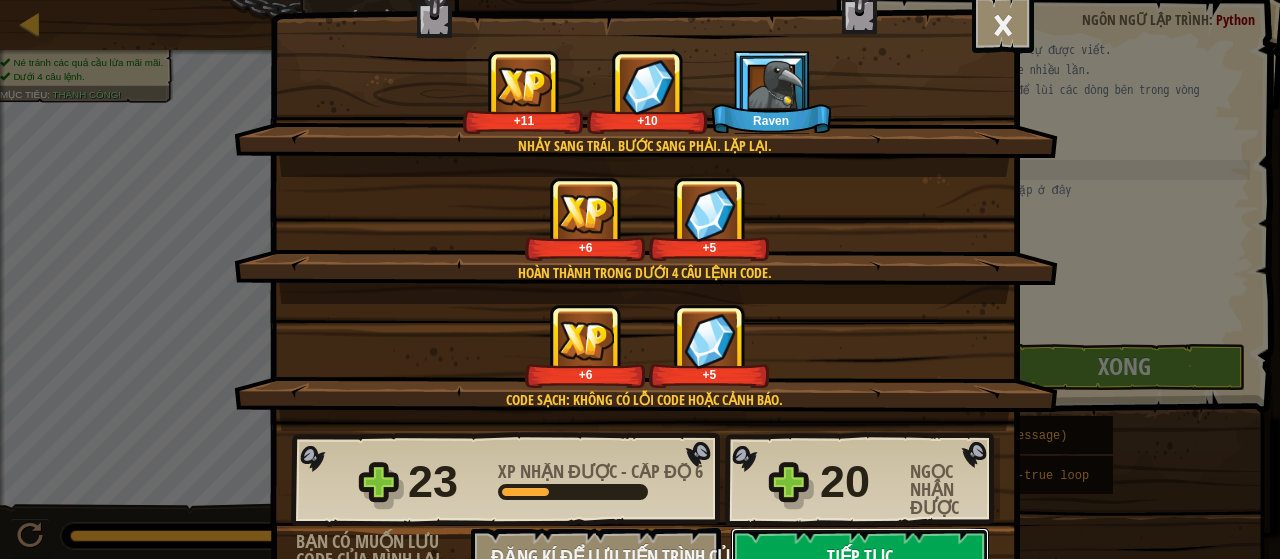 click on "Tiếp tục" at bounding box center [860, 558] 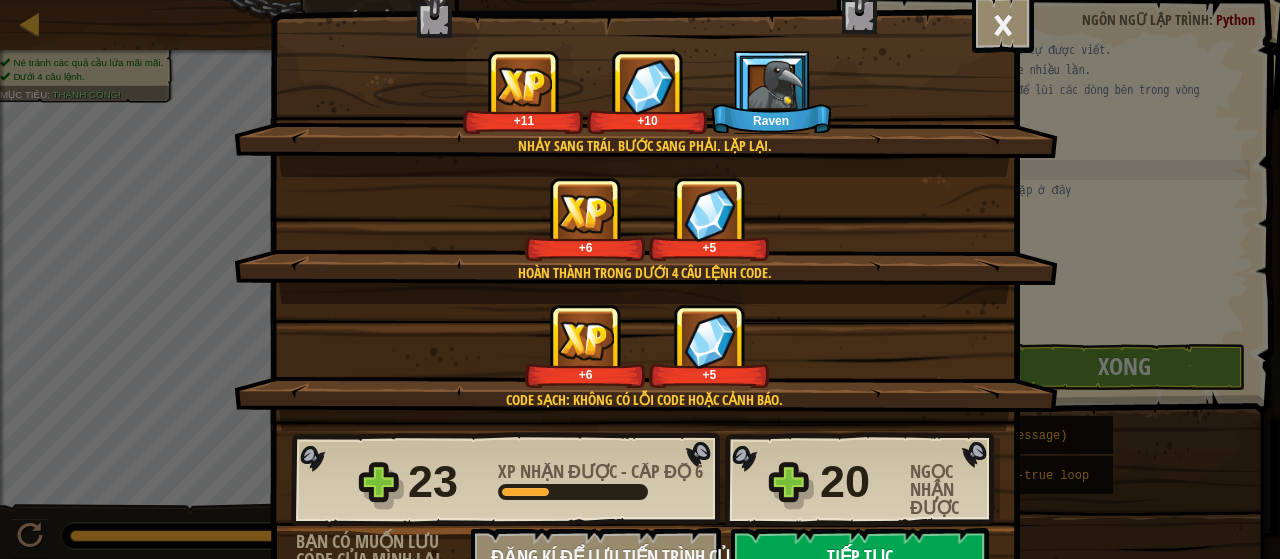 select on "vi" 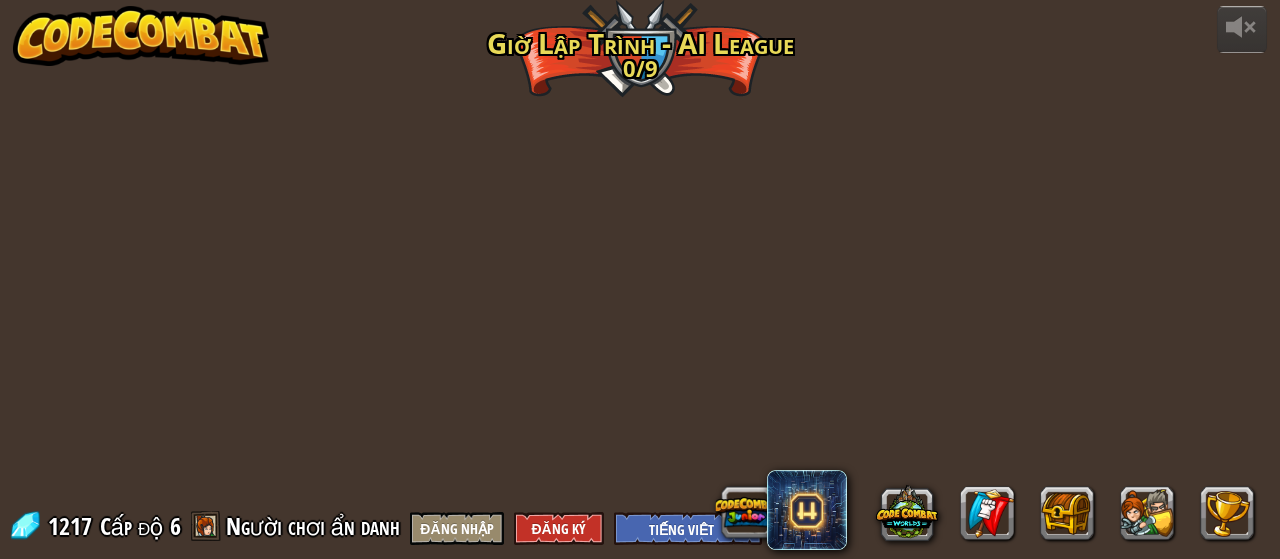 select on "vi" 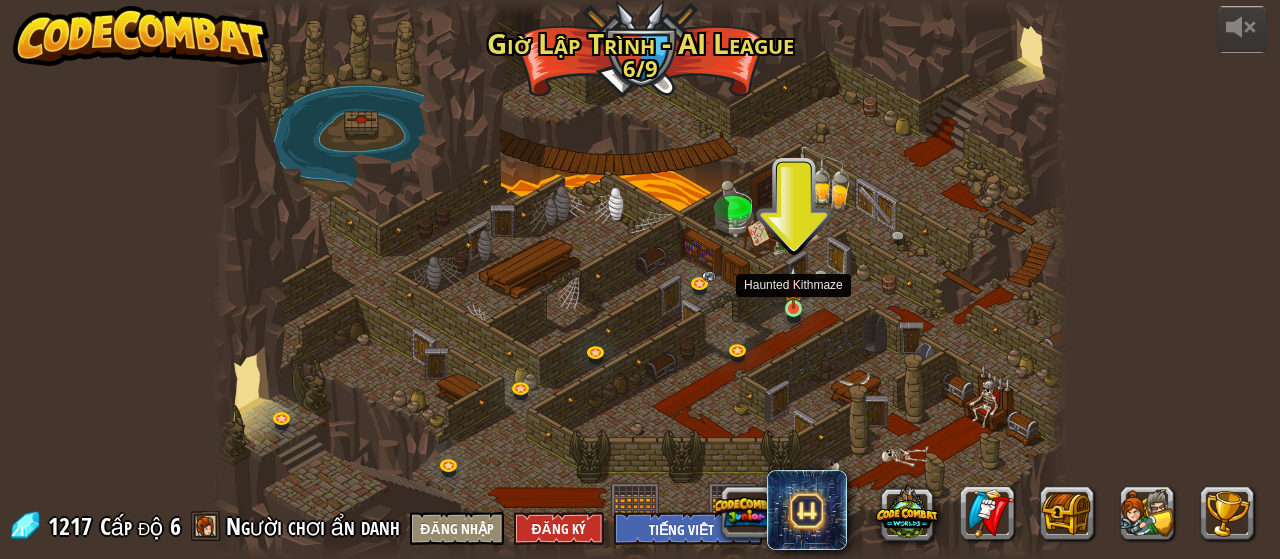 click at bounding box center (793, 287) 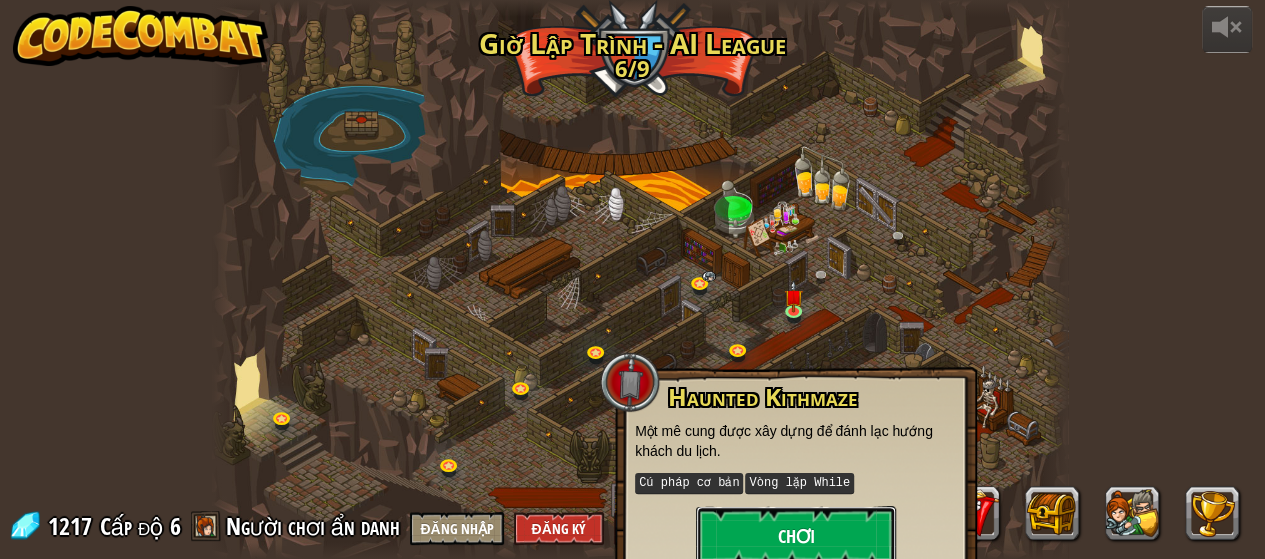click on "Chơi" at bounding box center [796, 536] 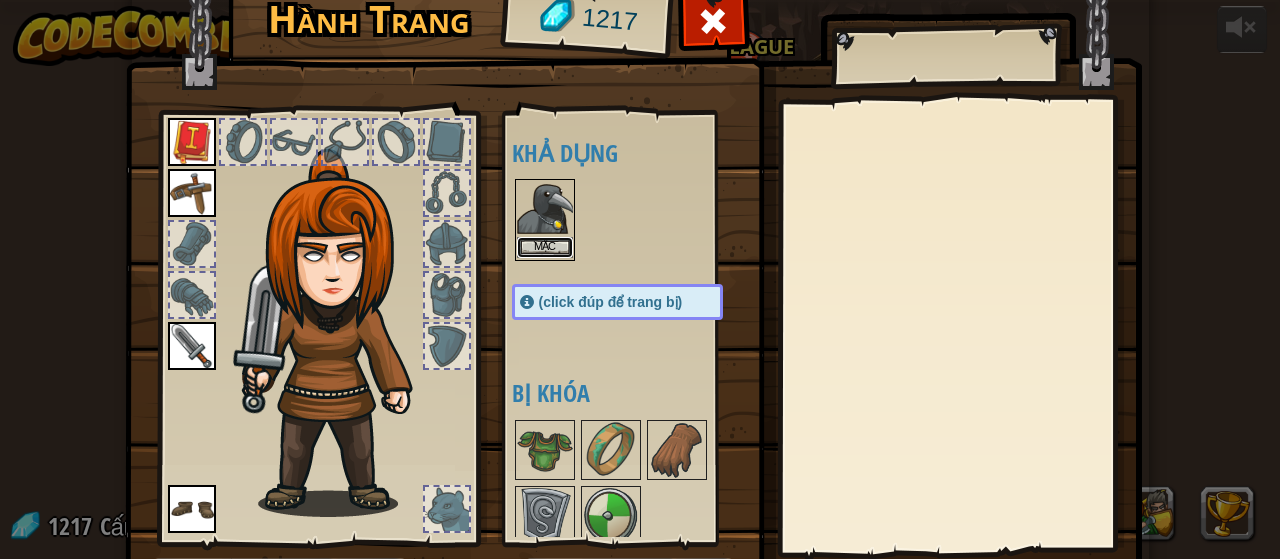 click on "Mặc" at bounding box center [545, 247] 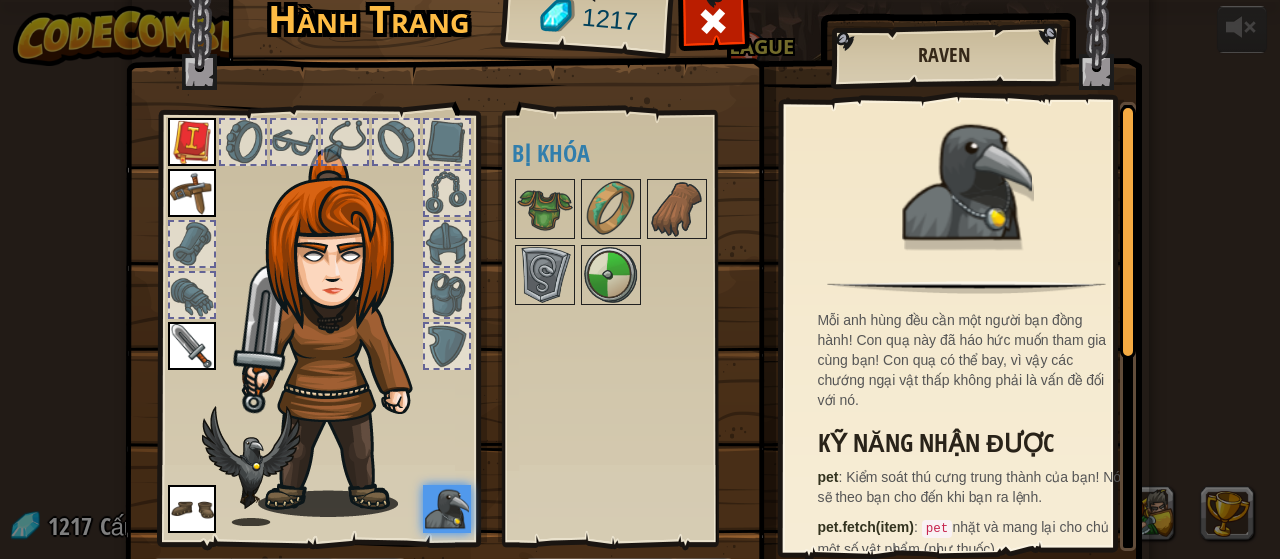 scroll, scrollTop: 130, scrollLeft: 0, axis: vertical 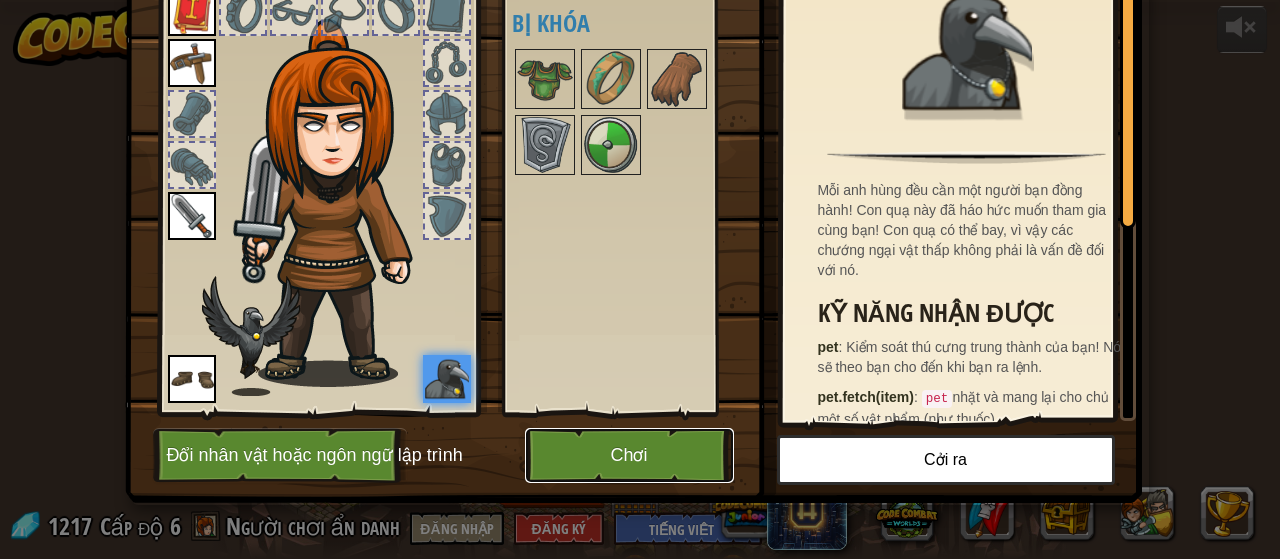 click on "Chơi" at bounding box center (629, 455) 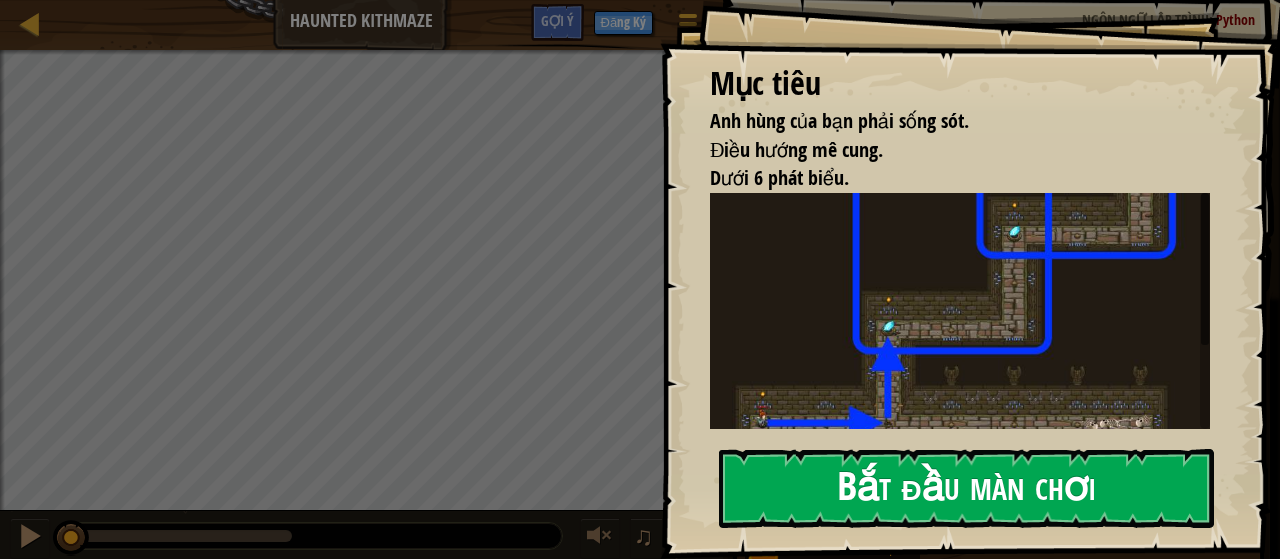 click on "Bắt đầu màn chơi" at bounding box center (966, 488) 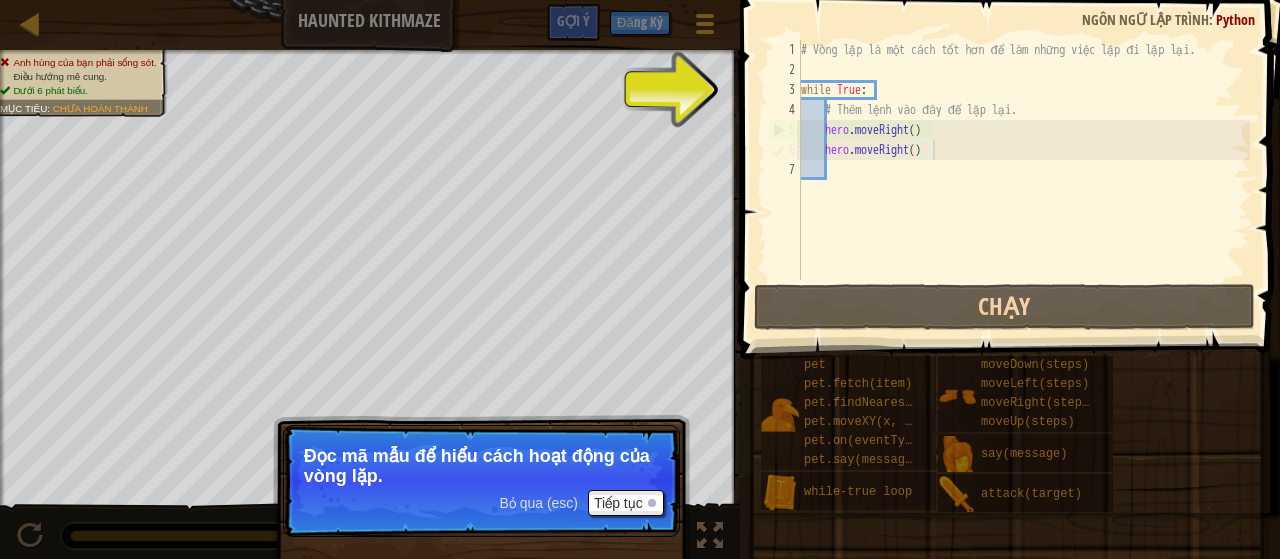 click on "# Vòng lặp là một cách tốt hơn để làm những việc lặp đi lặp lại. while   True :      # Thêm lệnh vào đây để lặp lại.      hero . moveRight ( )      hero . moveRight ( )" at bounding box center [1023, 180] 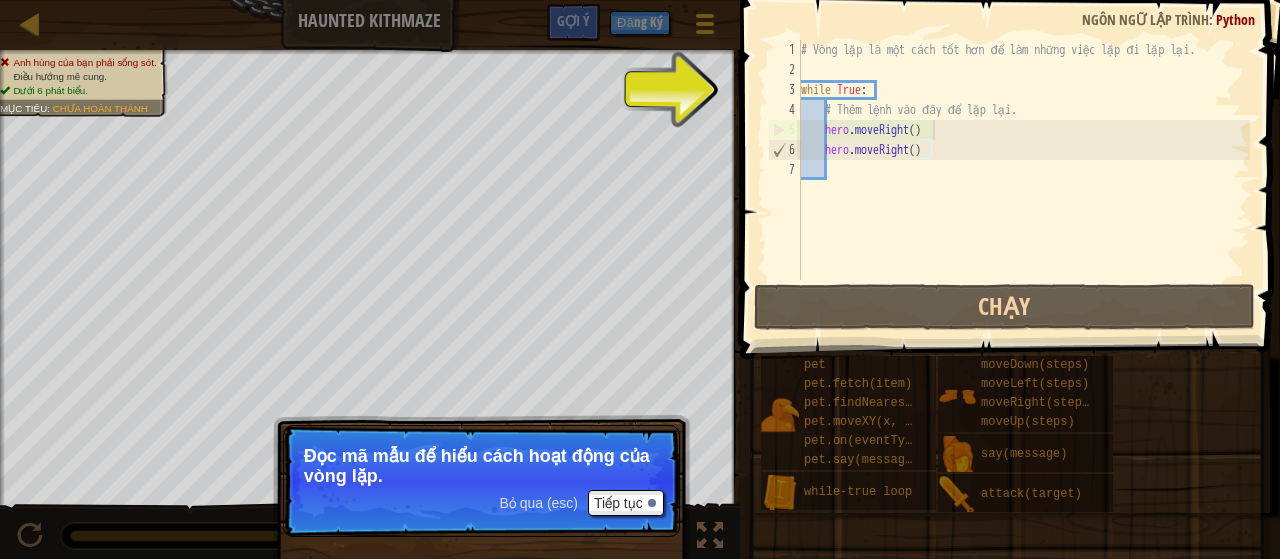click on "# Vòng lặp là một cách tốt hơn để làm những việc lặp đi lặp lại. while   True :      # Thêm lệnh vào đây để lặp lại.      hero . moveRight ( )      hero . moveRight ( )" at bounding box center [1023, 180] 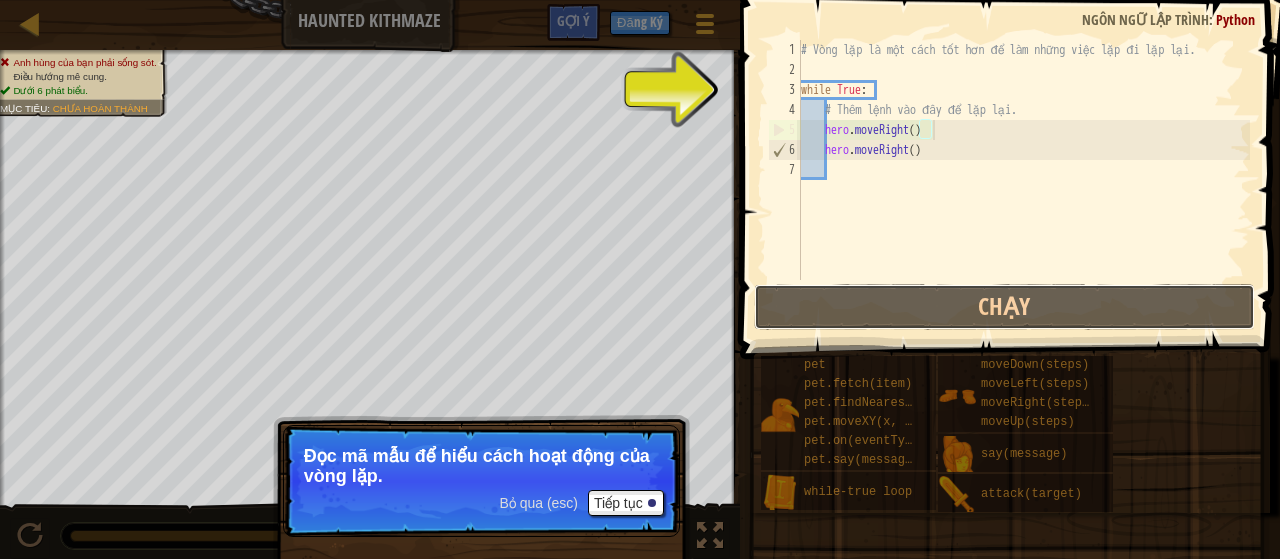 drag, startPoint x: 859, startPoint y: 308, endPoint x: 941, endPoint y: 163, distance: 166.5803 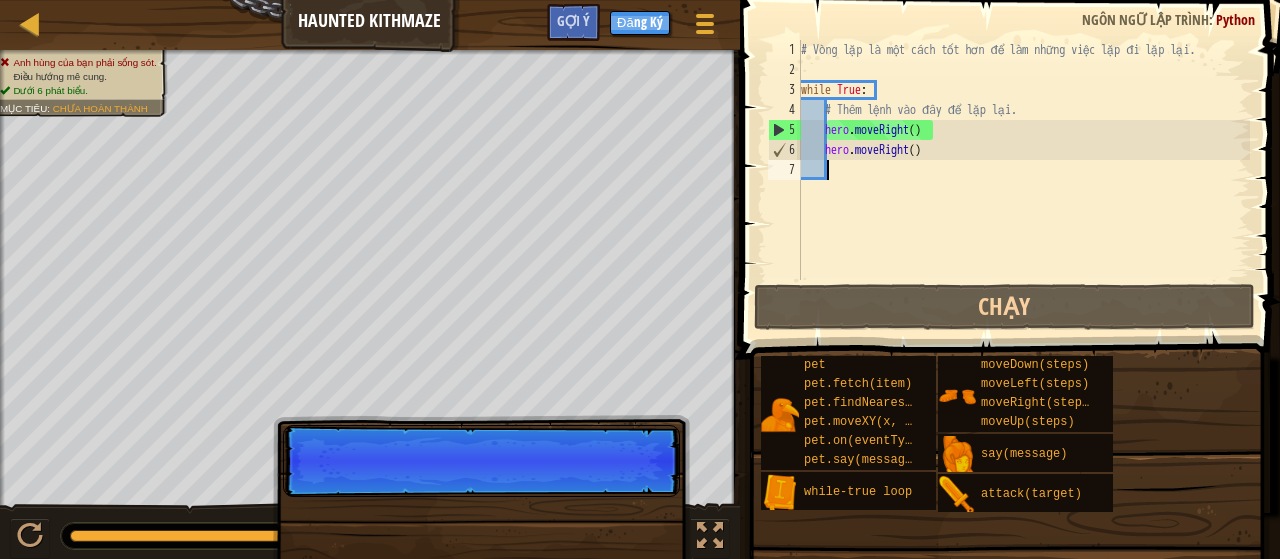 click on "# Vòng lặp là một cách tốt hơn để làm những việc lặp đi lặp lại. while   True :      # Thêm lệnh vào đây để lặp lại.      hero . moveRight ( )      hero . moveRight ( )" at bounding box center [1023, 180] 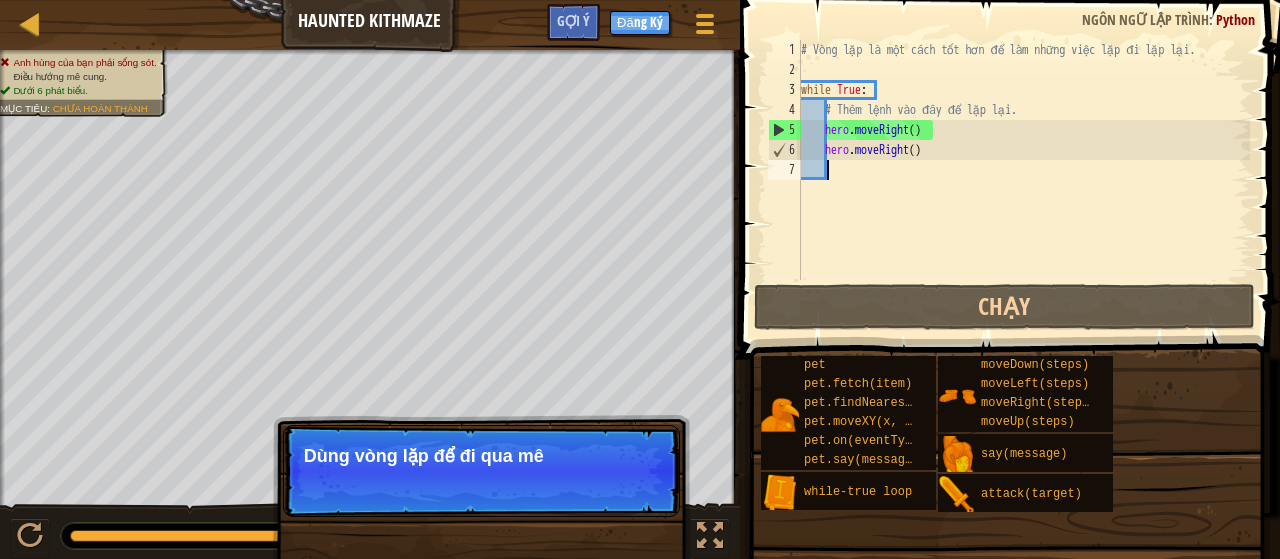 click on "# Vòng lặp là một cách tốt hơn để làm những việc lặp đi lặp lại. while   True :      # Thêm lệnh vào đây để lặp lại.      hero . moveRight ( )      hero . moveRight ( )" at bounding box center (1023, 180) 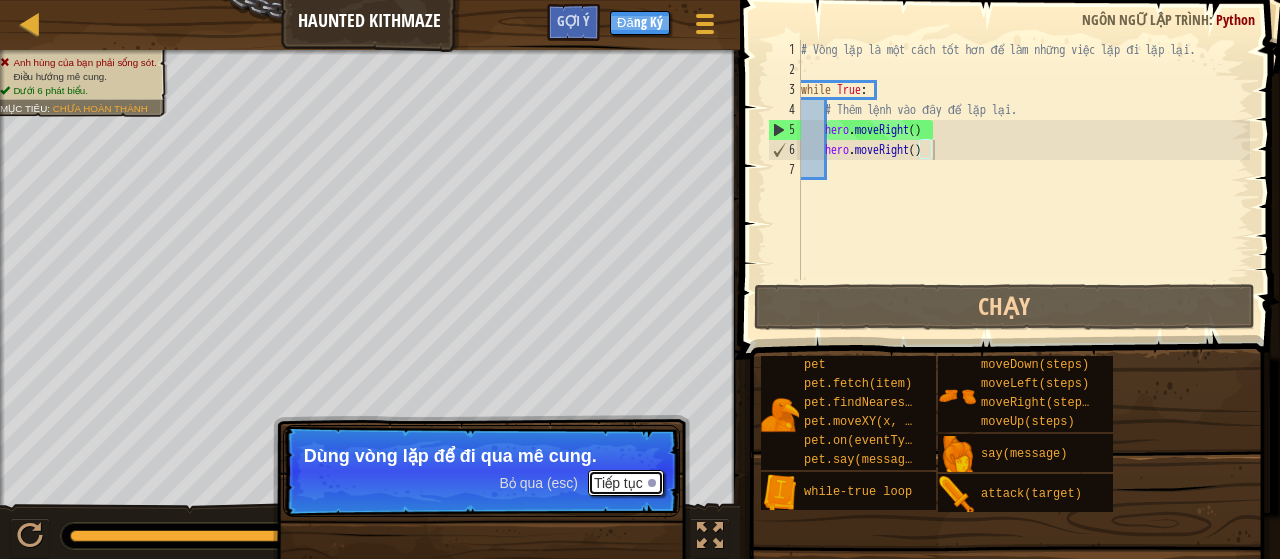 click on "Tiếp tục" at bounding box center (626, 483) 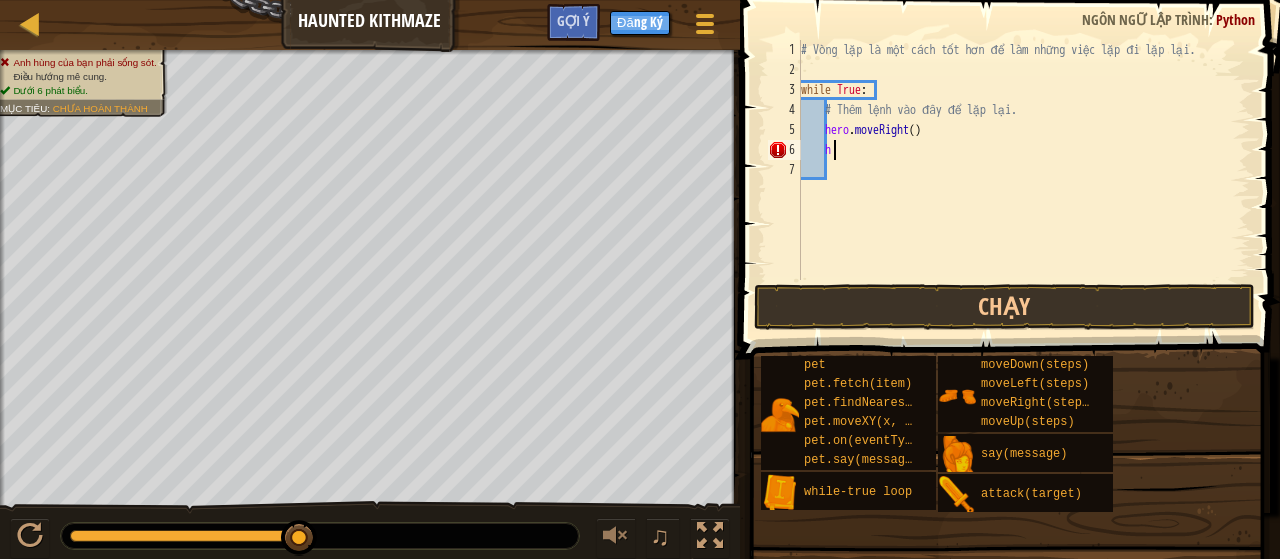 type on "h" 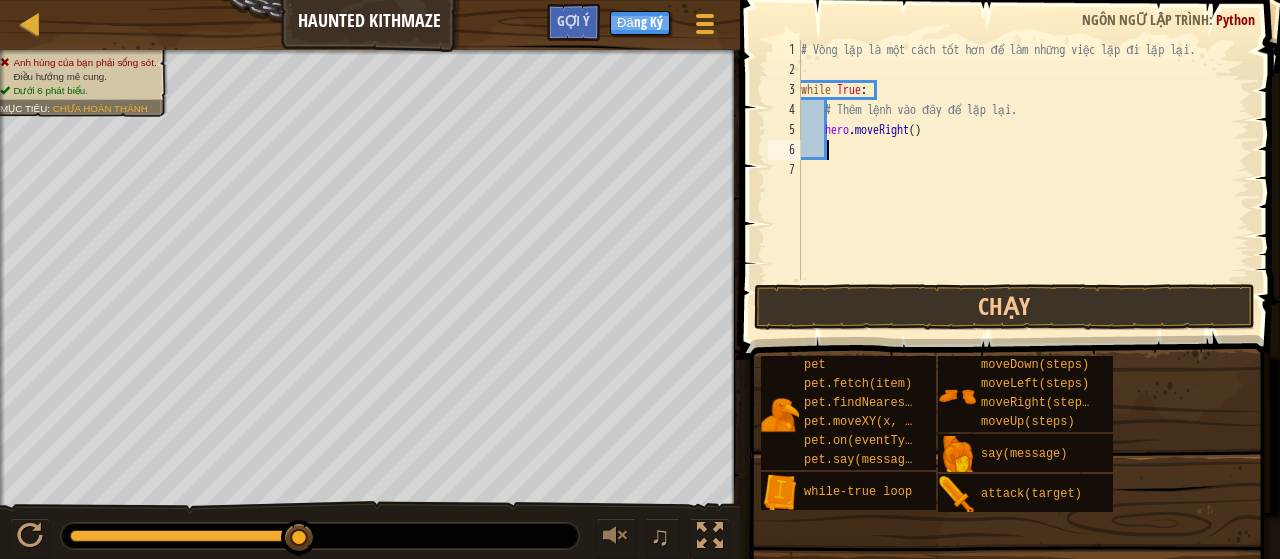 type on "h" 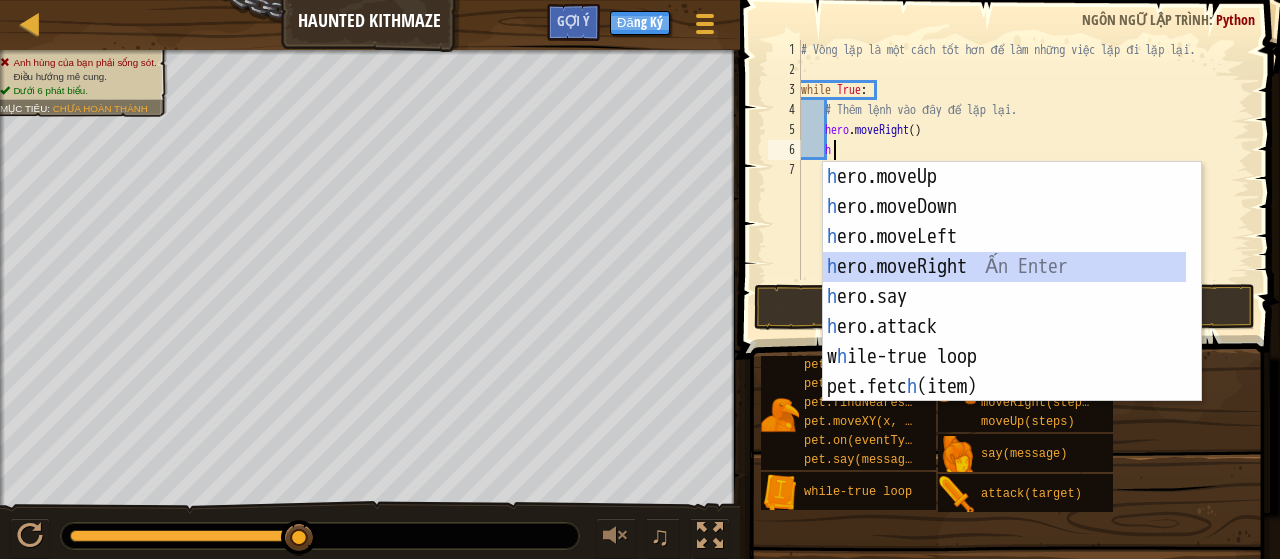 click on "h ero.moveUp Ấn Enter h ero.moveDown Ấn Enter h ero.moveLeft Ấn Enter h ero.moveRight Ấn Enter h ero.say Ấn Enter h ero.attack Ấn Enter w h ile-true loop Ấn Enter pet.fetc h (item) Ấn Enter pet.on(eventType,  h andler) Ấn Enter" at bounding box center (1005, 312) 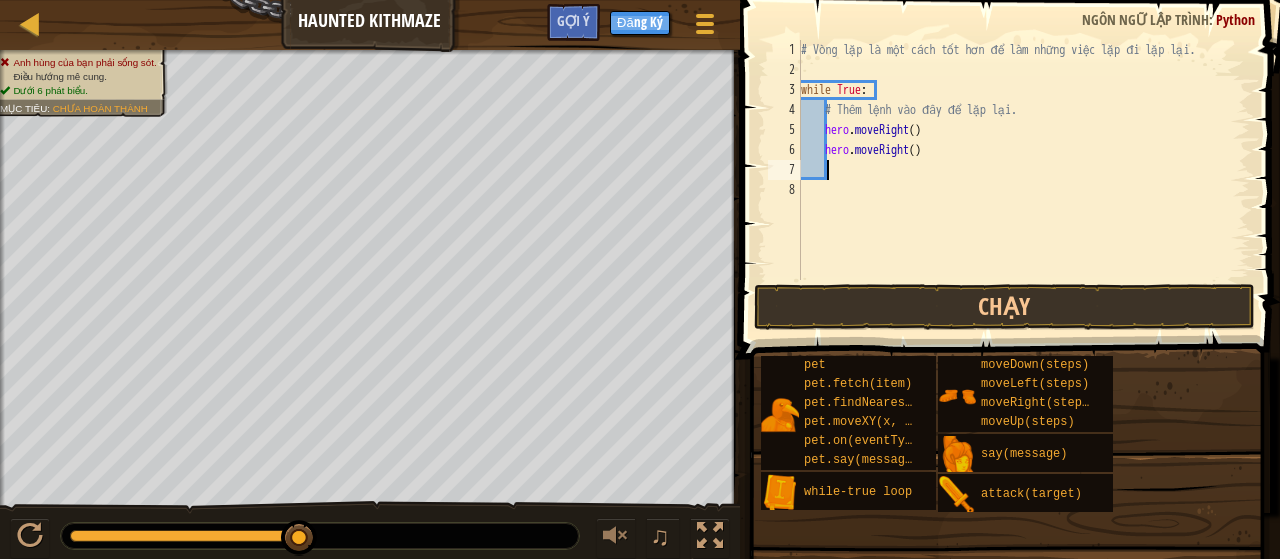 type on "h" 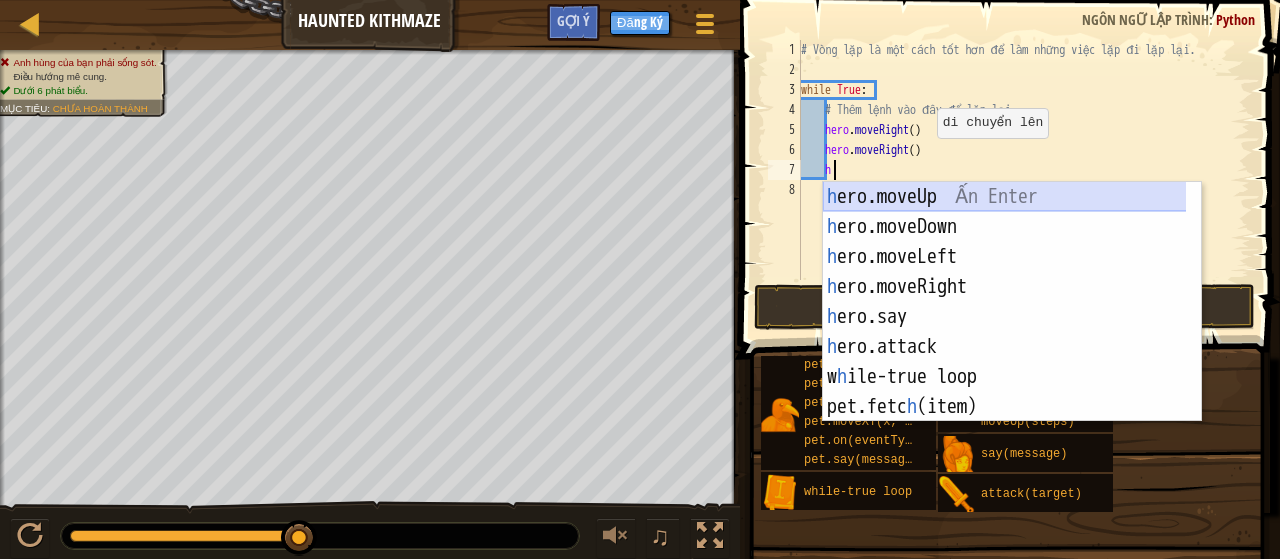 click on "h ero.moveUp Ấn Enter h ero.moveDown Ấn Enter h ero.moveLeft Ấn Enter h ero.moveRight Ấn Enter h ero.say Ấn Enter h ero.attack Ấn Enter w h ile-true loop Ấn Enter pet.fetc h (item) Ấn Enter pet.on(eventType,  h andler) Ấn Enter" at bounding box center [1005, 332] 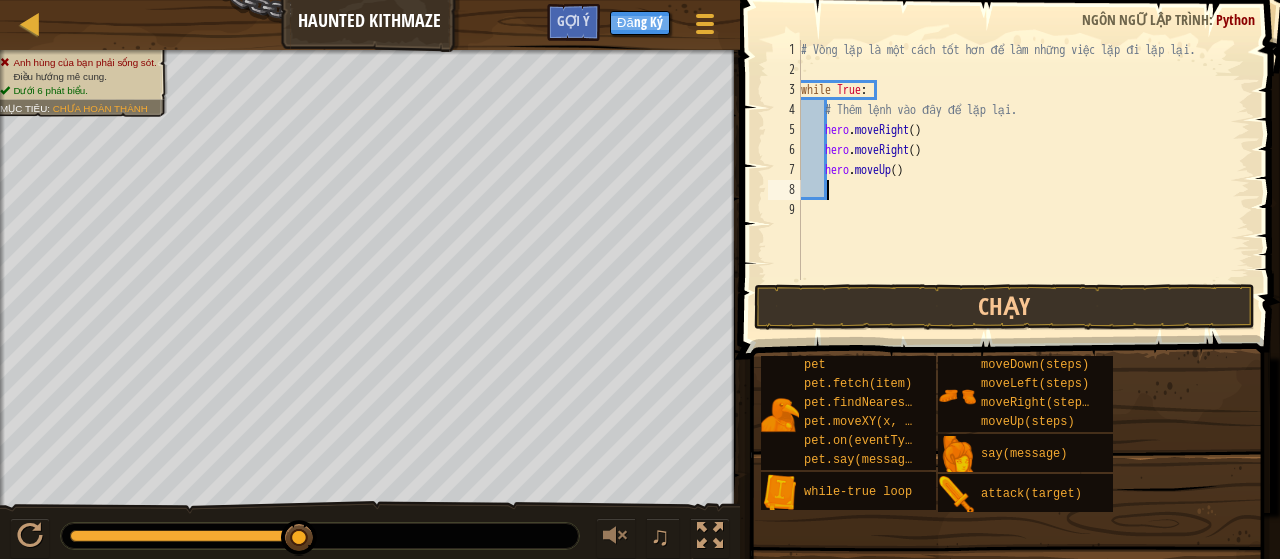 type on "h" 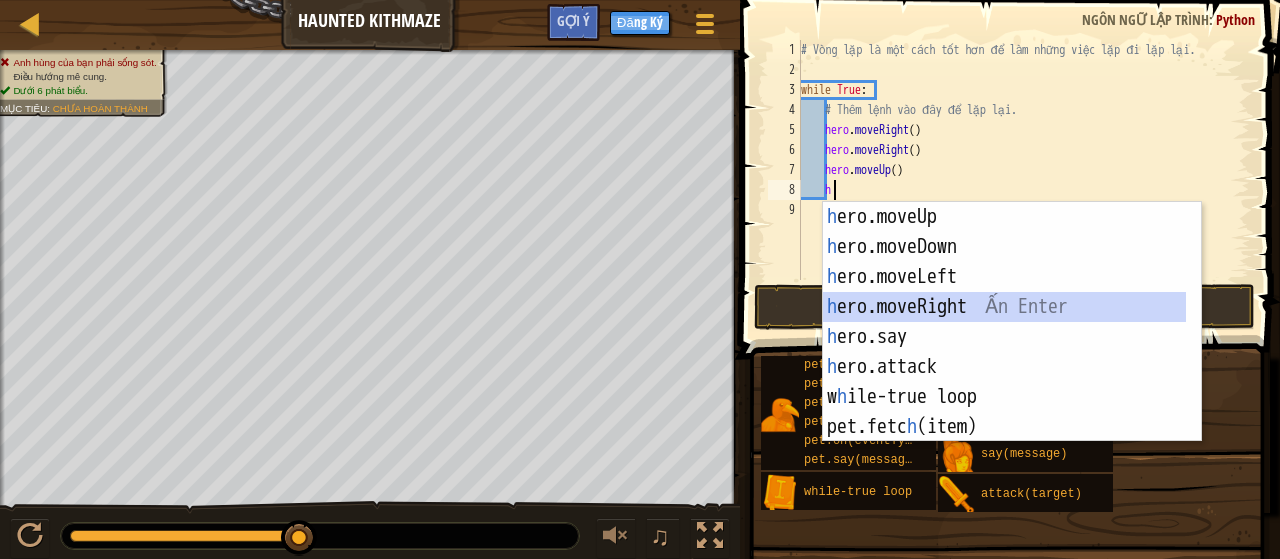 click on "h ero.moveUp Ấn Enter h ero.moveDown Ấn Enter h ero.moveLeft Ấn Enter h ero.moveRight Ấn Enter h ero.say Ấn Enter h ero.attack Ấn Enter w h ile-true loop Ấn Enter pet.fetc h (item) Ấn Enter pet.on(eventType,  h andler) Ấn Enter" at bounding box center (1005, 352) 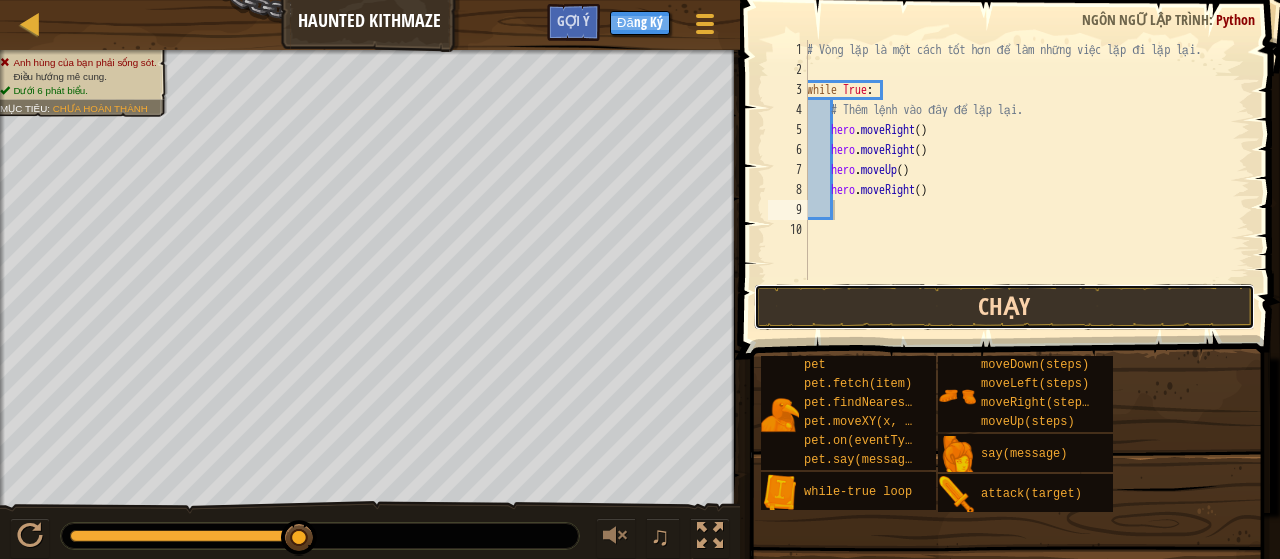 click on "Chạy" at bounding box center [1004, 307] 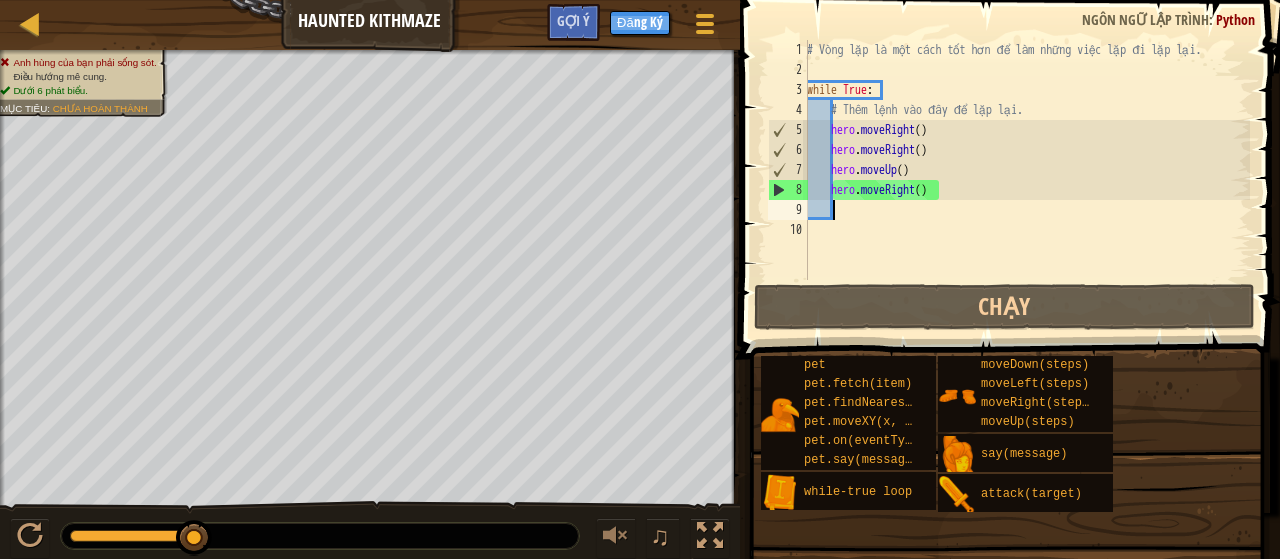 click on "# Vòng lặp là một cách tốt hơn để làm những việc lặp đi lặp lại. while   True :      # Thêm lệnh vào đây để lặp lại.      hero . moveRight ( )      hero . moveRight ( )      hero . moveUp ( )      hero . moveRight ( )" at bounding box center [1026, 180] 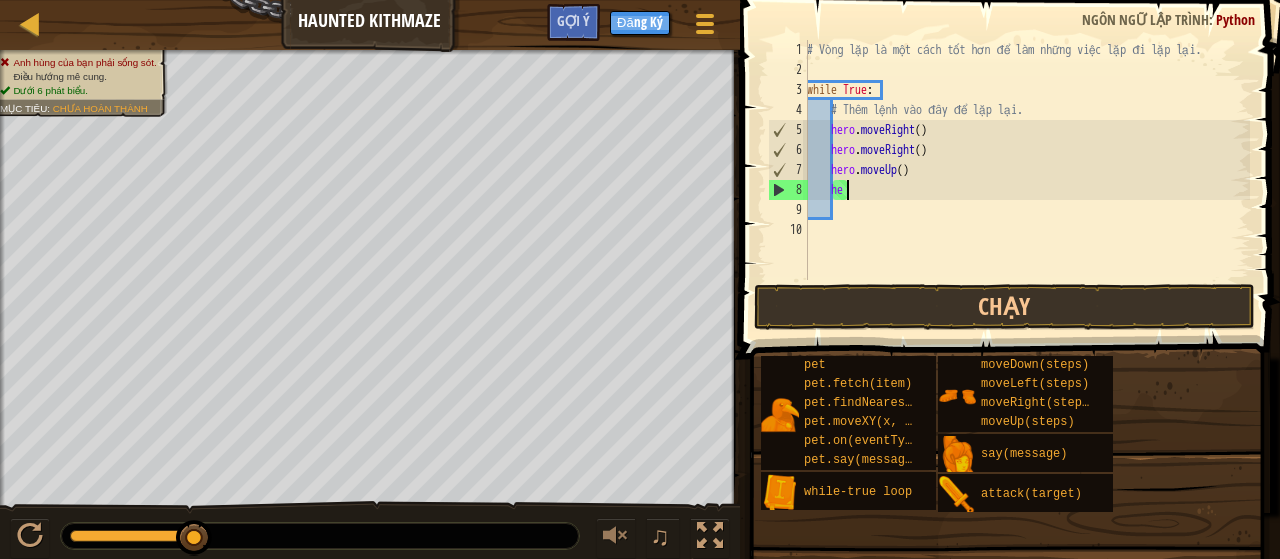 type on "h" 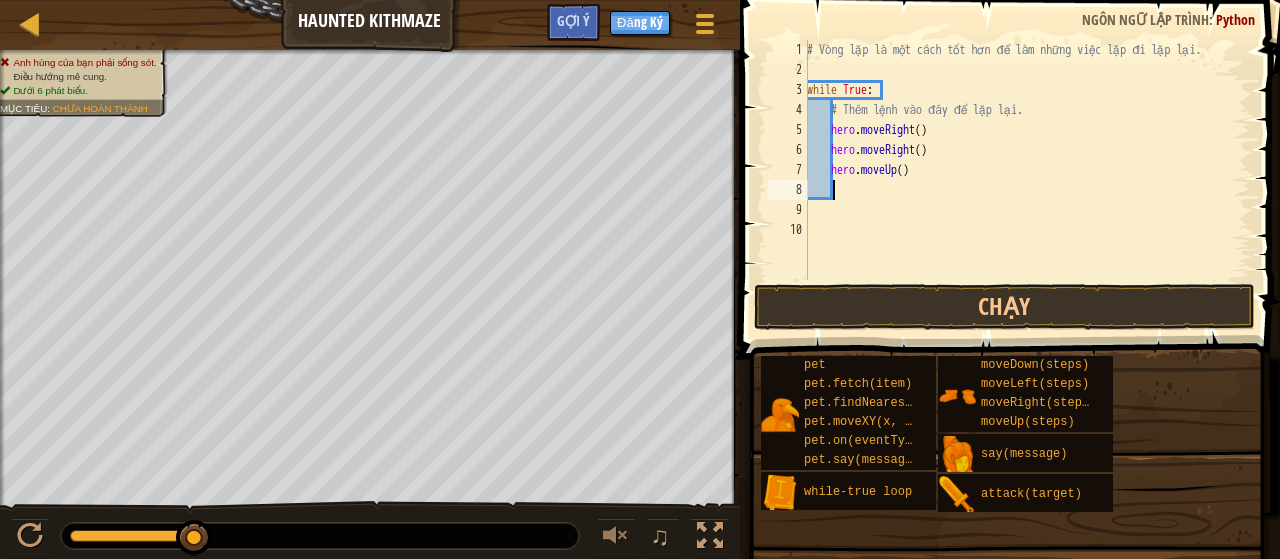 type on "h" 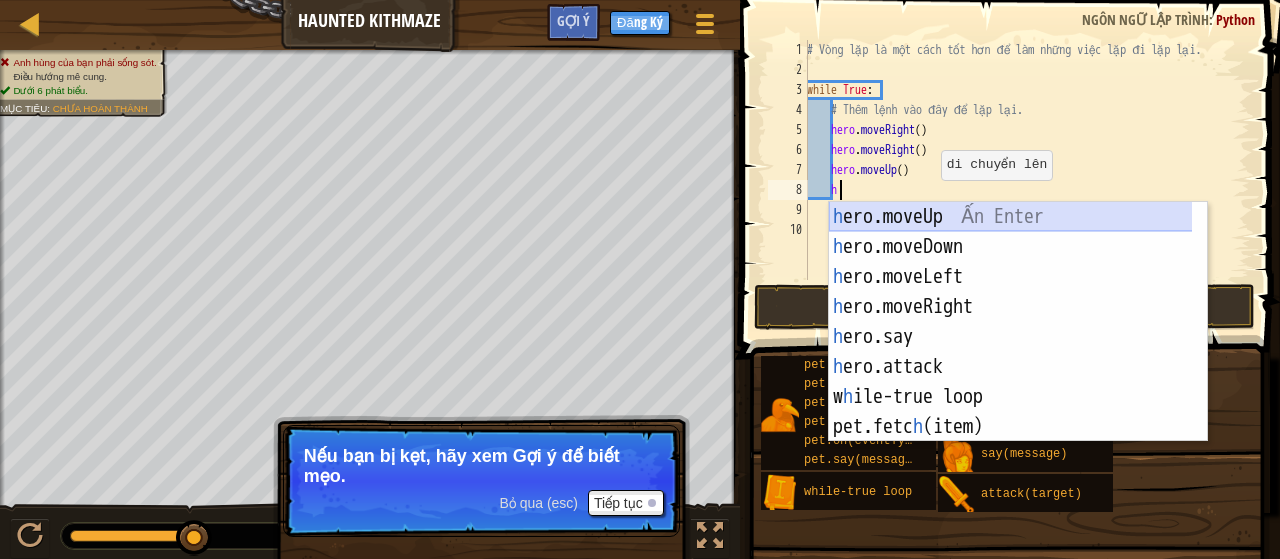 click on "h ero.moveUp Ấn Enter h ero.moveDown Ấn Enter h ero.moveLeft Ấn Enter h ero.moveRight Ấn Enter h ero.say Ấn Enter h ero.attack Ấn Enter w h ile-true loop Ấn Enter pet.fetc h (item) Ấn Enter pet.on(eventType,  h andler) Ấn Enter" at bounding box center [1011, 352] 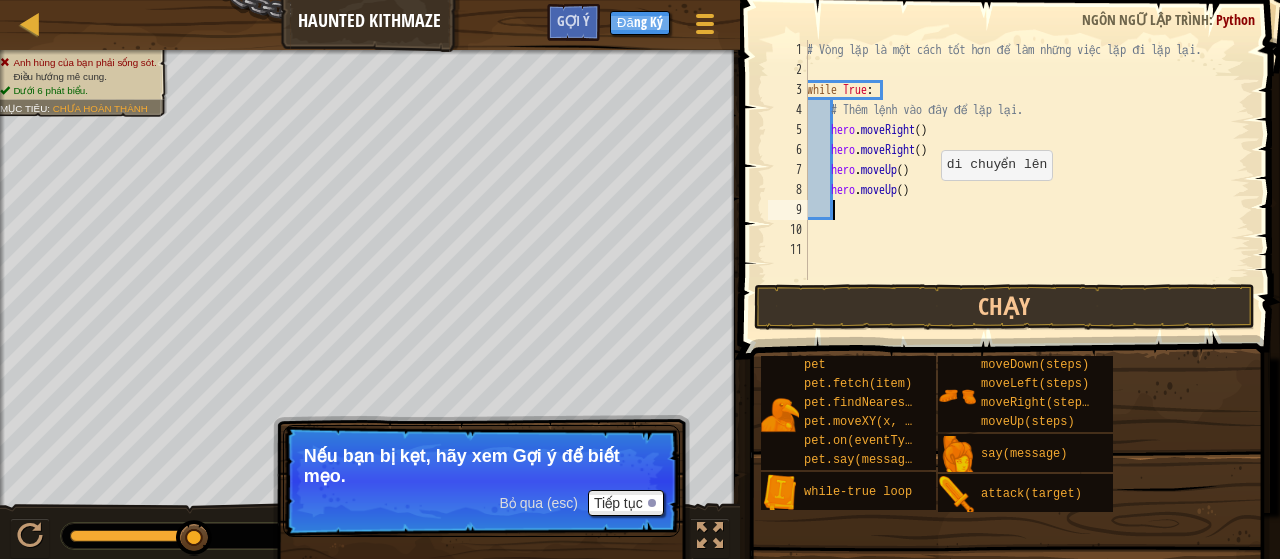 scroll, scrollTop: 9, scrollLeft: 1, axis: both 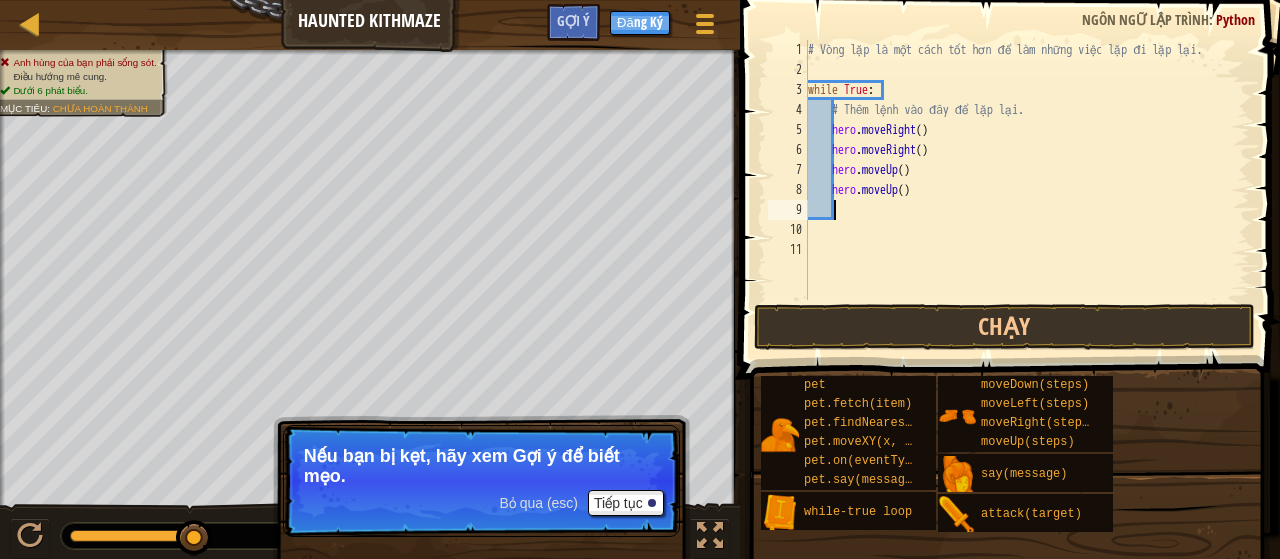 type on "h" 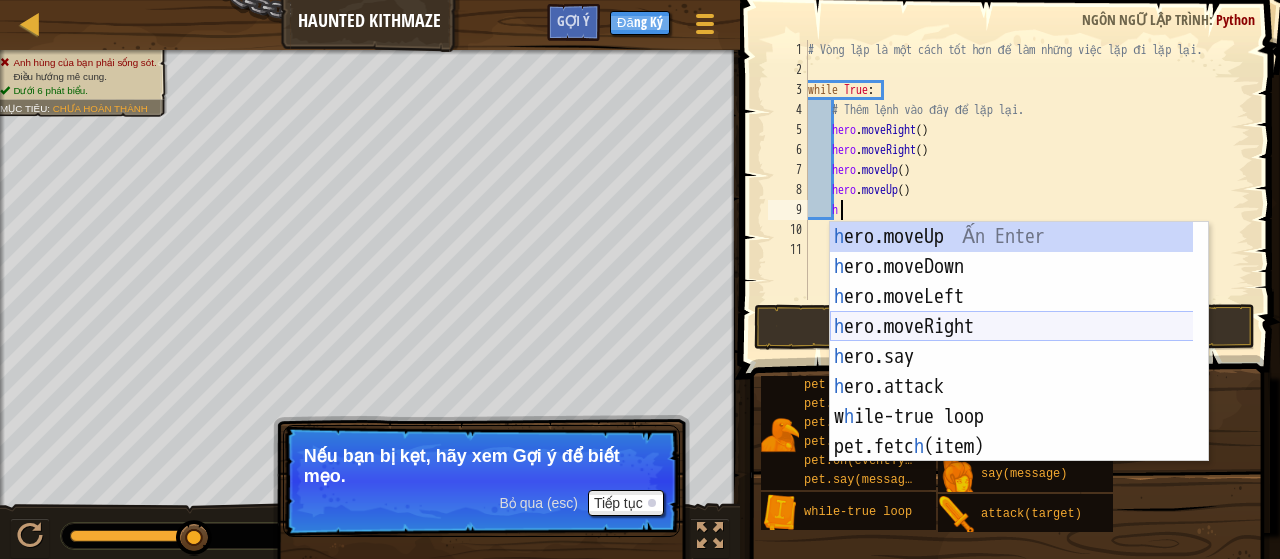 click on "h ero.moveUp Ấn Enter h ero.moveDown Ấn Enter h ero.moveLeft Ấn Enter h ero.moveRight Ấn Enter h ero.say Ấn Enter h ero.attack Ấn Enter w h ile-true loop Ấn Enter pet.fetc h (item) Ấn Enter pet.on(eventType,  h andler) Ấn Enter" at bounding box center (1012, 372) 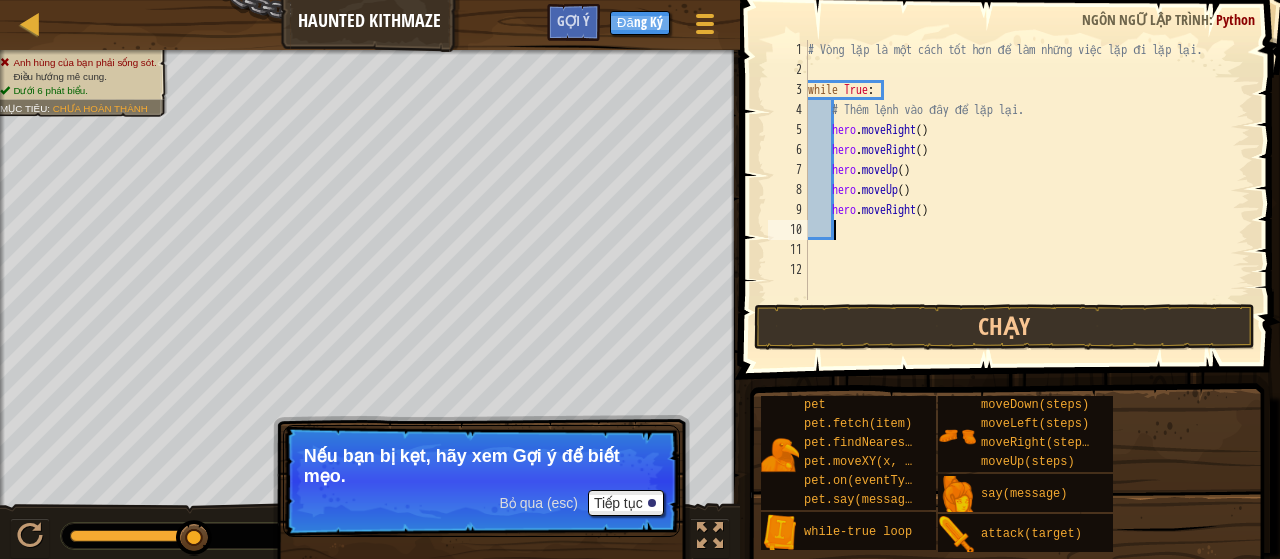 scroll, scrollTop: 9, scrollLeft: 1, axis: both 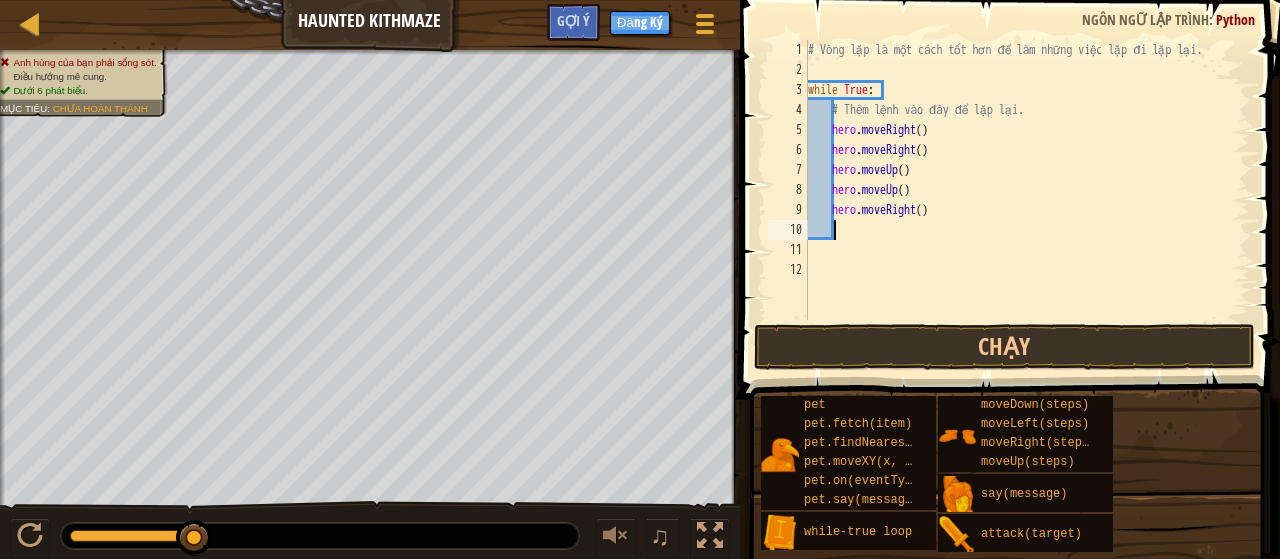 type on "h" 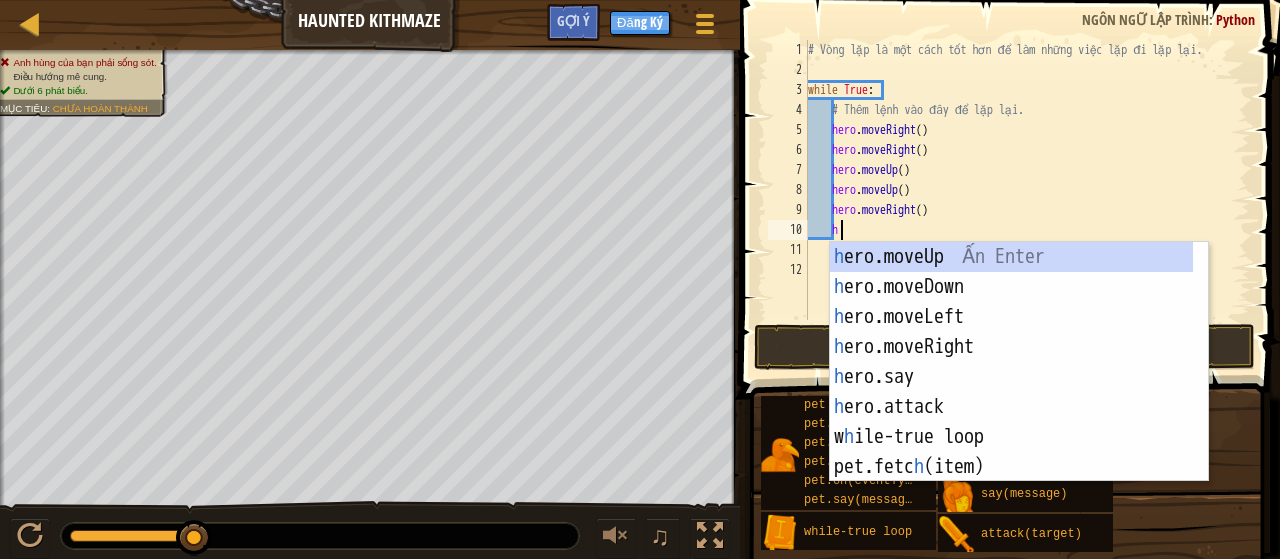 scroll, scrollTop: 9, scrollLeft: 2, axis: both 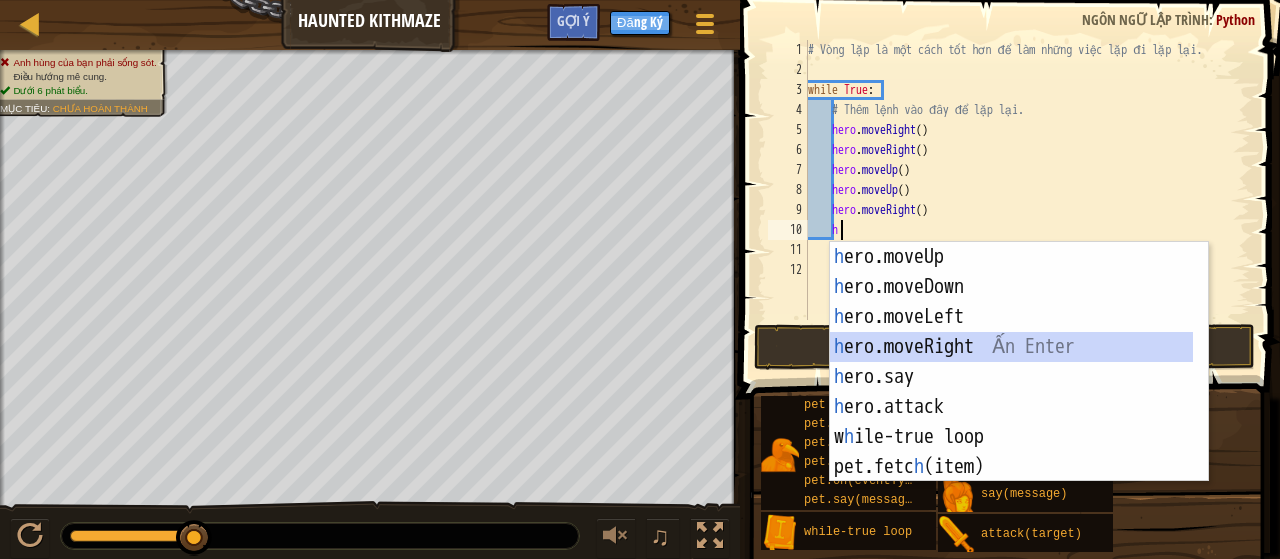 click on "h ero.moveUp Ấn Enter h ero.moveDown Ấn Enter h ero.moveLeft Ấn Enter h ero.moveRight Ấn Enter h ero.say Ấn Enter h ero.attack Ấn Enter w h ile-true loop Ấn Enter pet.fetc h (item) Ấn Enter pet.on(eventType,  h andler) Ấn Enter" at bounding box center [1012, 392] 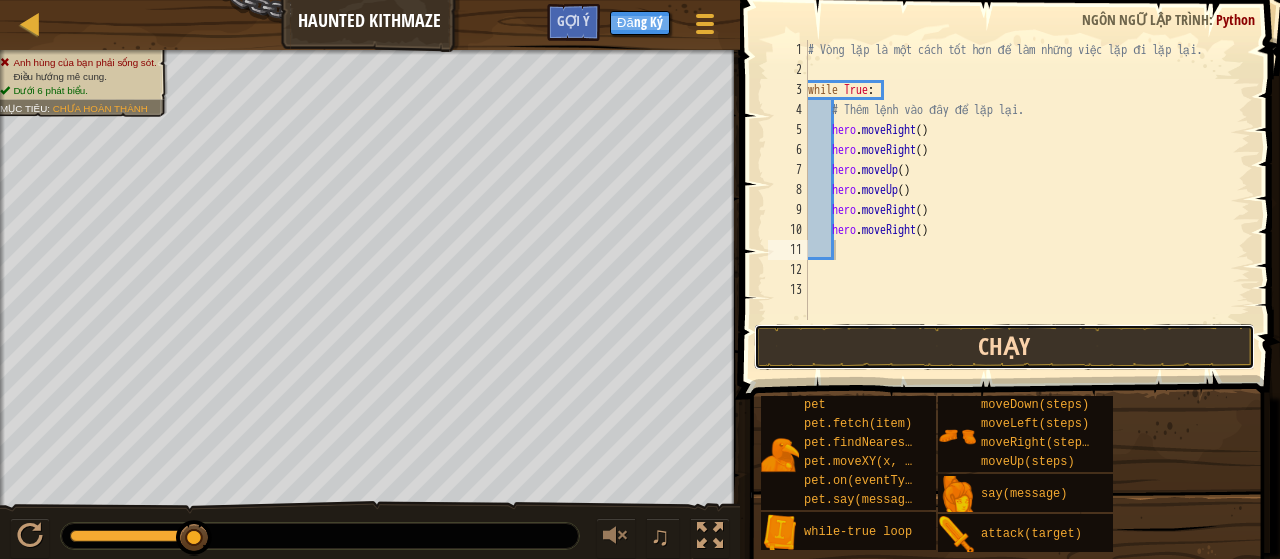 click on "Chạy" at bounding box center [1004, 347] 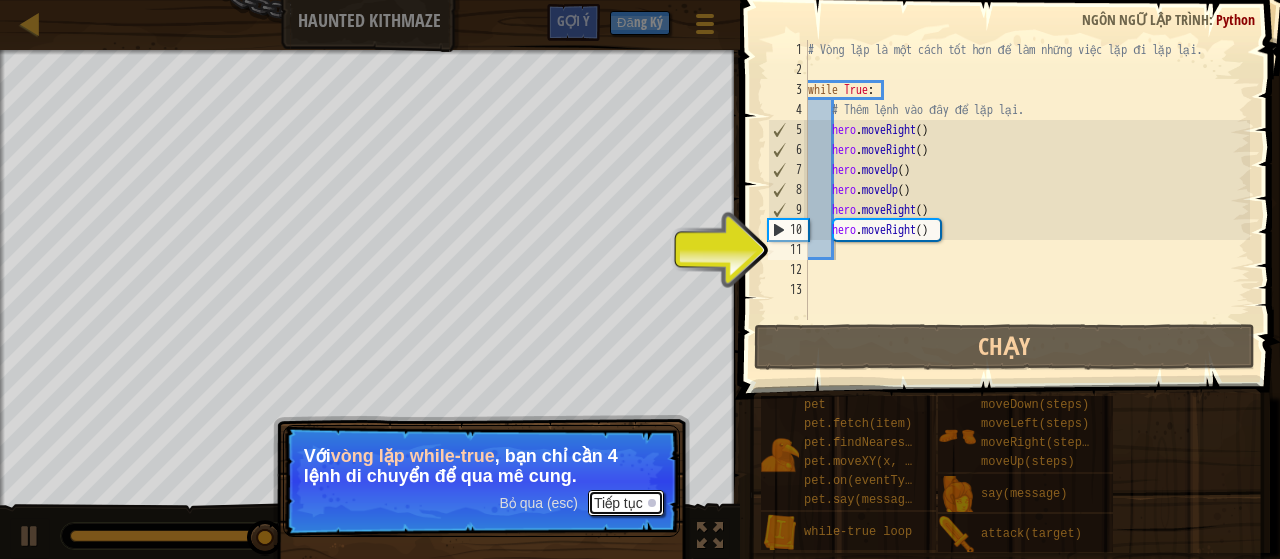 click on "Tiếp tục" at bounding box center (626, 503) 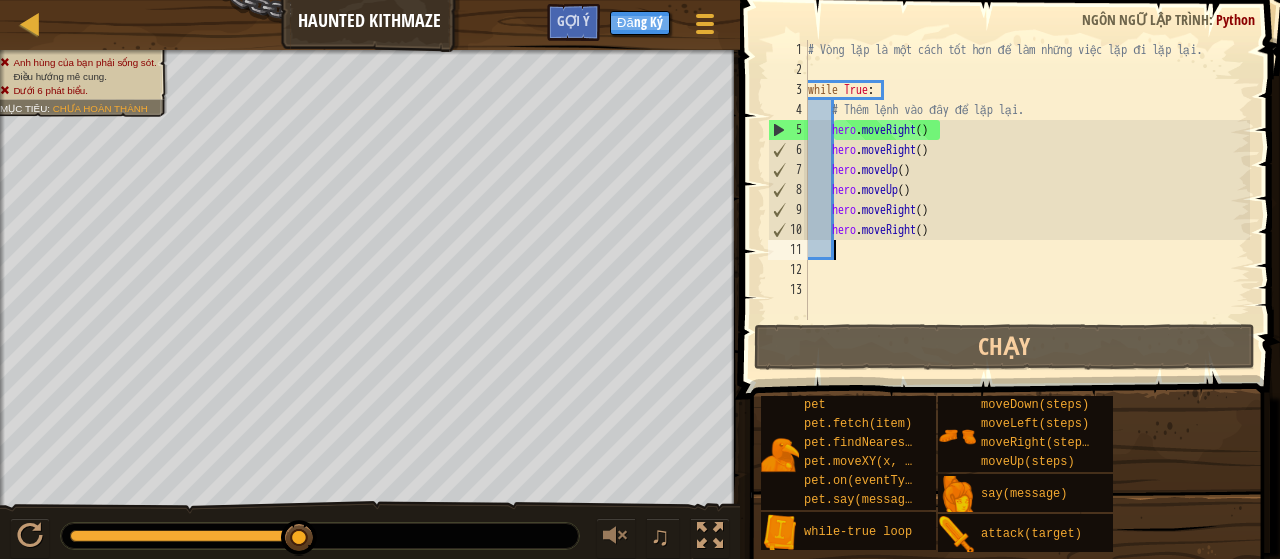 scroll, scrollTop: 9, scrollLeft: 0, axis: vertical 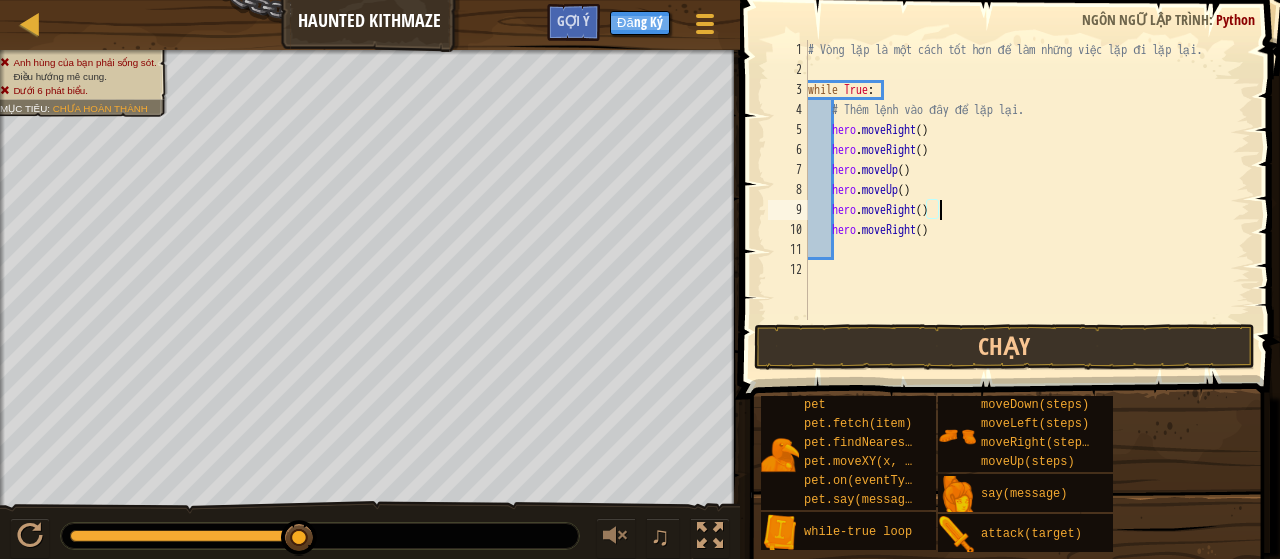 click on "# Vòng lặp là một cách tốt hơn để làm những việc lặp đi lặp lại. while   True :      # Thêm lệnh vào đây để lặp lại.      hero . moveRight ( )      hero . moveRight ( )      hero . moveUp ( )      hero . moveUp ( )      hero . moveRight ( )      hero . moveRight ( )" at bounding box center (1027, 200) 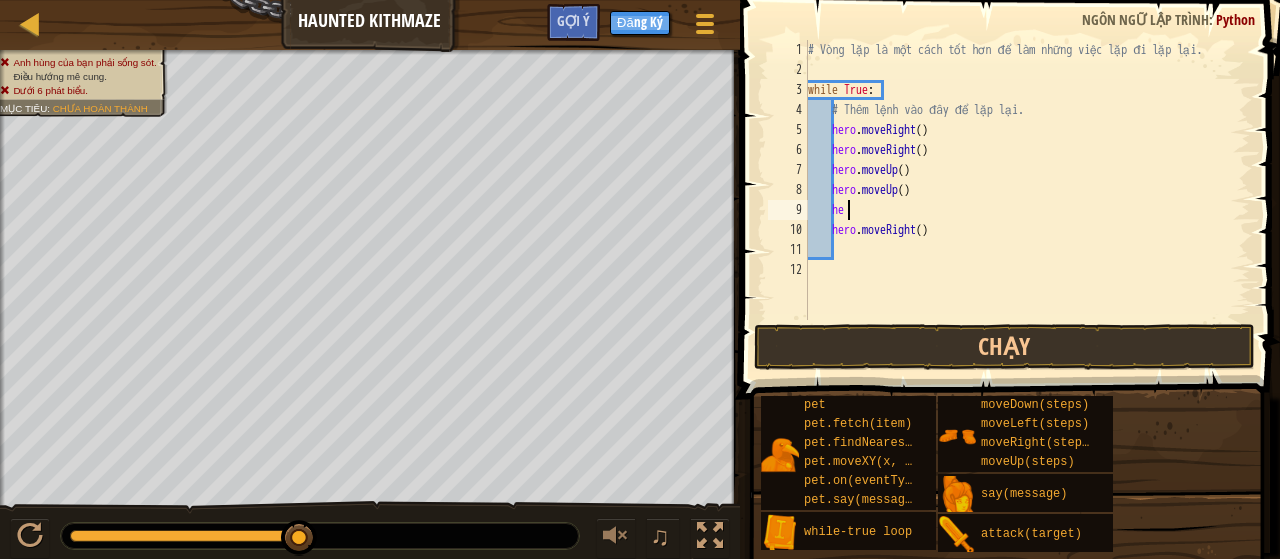 type on "h" 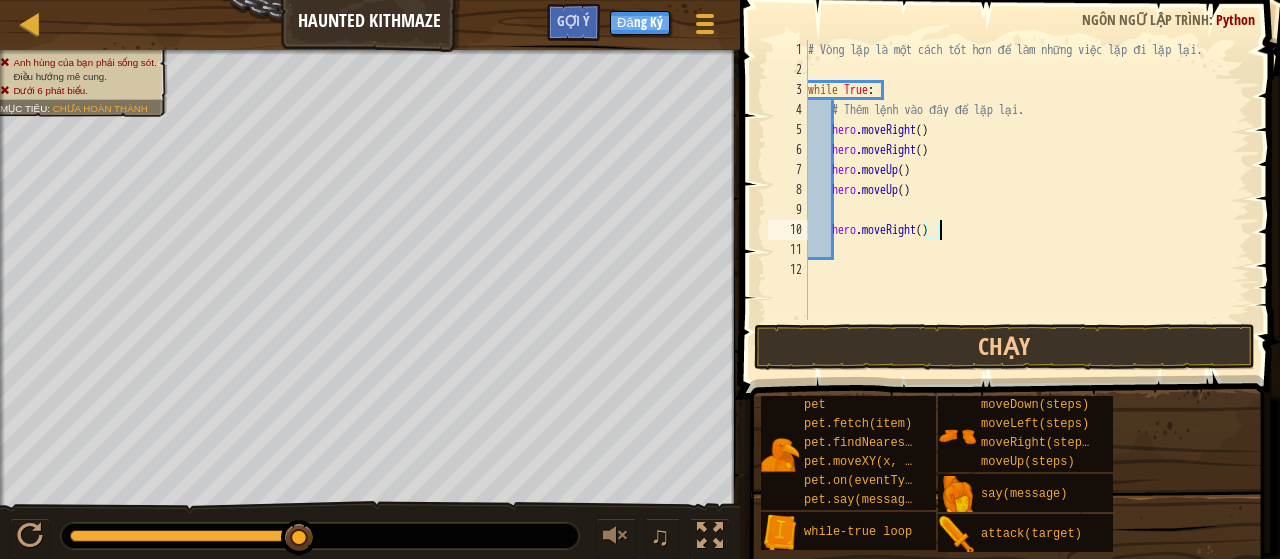 click on "# Vòng lặp là một cách tốt hơn để làm những việc lặp đi lặp lại. while   True :      # Thêm lệnh vào đây để lặp lại.      hero . moveRight ( )      hero . moveRight ( )      hero . moveUp ( )      hero . moveUp ( )           hero . moveRight ( )" at bounding box center (1027, 200) 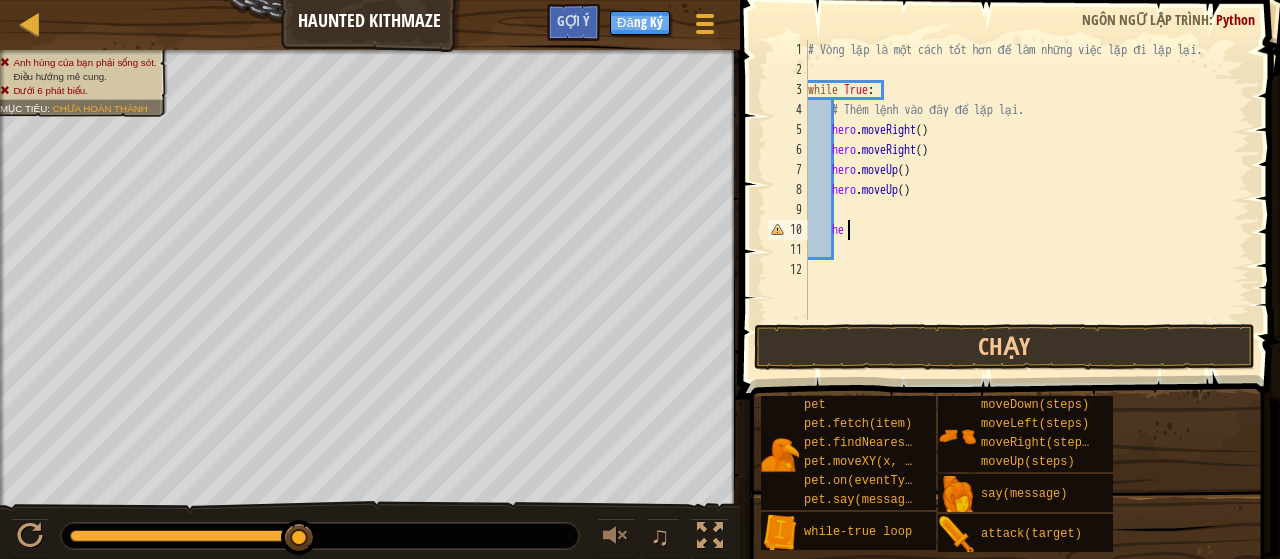 type on "h" 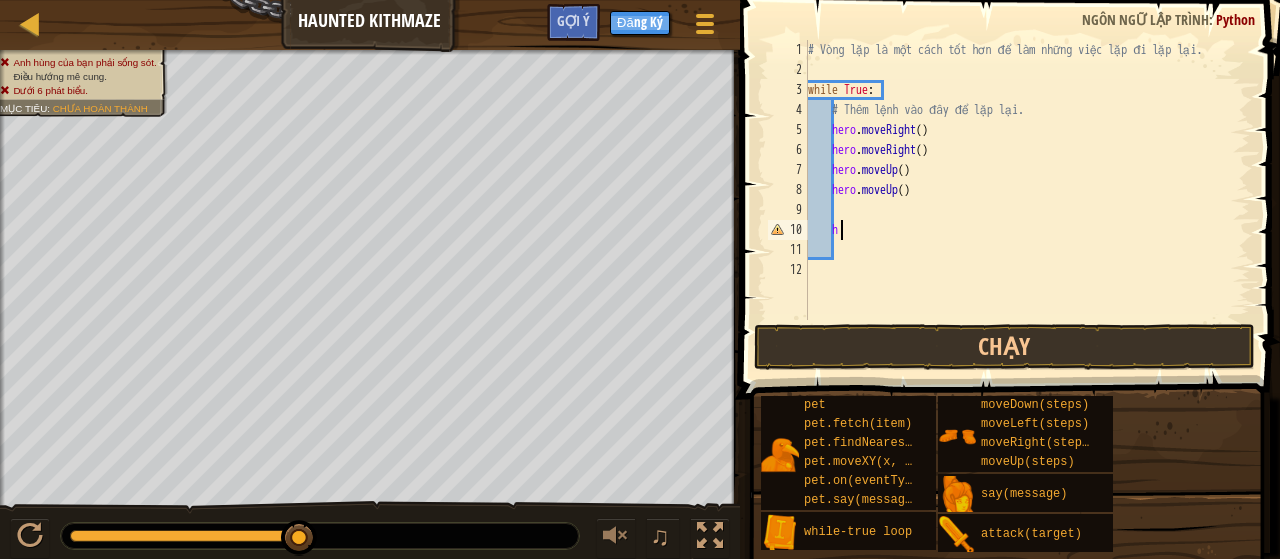 type 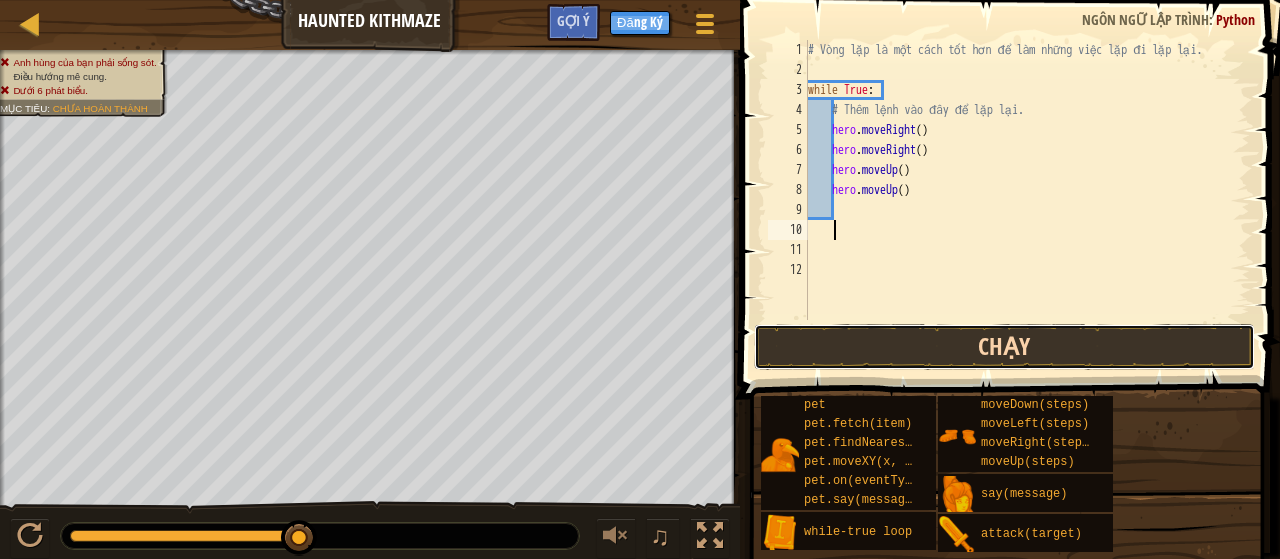 click on "Chạy" at bounding box center [1004, 347] 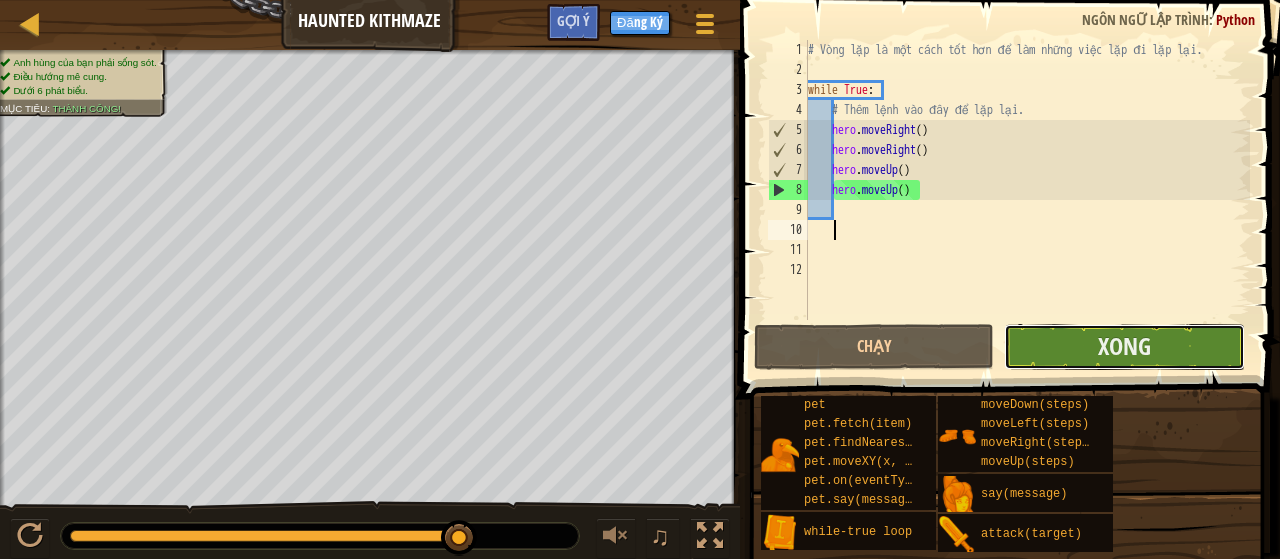 click on "Xong" at bounding box center (1124, 347) 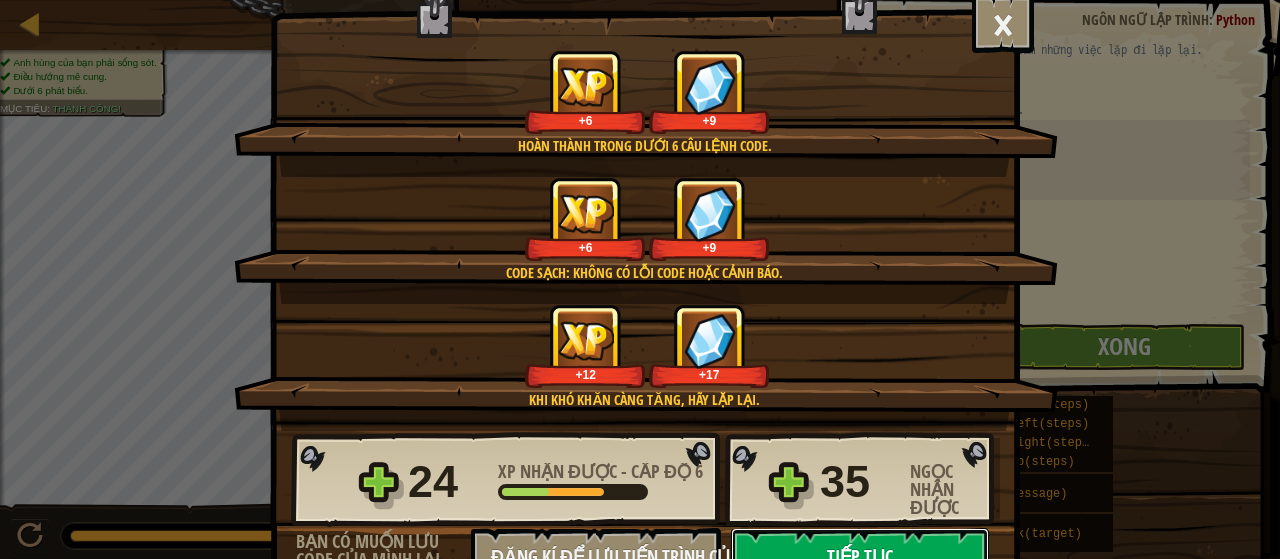 click on "Tiếp tục" at bounding box center [860, 558] 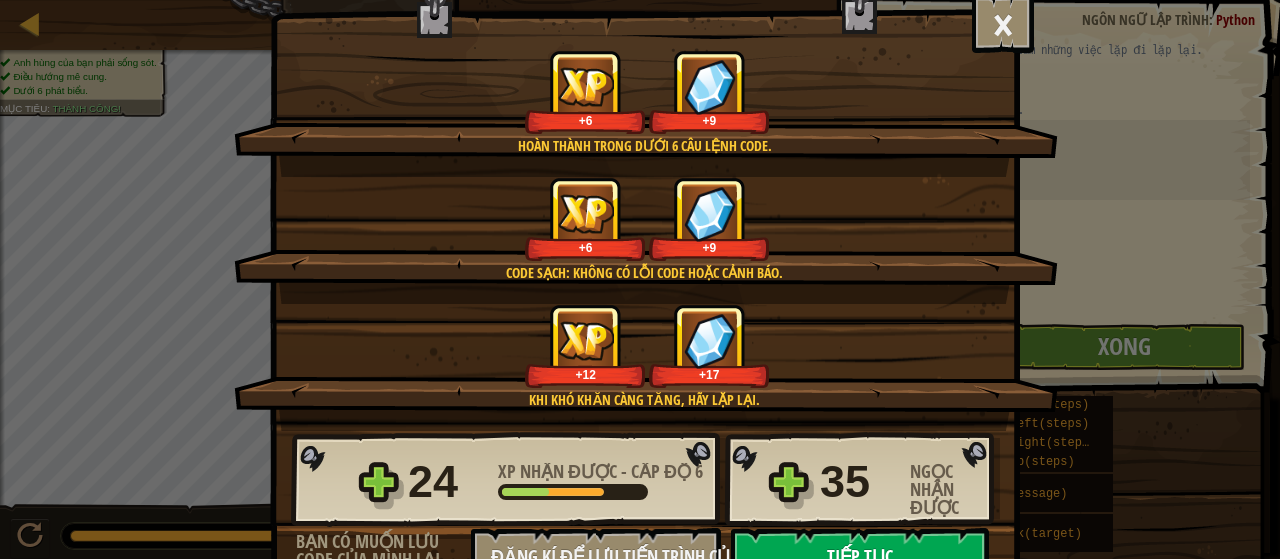 select on "vi" 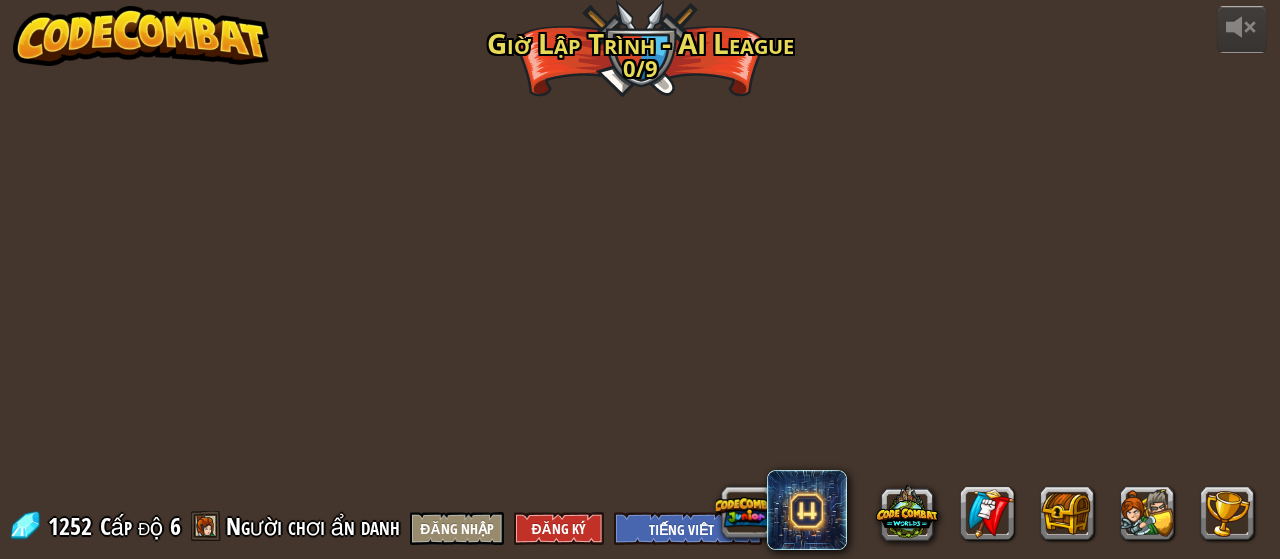 select on "vi" 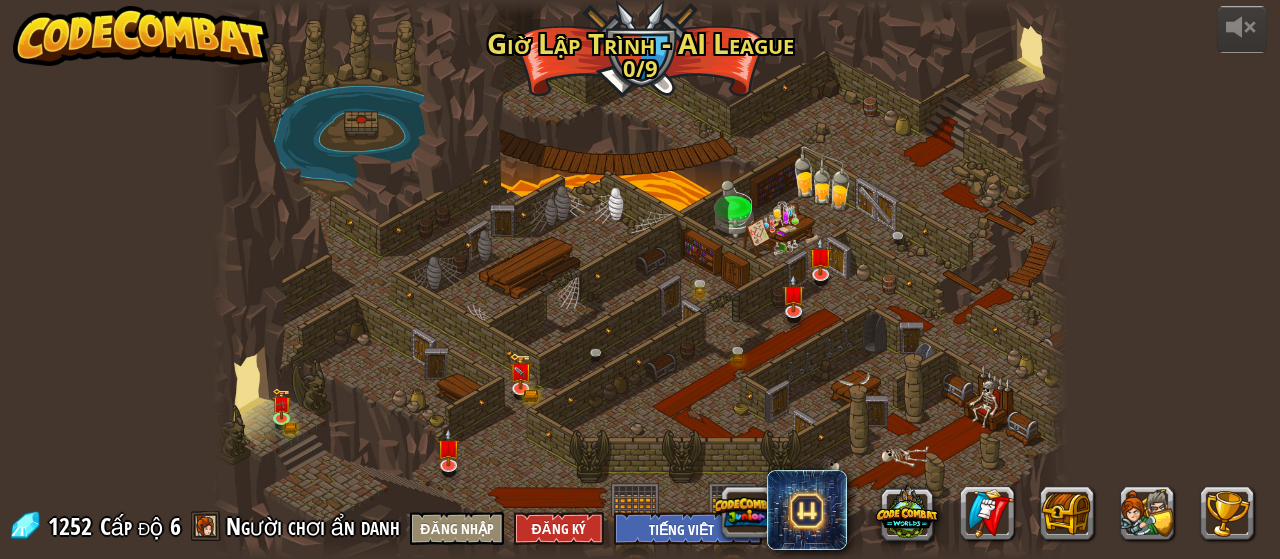 select on "vi" 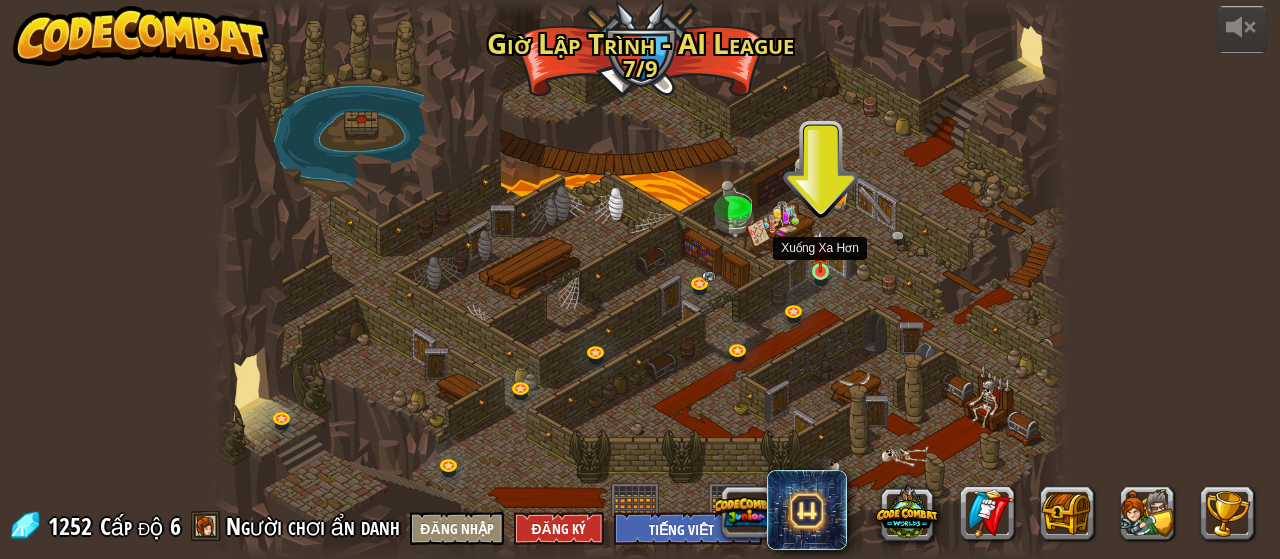 click at bounding box center (820, 250) 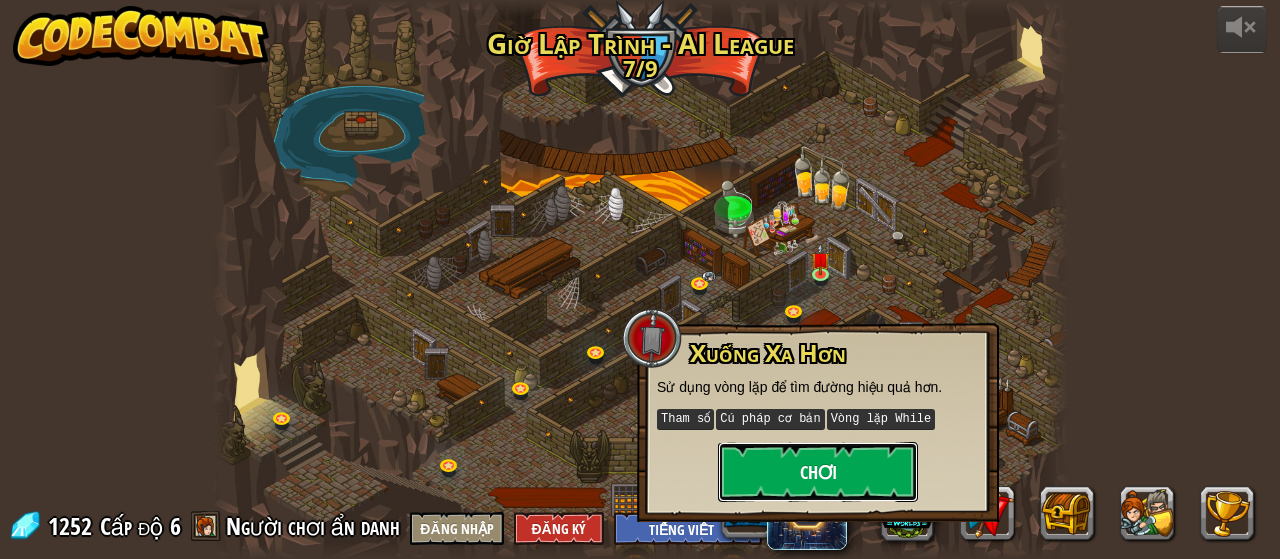 click on "Chơi" at bounding box center [818, 472] 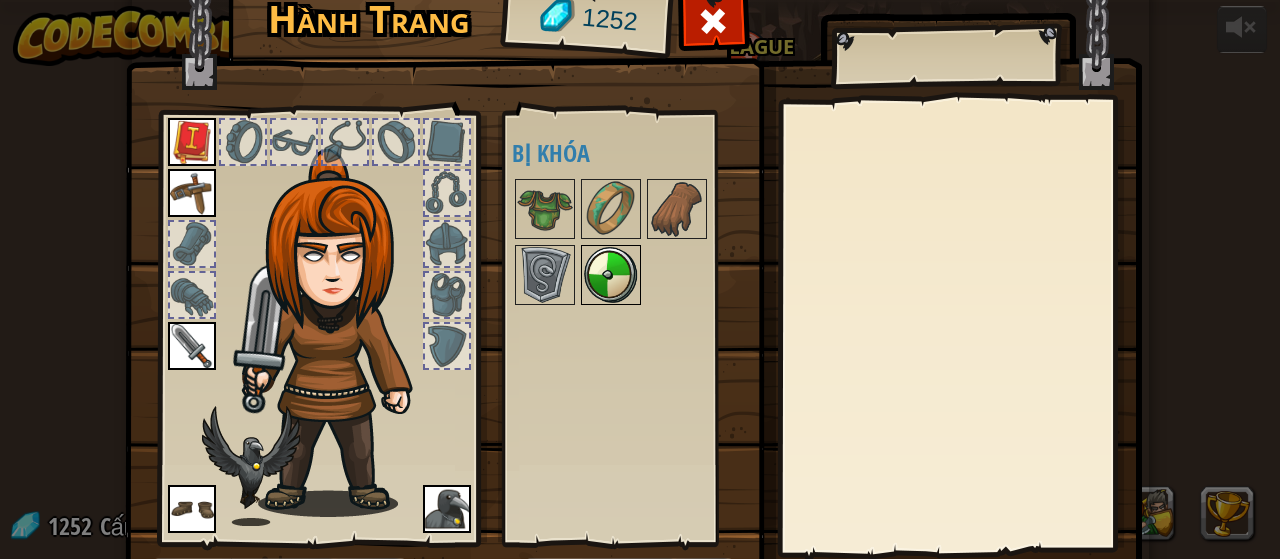 click at bounding box center (611, 275) 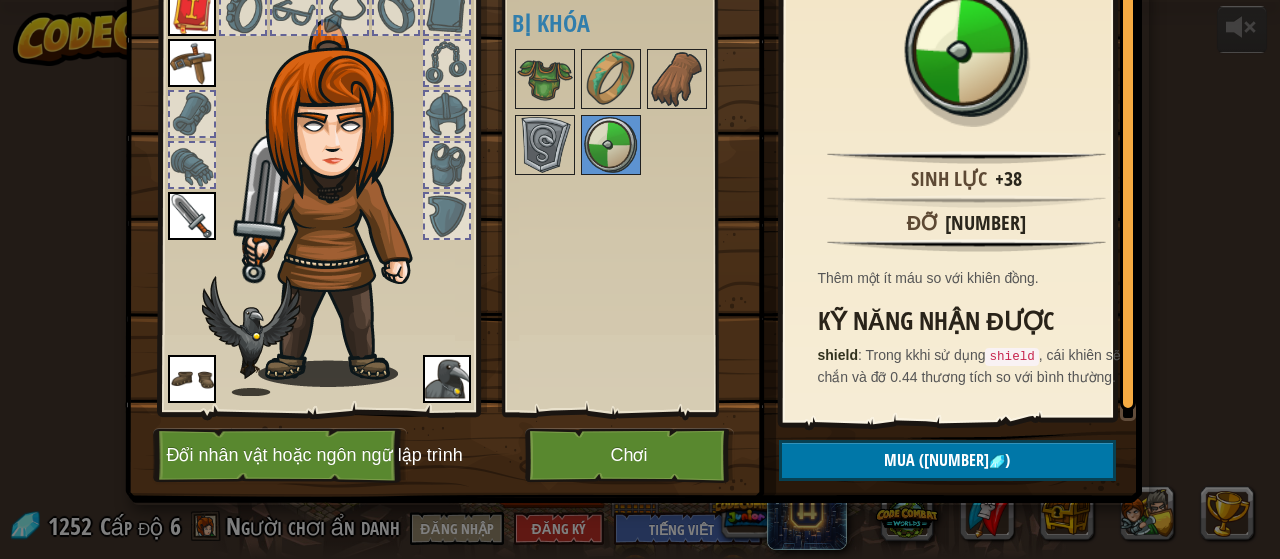 scroll, scrollTop: 130, scrollLeft: 0, axis: vertical 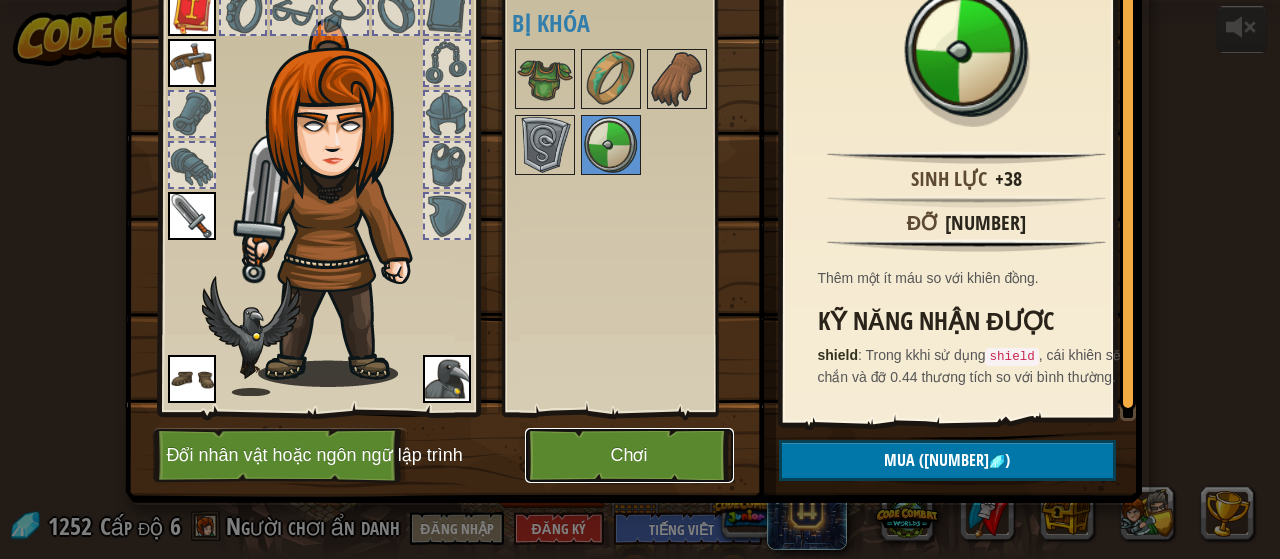 click on "Chơi" at bounding box center [629, 455] 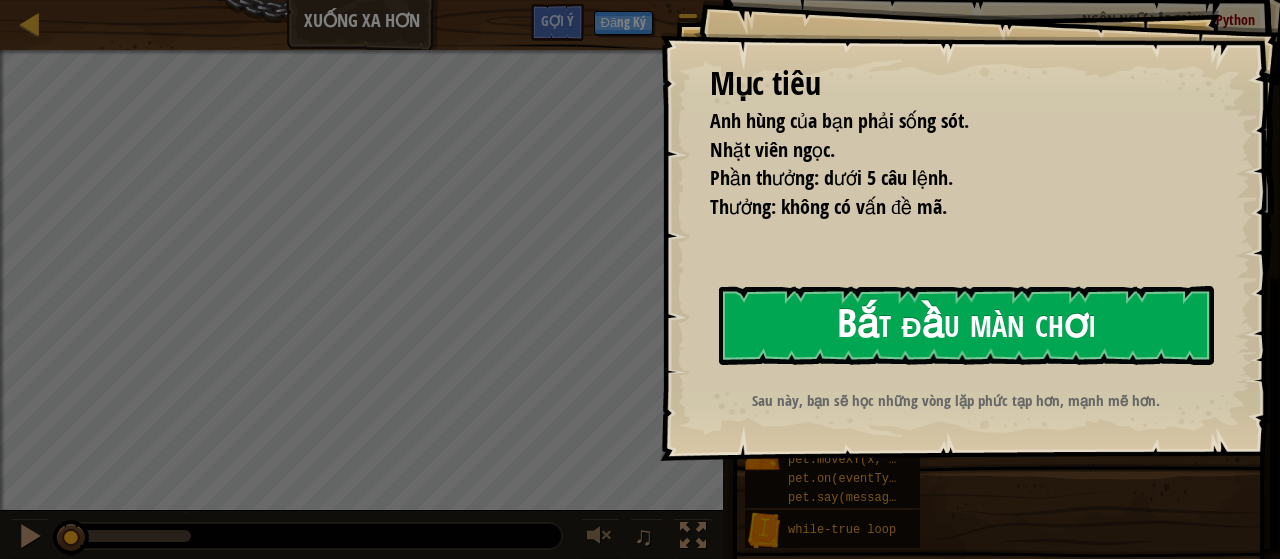 click on "Bắt đầu màn chơi" at bounding box center [966, 325] 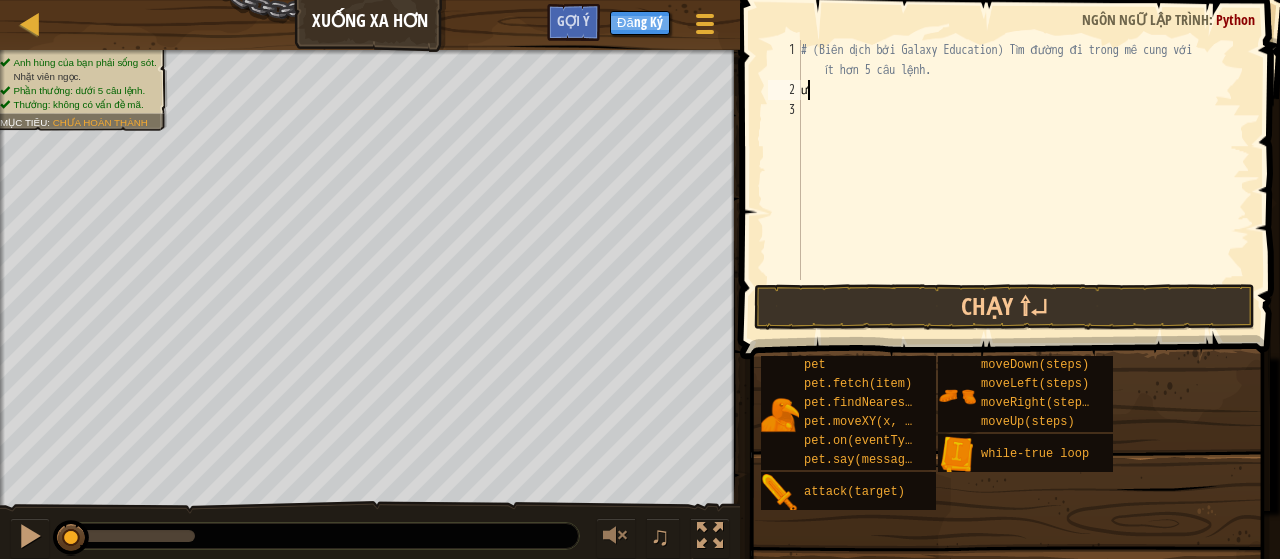 scroll, scrollTop: 9, scrollLeft: 0, axis: vertical 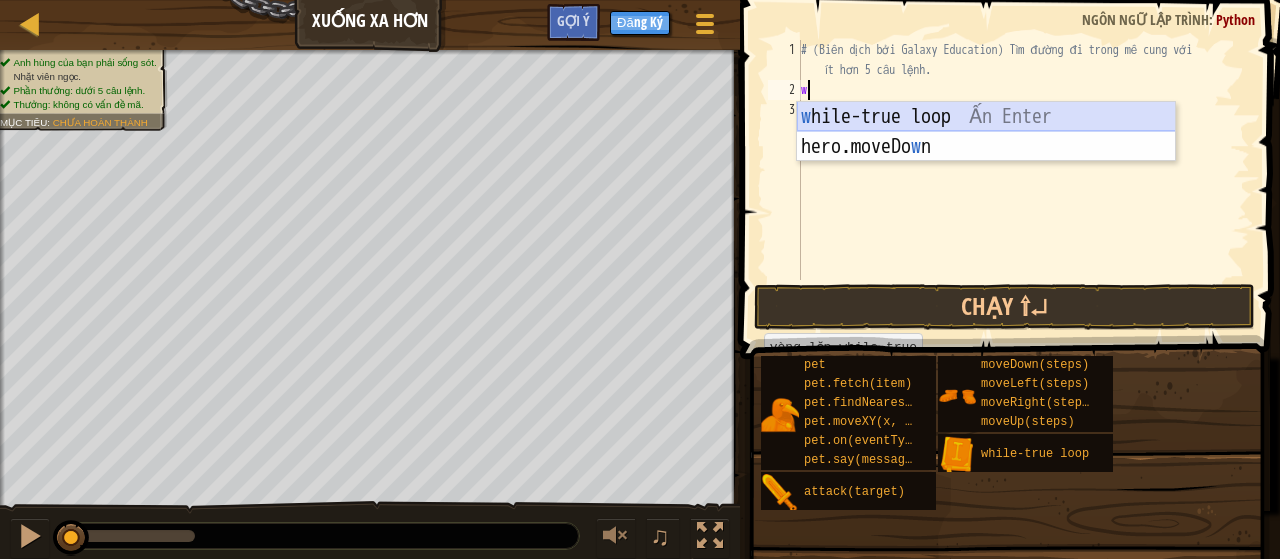 click on "w hile-true loop Ấn Enter hero.moveDo w n Ấn Enter" at bounding box center [986, 162] 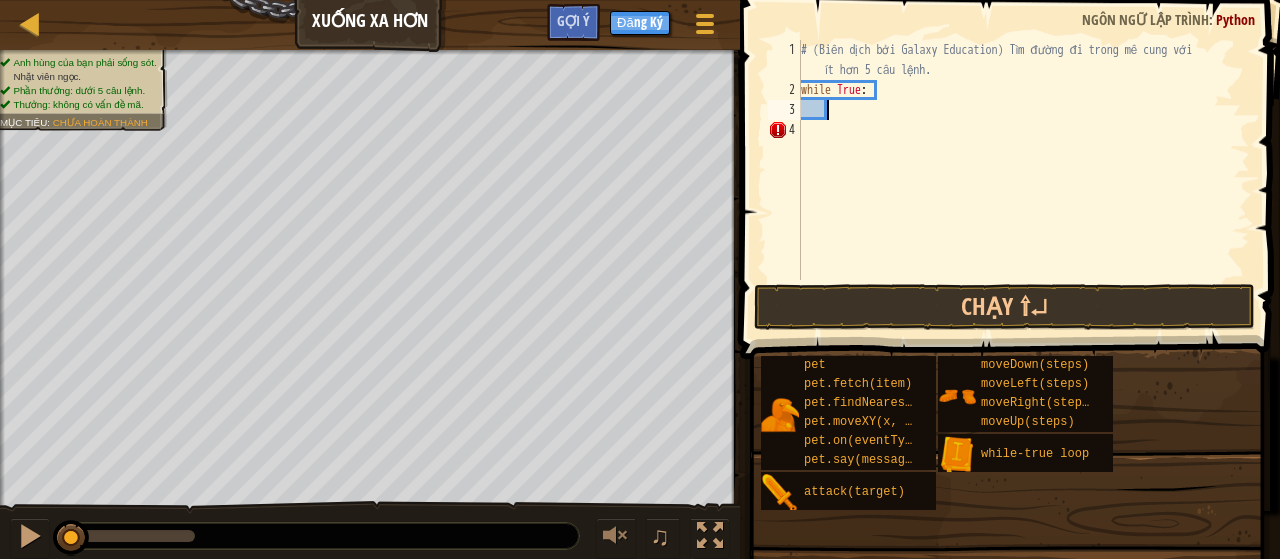 type on "h" 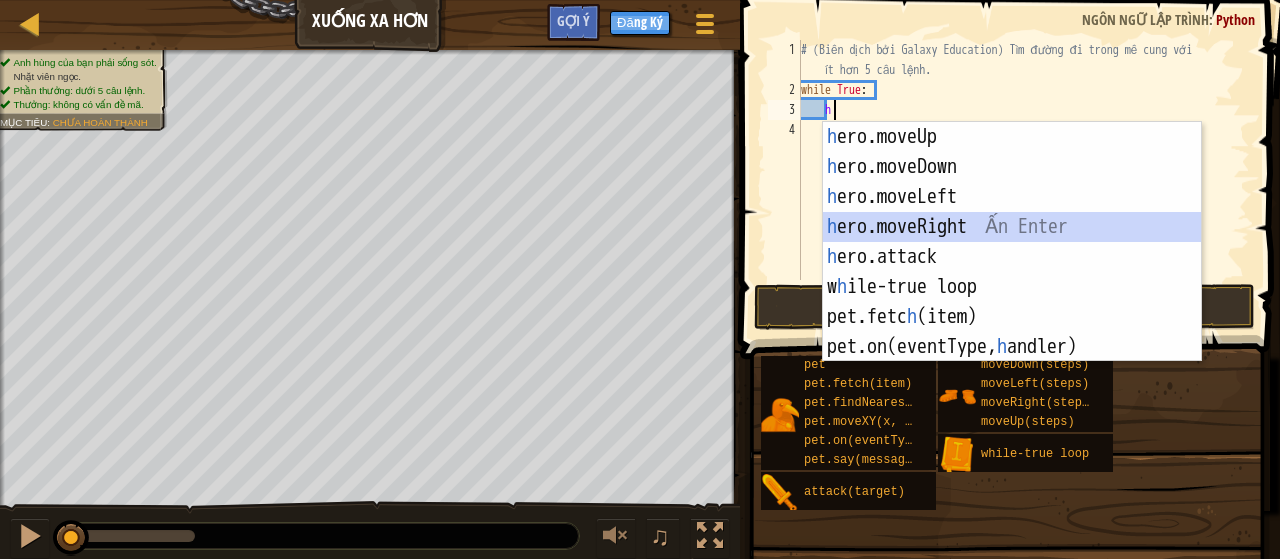 click on "h ero.moveUp Ấn Enter h ero.moveDown Ấn Enter h ero.moveLeft Ấn Enter h ero.moveRight Ấn Enter h ero.attack Ấn Enter w h ile-true loop Ấn Enter pet.fetc h (item) Ấn Enter pet.on(eventType, handler) Ấn Enter" at bounding box center [1012, 272] 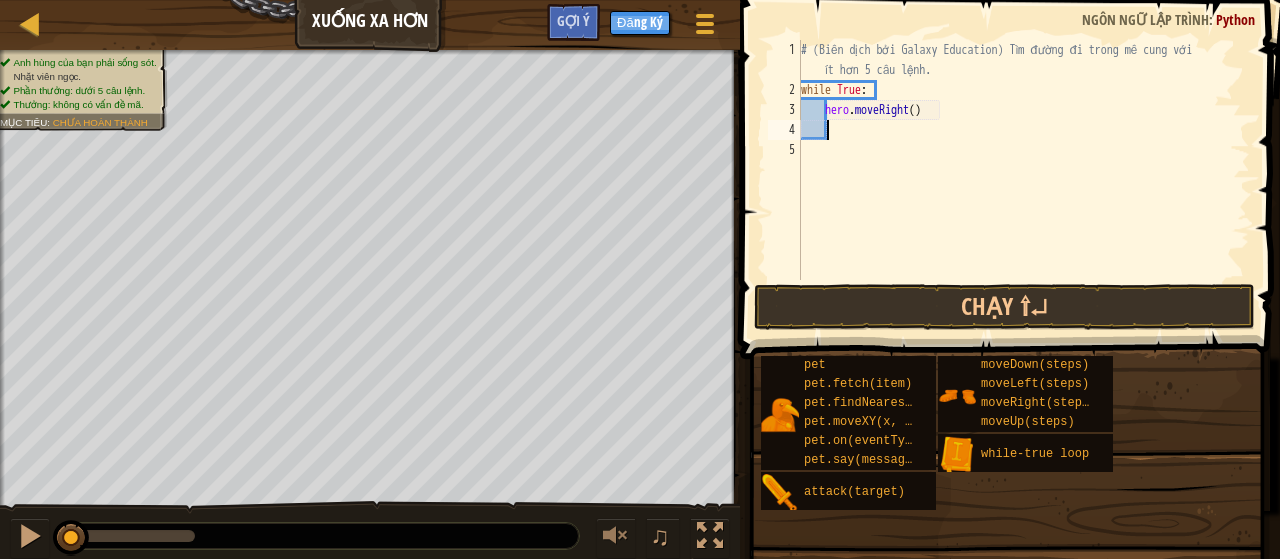 type on "h" 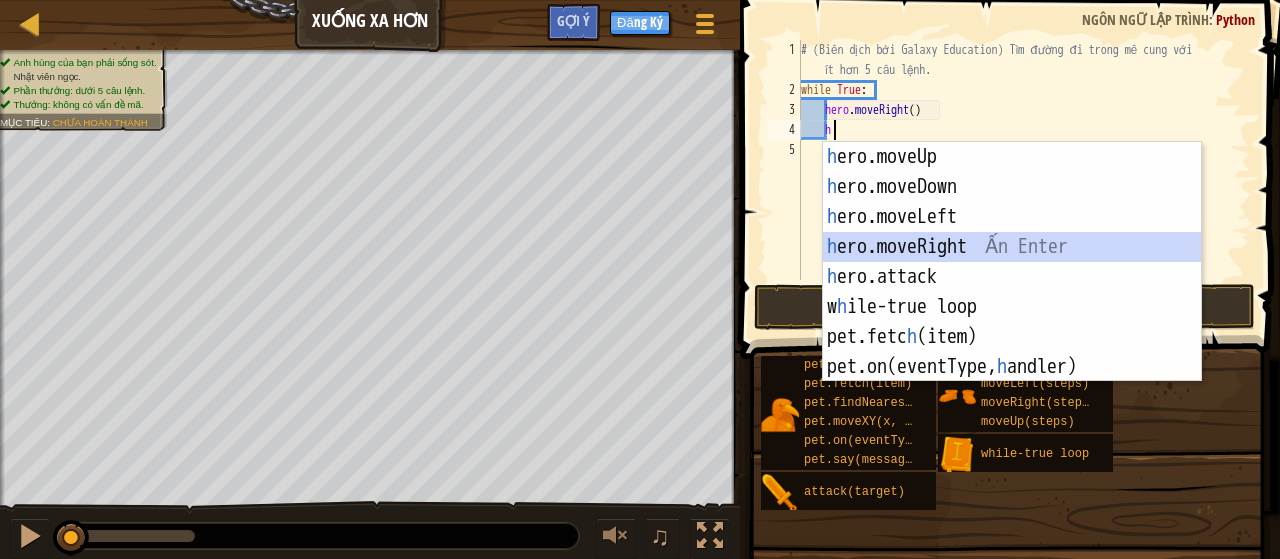 click on "h ero.moveUp Ấn Enter h ero.moveDown Ấn Enter h ero.moveLeft Ấn Enter h ero.moveRight Ấn Enter h ero.attack Ấn Enter w h ile-true loop Ấn Enter pet.fetc h (item) Ấn Enter pet.on(eventType, handler) Ấn Enter" at bounding box center (1012, 292) 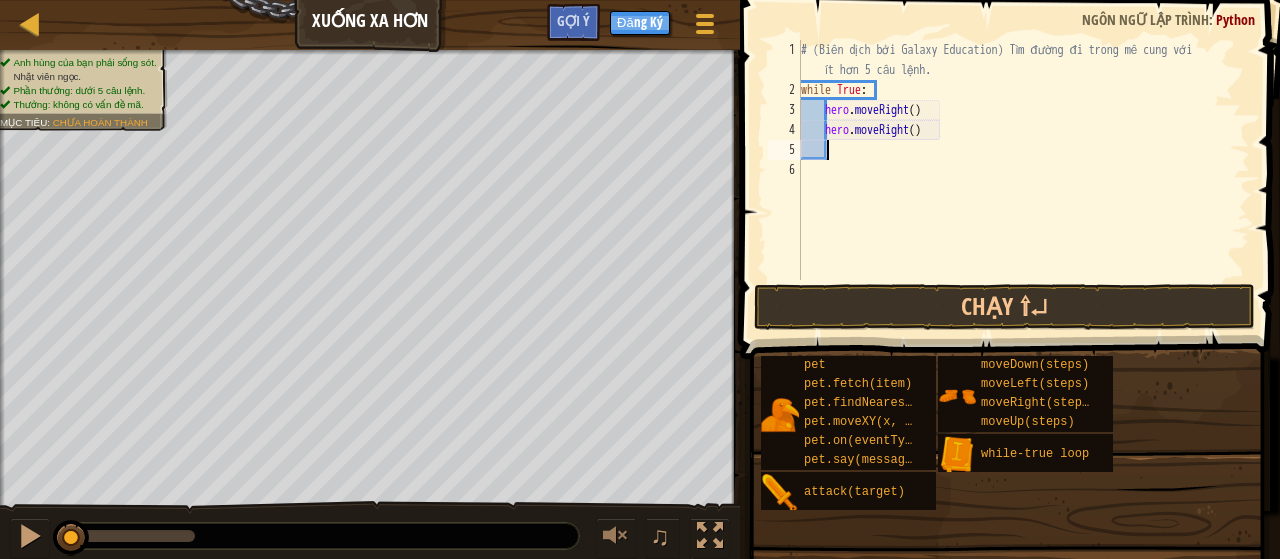 type on "h" 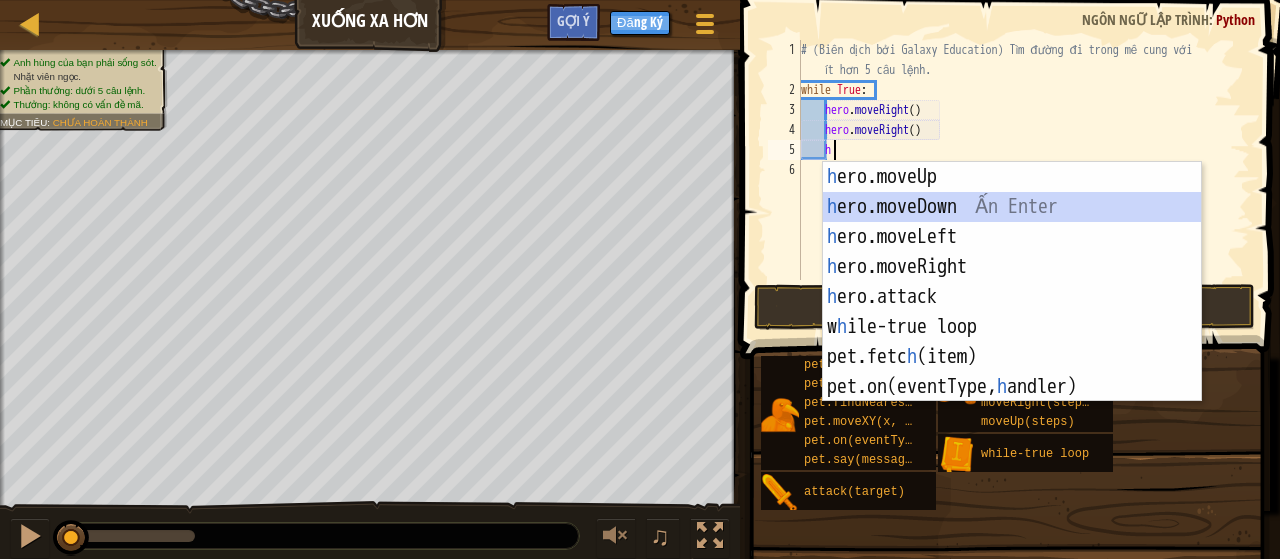 click on "h ero.moveUp Ấn Enter h ero.moveDown Ấn Enter h ero.moveLeft Ấn Enter h ero.moveRight Ấn Enter h ero.attack Ấn Enter w h ile-true loop Ấn Enter pet.fetc h (item) Ấn Enter pet.on(eventType, handler) Ấn Enter" at bounding box center (1012, 312) 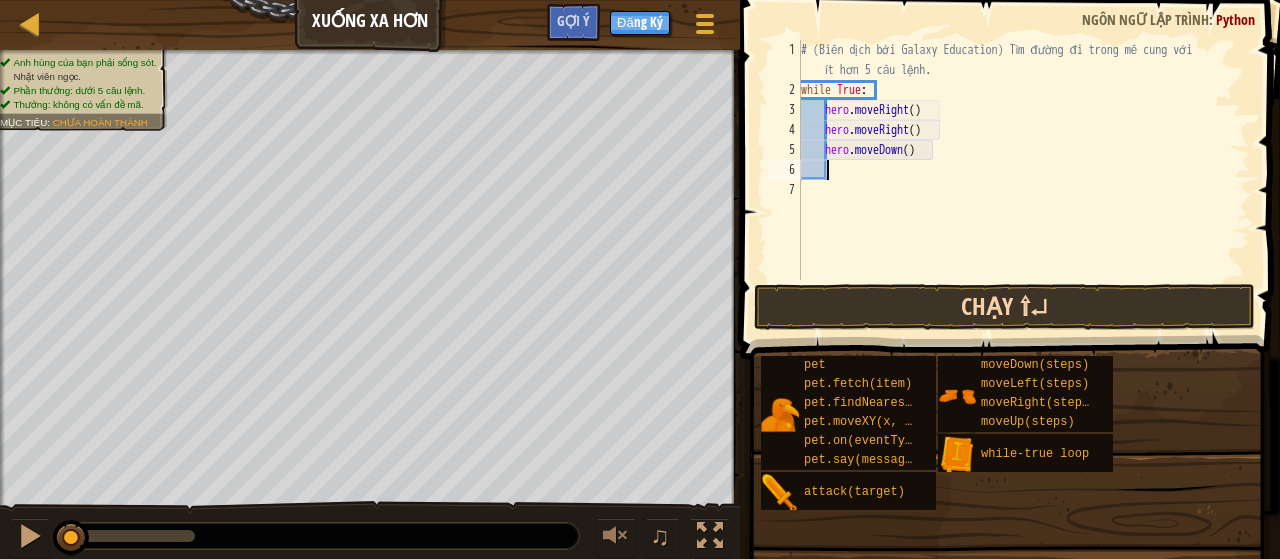 type 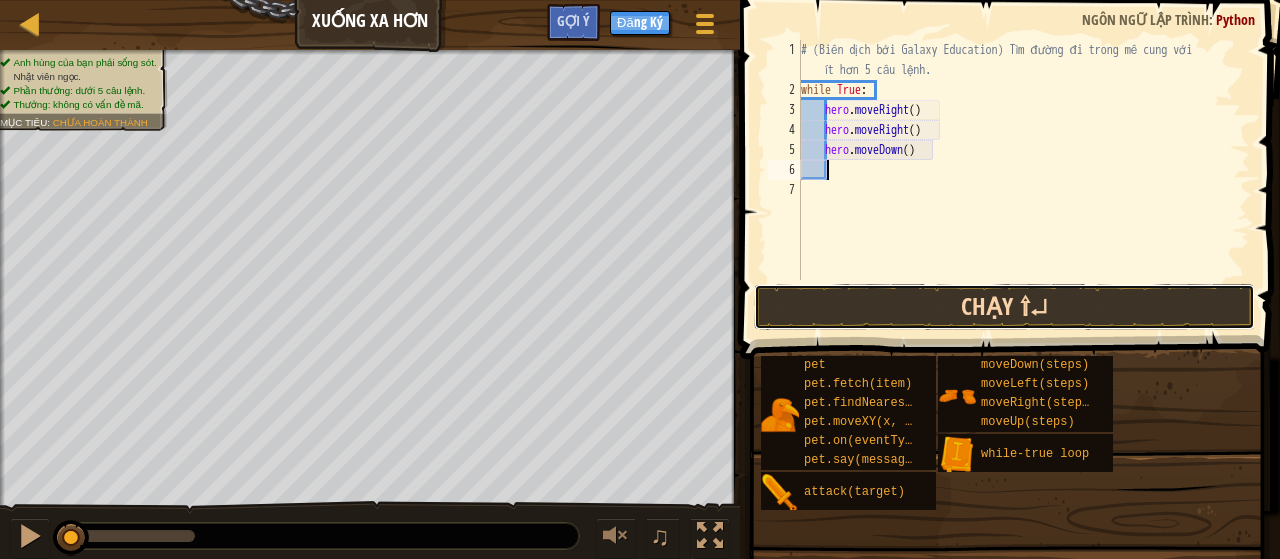 click on "Chạy ⇧↵" at bounding box center (1004, 307) 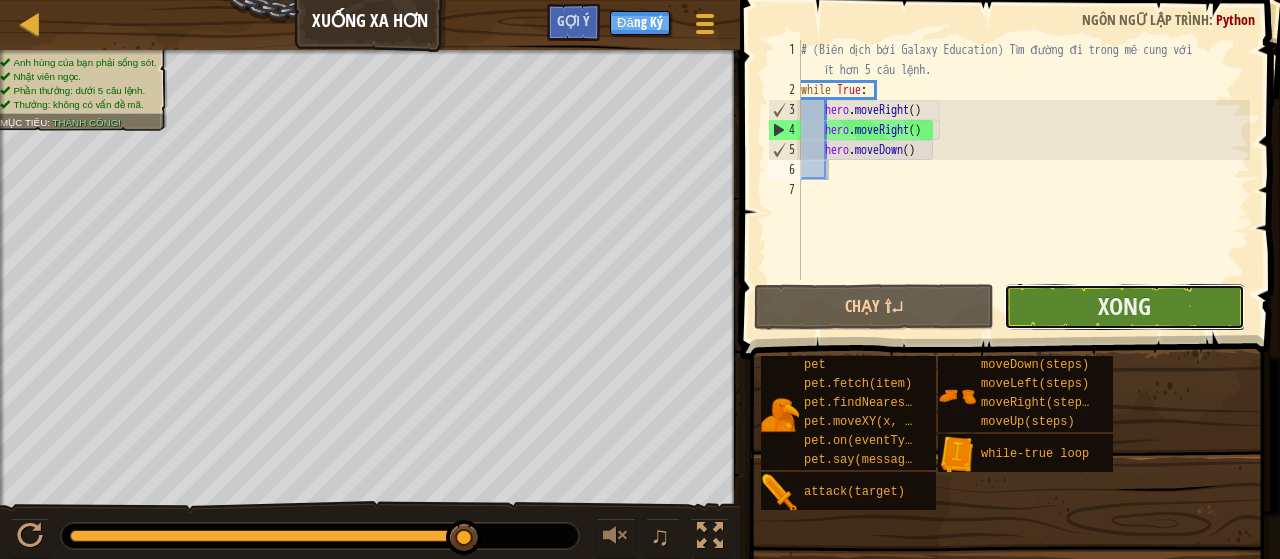 click on "Xong" at bounding box center (1124, 307) 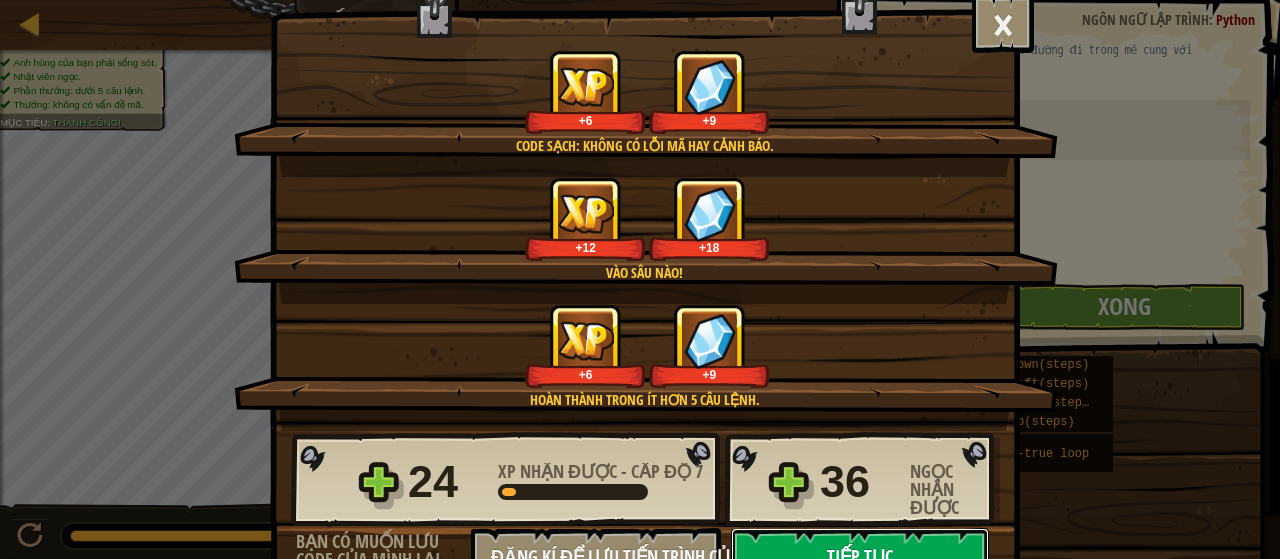 click on "Tiếp tục" at bounding box center [860, 558] 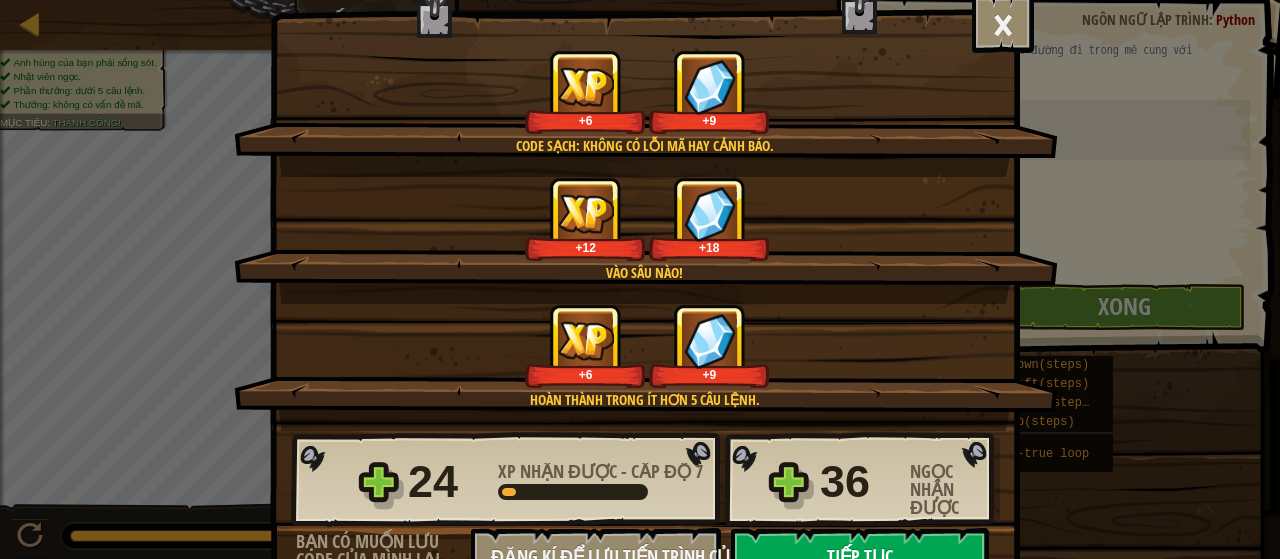 select on "vi" 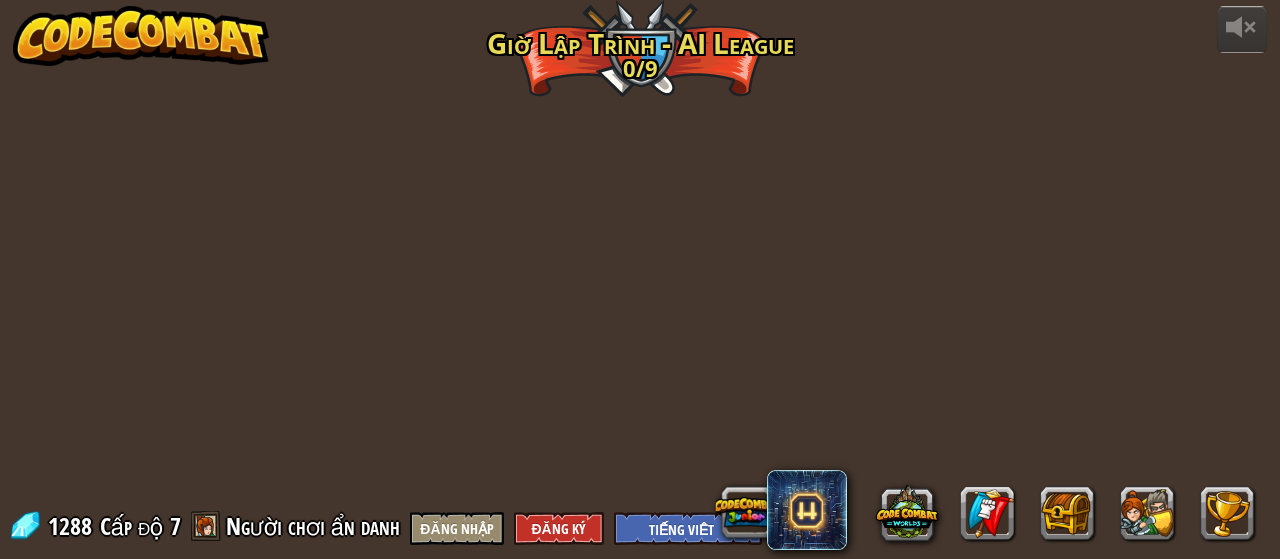 select on "vi" 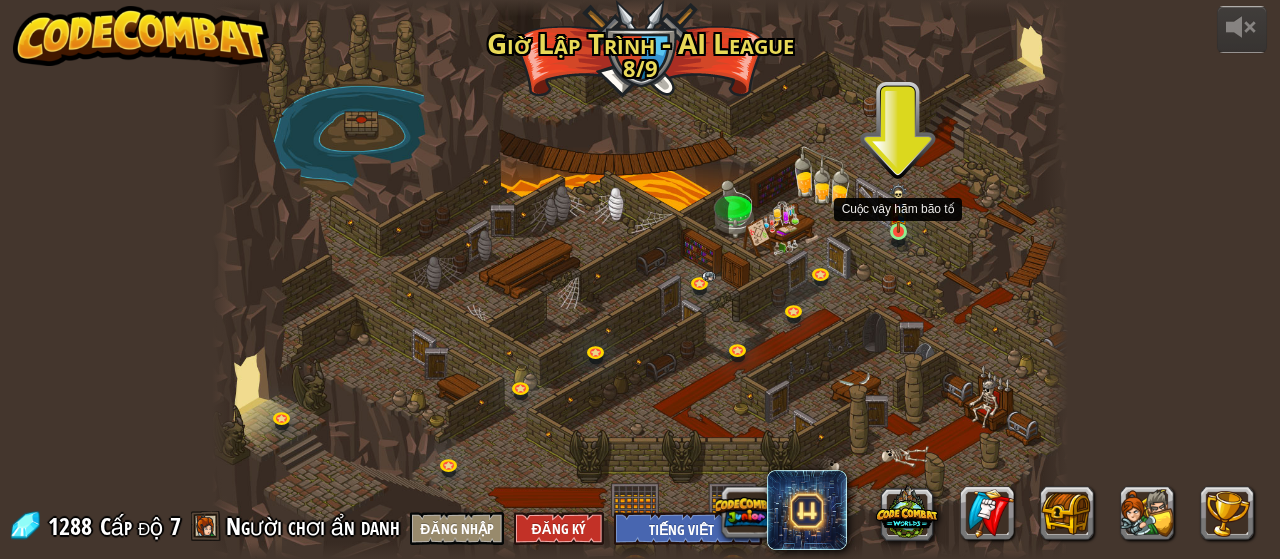 click at bounding box center [898, 208] 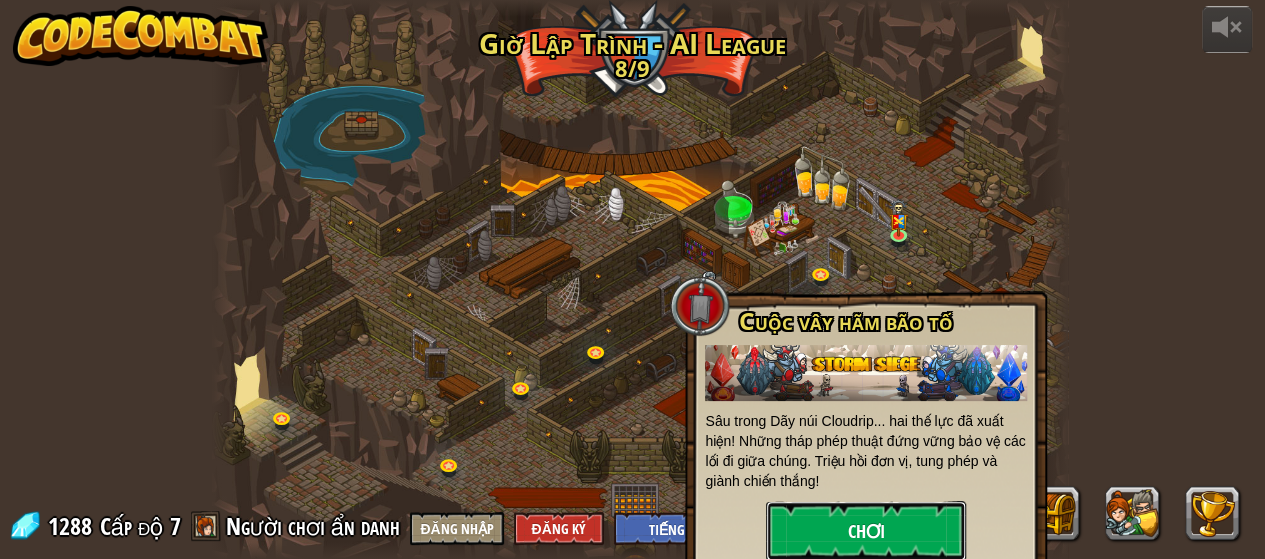 click on "Chơi" at bounding box center (866, 531) 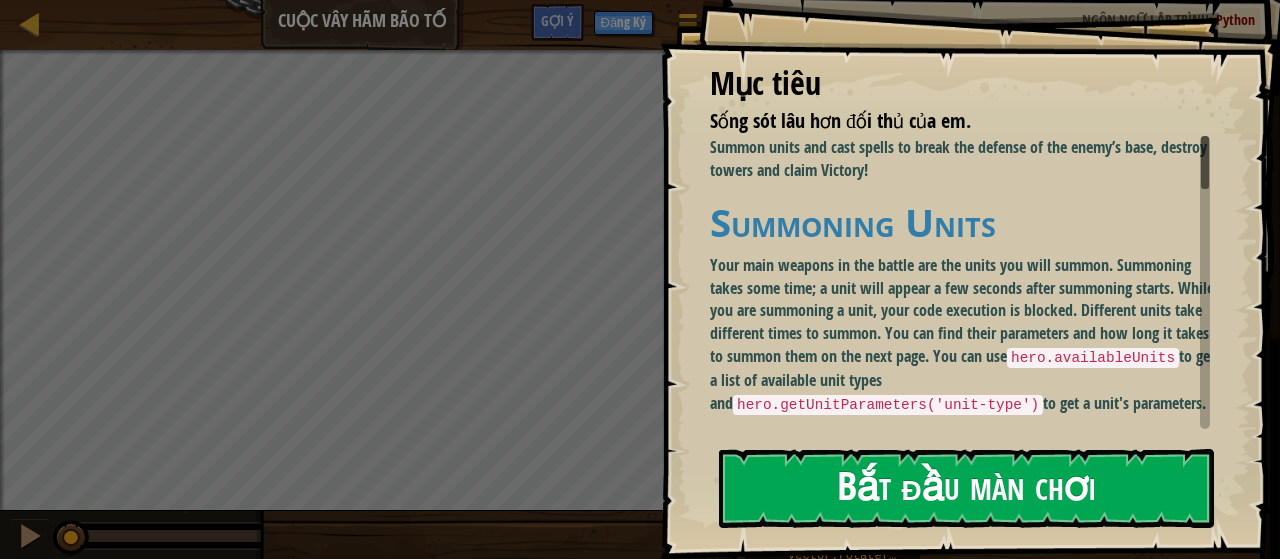 click on "Bắt đầu màn chơi" at bounding box center (966, 488) 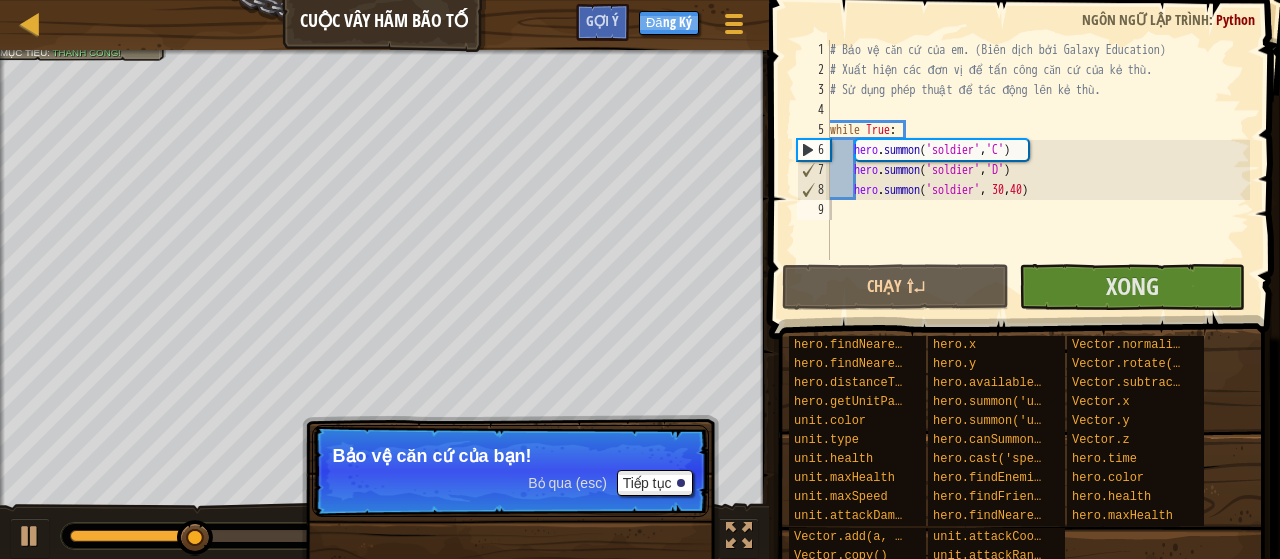 click on "♫" at bounding box center (384, 531) 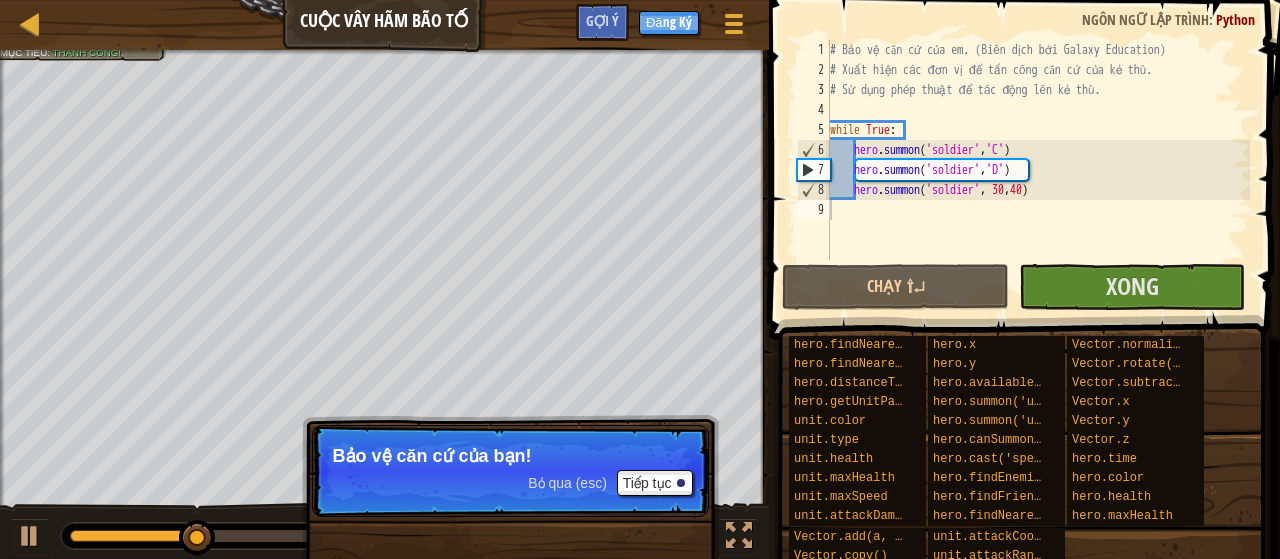 drag, startPoint x: 724, startPoint y: 501, endPoint x: 880, endPoint y: 249, distance: 296.37814 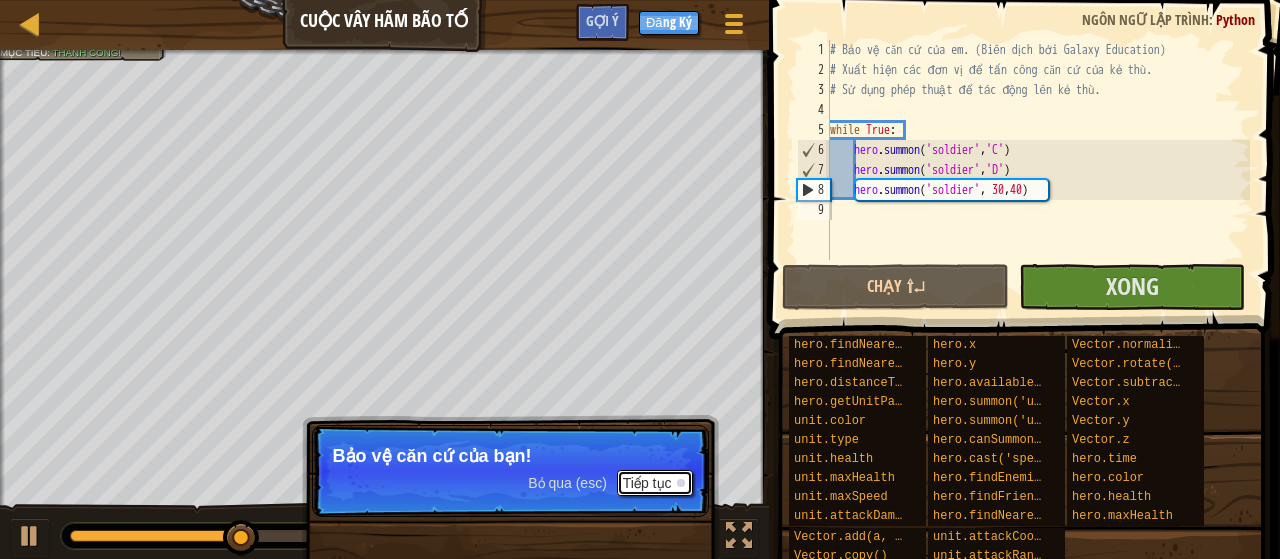 click on "Tiếp tục" at bounding box center [655, 483] 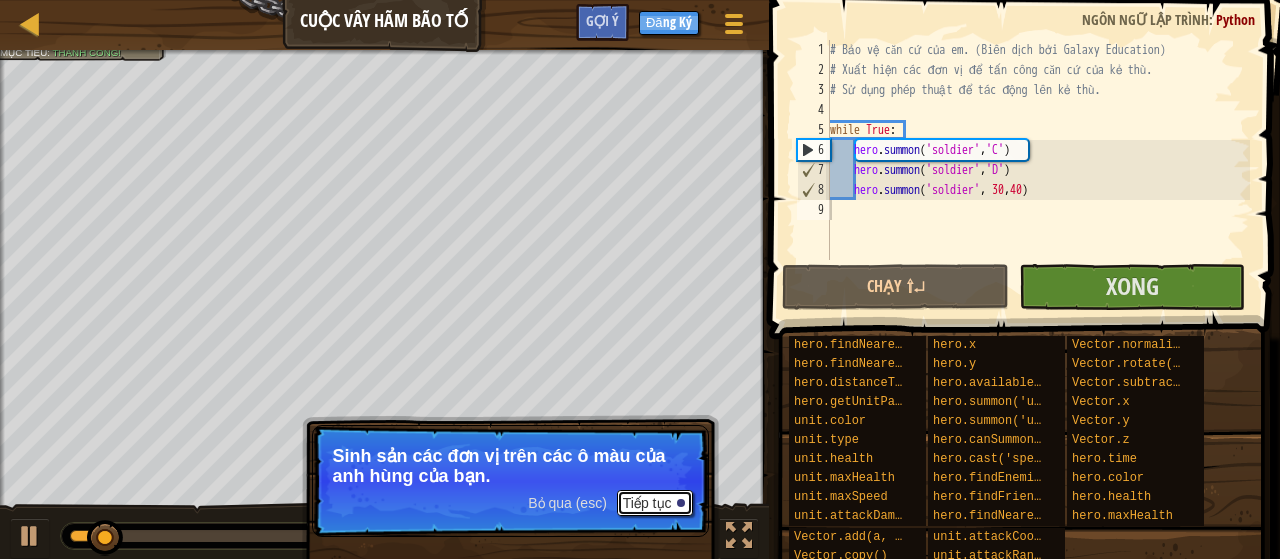 click on "Tiếp tục" at bounding box center [655, 503] 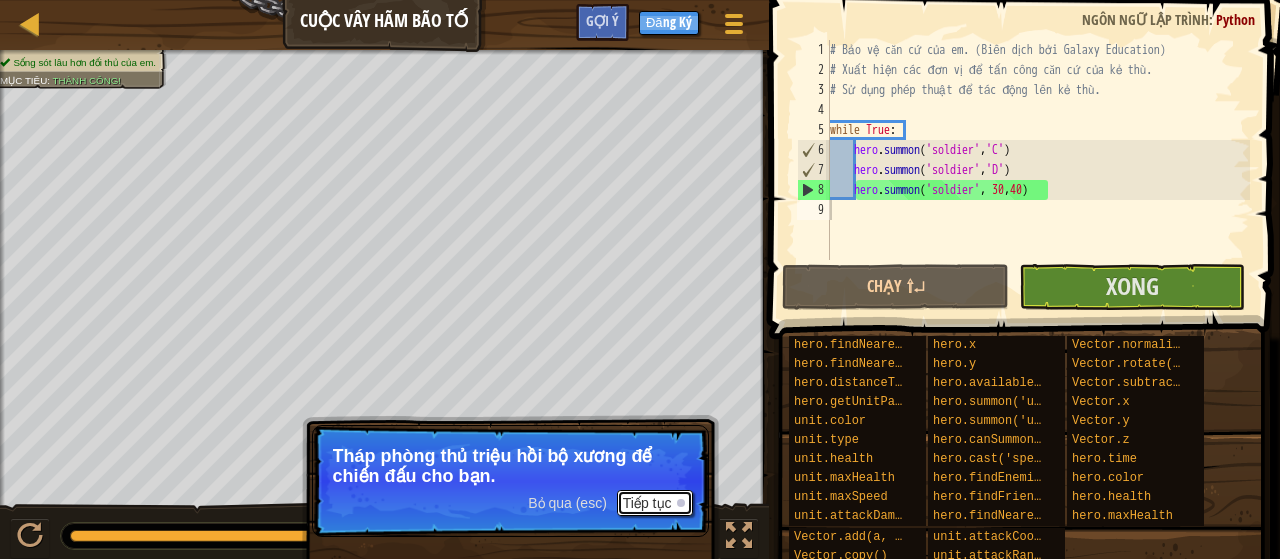 click on "Tiếp tục" at bounding box center (655, 503) 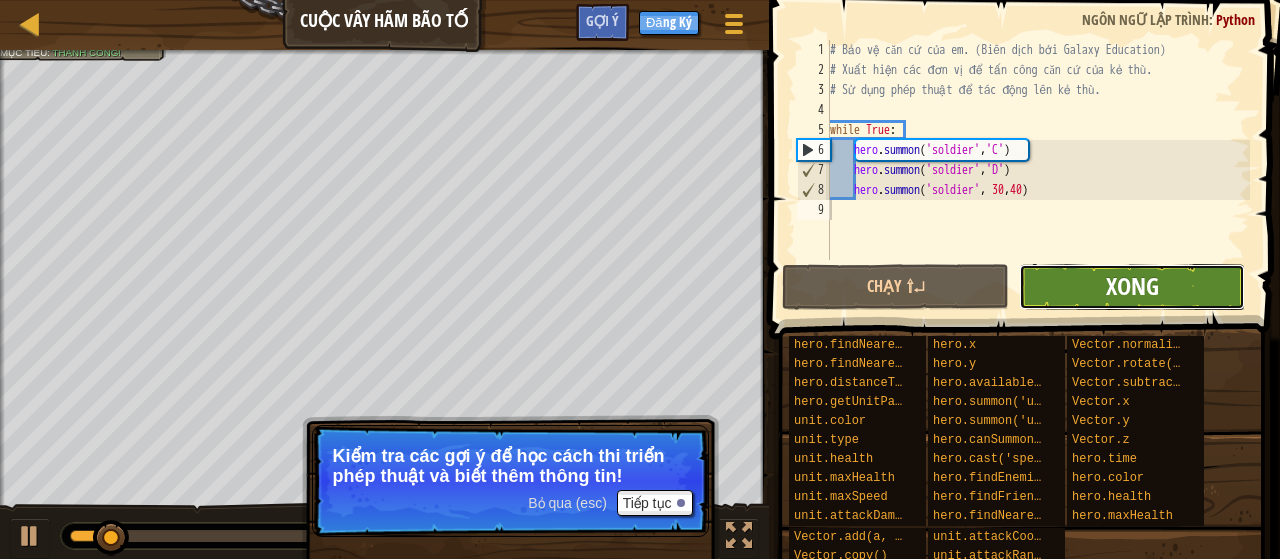 click on "Xong" at bounding box center [1132, 286] 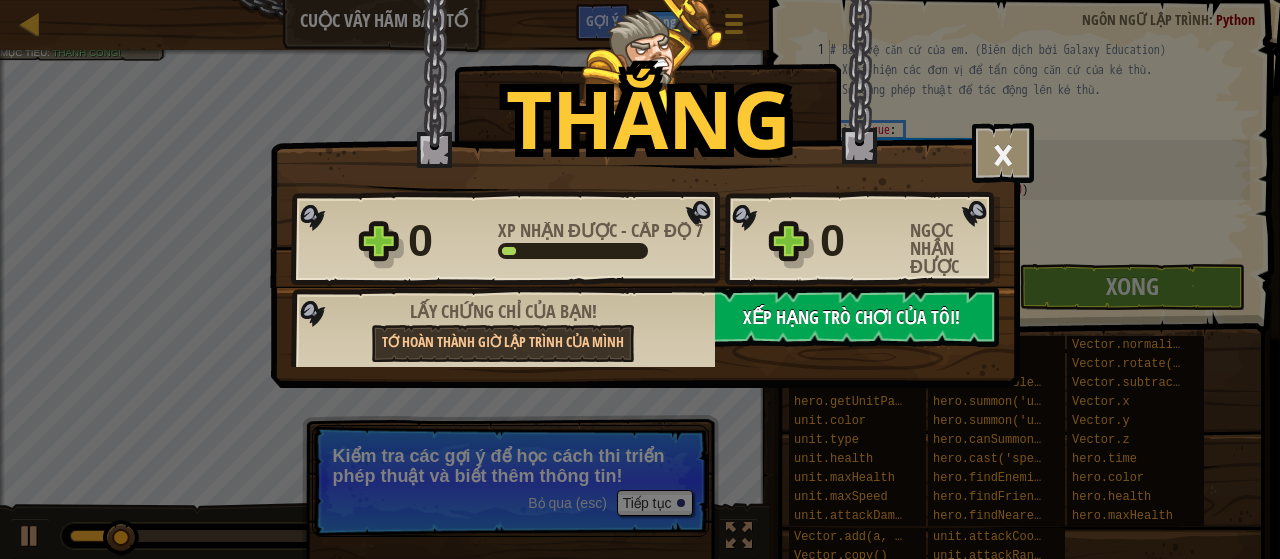 click on "Xếp hạng trò chơi của tôi!" at bounding box center [851, 317] 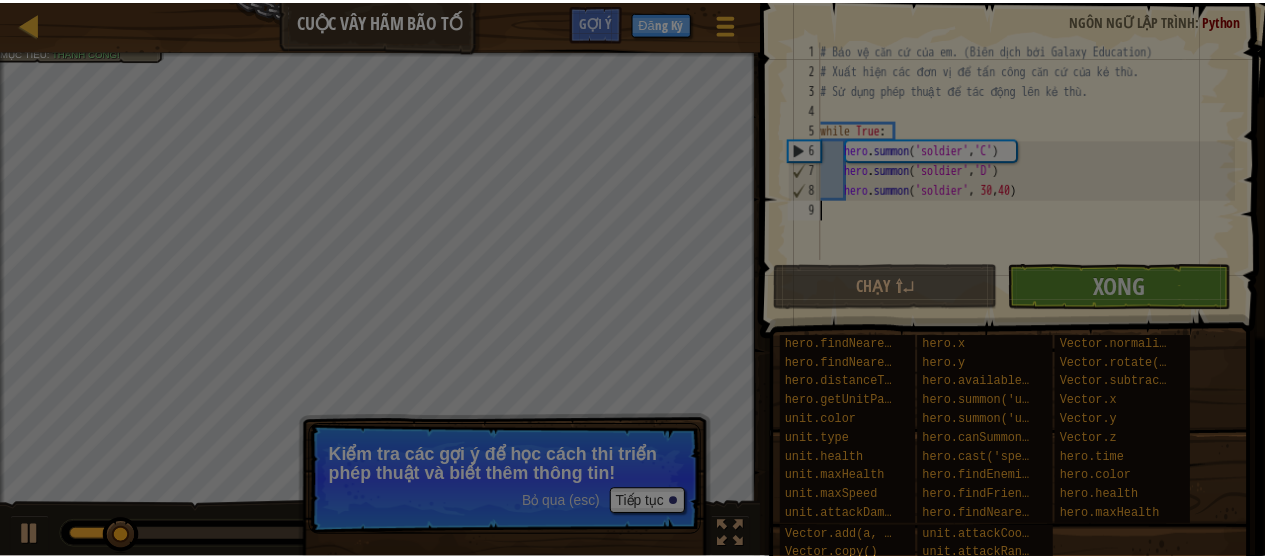 scroll, scrollTop: 9, scrollLeft: 0, axis: vertical 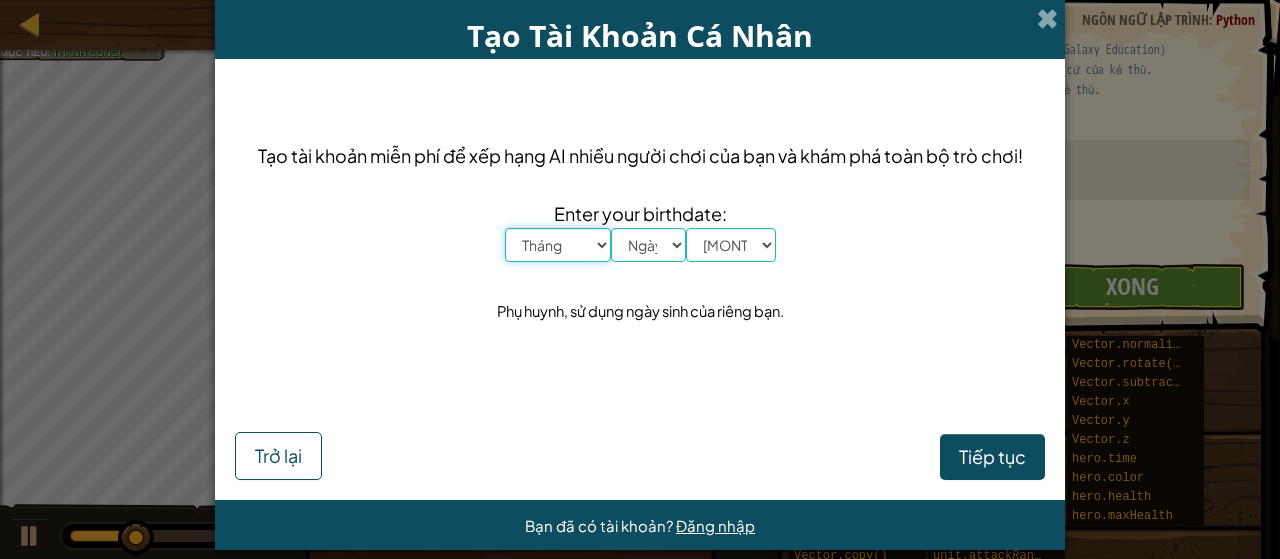 click on "Tháng Tháng Một Tháng Hai Tháng Ba Tháng Tư Tháng Năm Tháng Sáu Tháng Bảy Tháng Tám Tháng Chín Tháng Mười Tháng Mười Một Tháng Mười Hai" at bounding box center [558, 245] 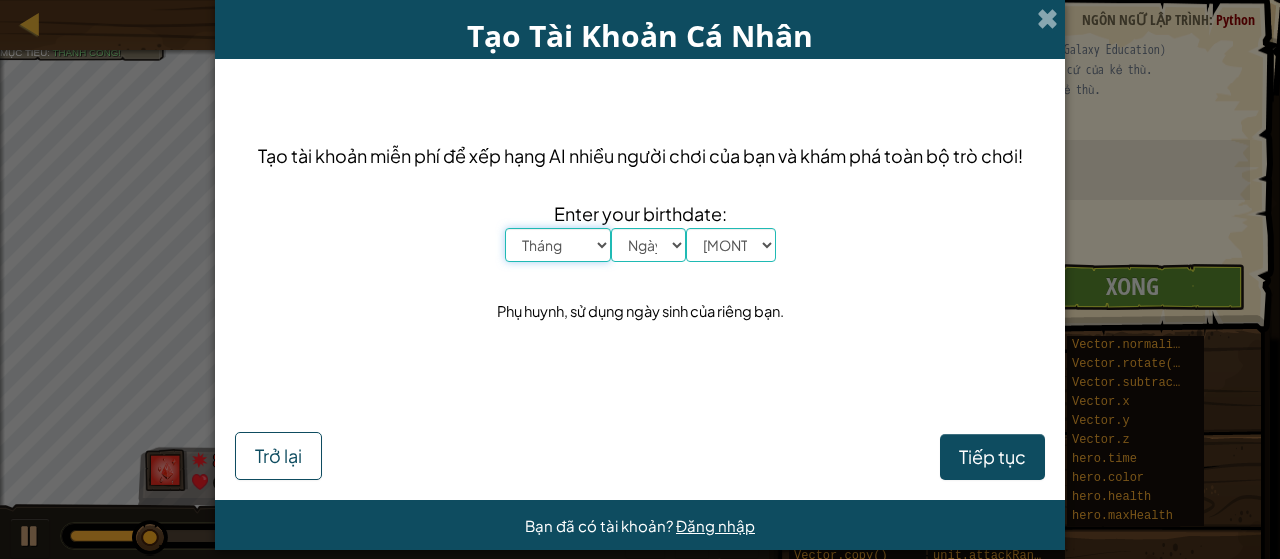 select on "8" 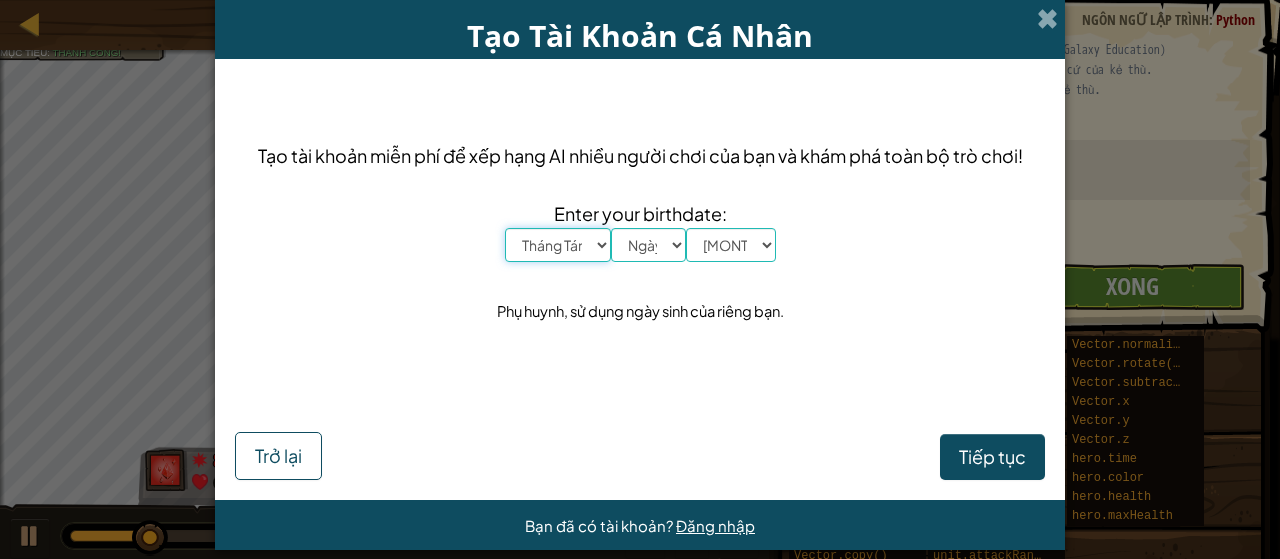 click on "Tháng Tháng Một Tháng Hai Tháng Ba Tháng Tư Tháng Năm Tháng Sáu Tháng Bảy Tháng Tám Tháng Chín Tháng Mười Tháng Mười Một Tháng Mười Hai" at bounding box center [558, 245] 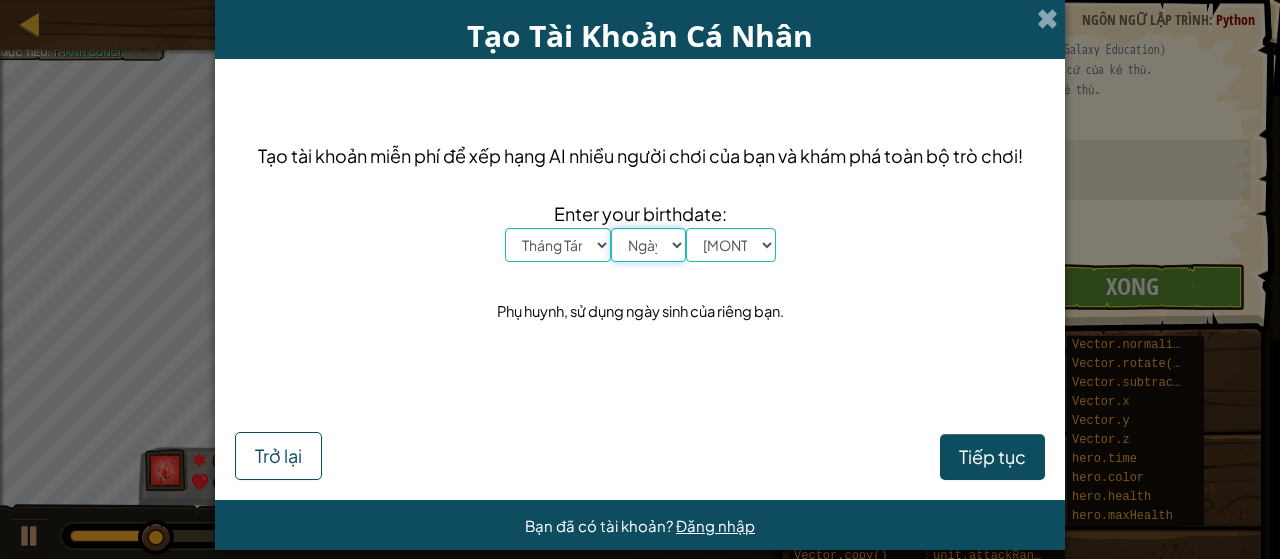 click on "Ngày 1 2 3 4 5 6 7 8 9 10 11 12 13 14 15 16 17 18 19 20 21 22 23 24 25 26 27 28 29 30 31" at bounding box center [648, 245] 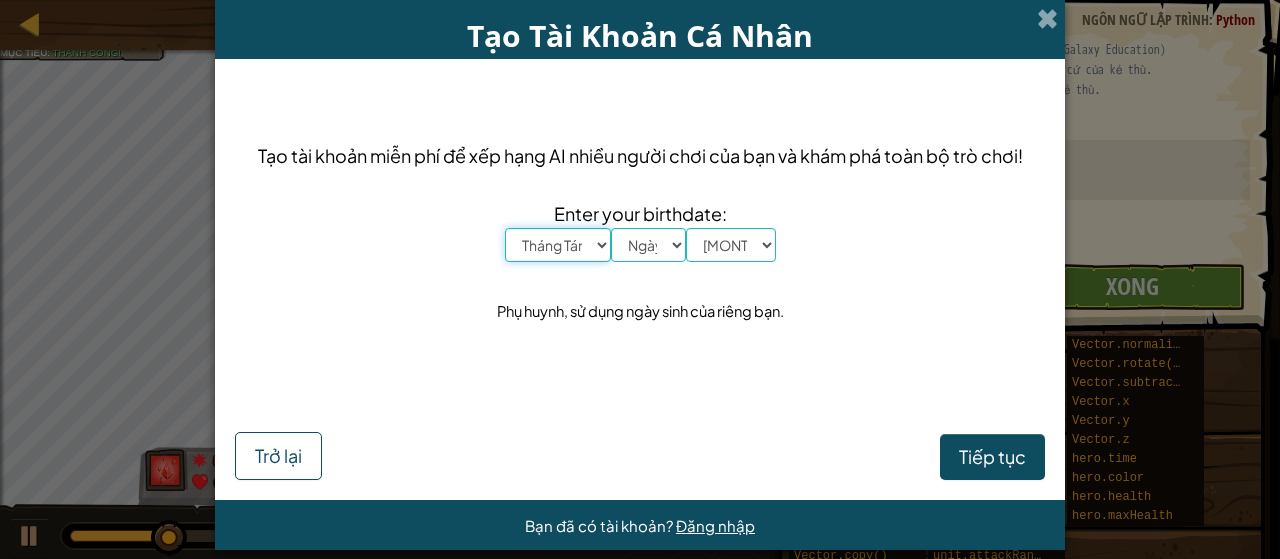 click on "Tháng Tháng Một Tháng Hai Tháng Ba Tháng Tư Tháng Năm Tháng Sáu Tháng Bảy Tháng Tám Tháng Chín Tháng Mười Tháng Mười Một Tháng Mười Hai" at bounding box center [558, 245] 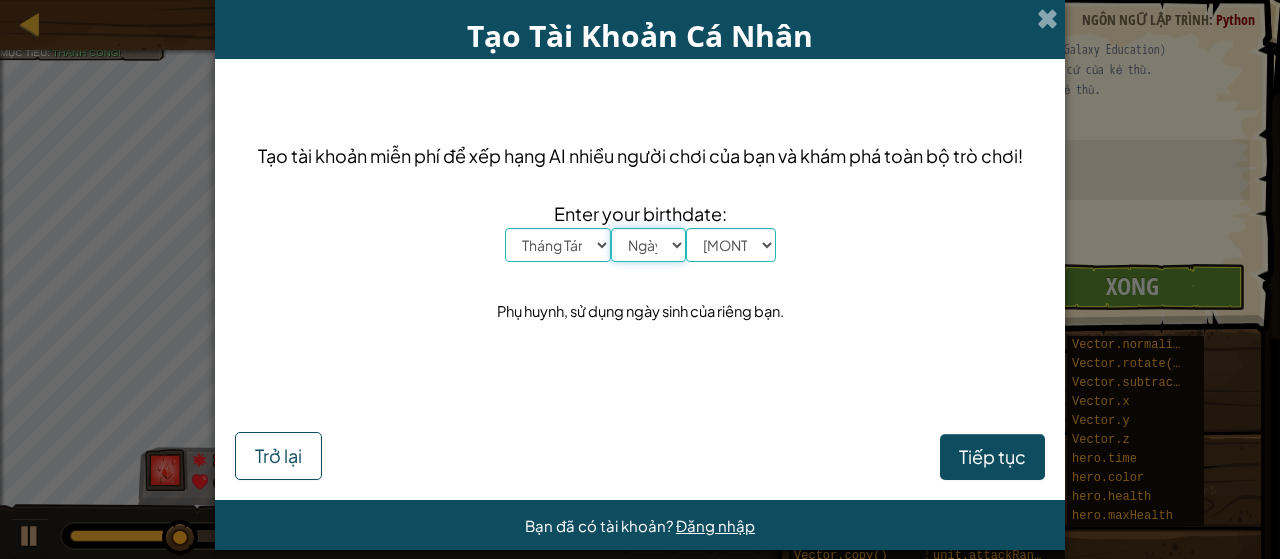 click on "Ngày 1 2 3 4 5 6 7 8 9 10 11 12 13 14 15 16 17 18 19 20 21 22 23 24 25 26 27 28 29 30 31" at bounding box center (648, 245) 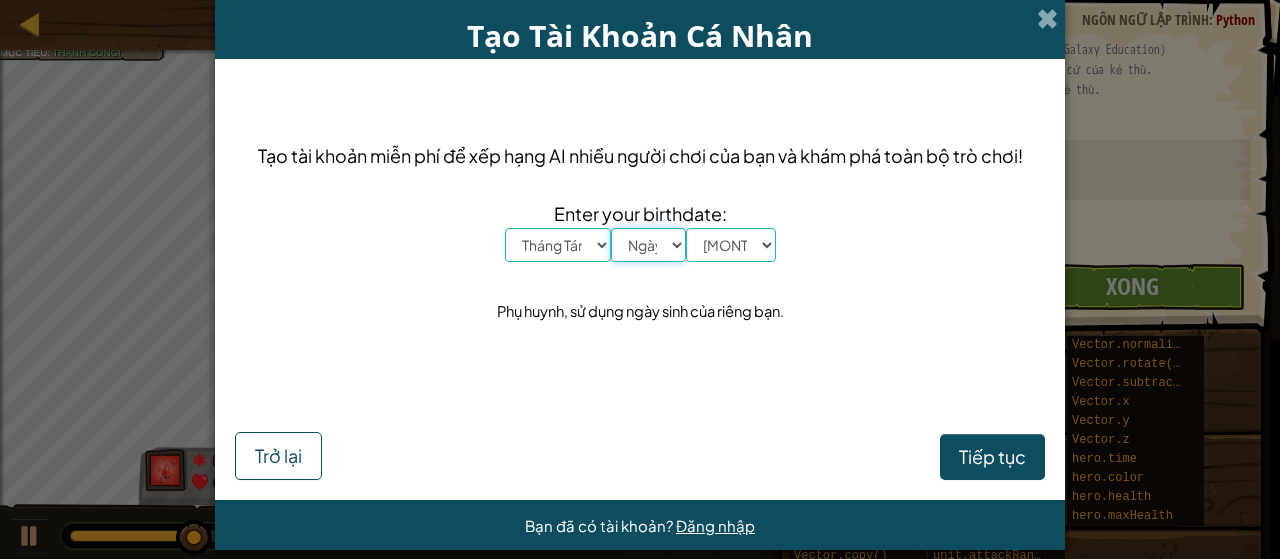 select on "2" 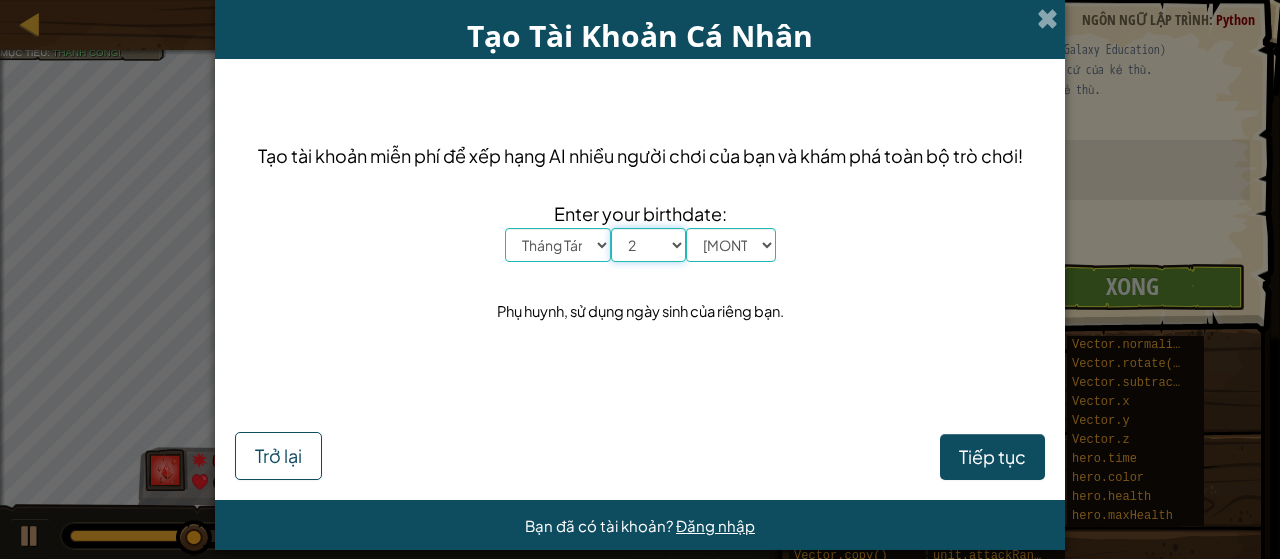 click on "Ngày 1 2 3 4 5 6 7 8 9 10 11 12 13 14 15 16 17 18 19 20 21 22 23 24 25 26 27 28 29 30 31" at bounding box center [648, 245] 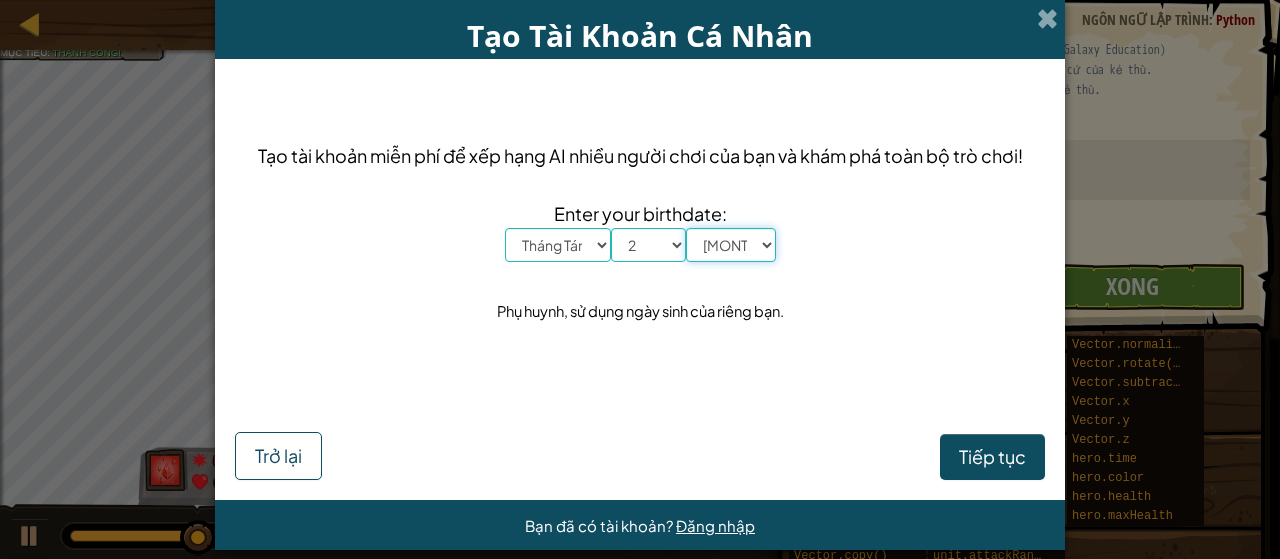 click on "Năm 2025 2024 2023 2022 2021 2020 2019 2018 2017 2016 2015 2014 2013 2012 2011 2010 2009 2008 2007 2006 2005 2004 2003 2002 2001 2000 1999 1998 1997 1996 1995 1994 1993 1992 1991 1990 1989 1988 1987 1986 1985 1984 1983 1982 1981 1980 1979 1978 1977 1976 1975 1974 1973 1972 1971 1970 1969 1968 1967 1966 1965 1964 1963 1962 1961 1960 1959 1958 1957 1956 1955 1954 1953 1952 1951 1950 1949 1948 1947 1946 1945 1944 1943 1942 1941 1940 1939 1938 1937 1936 1935 1934 1933 1932 1931 1930 1929 1928 1927 1926" at bounding box center (731, 245) 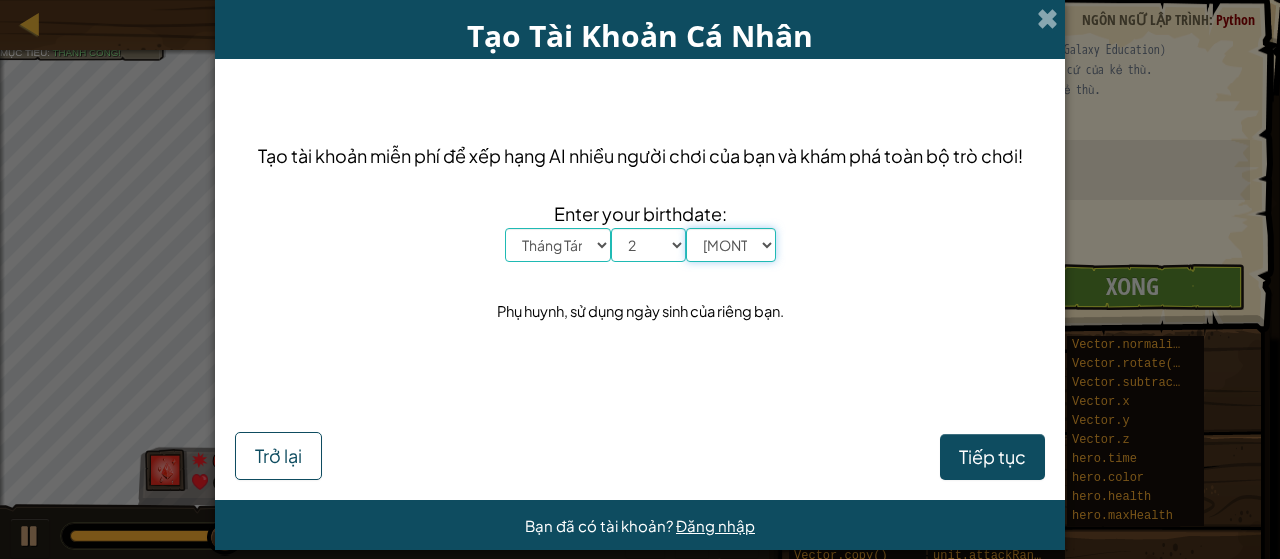 select on "2025" 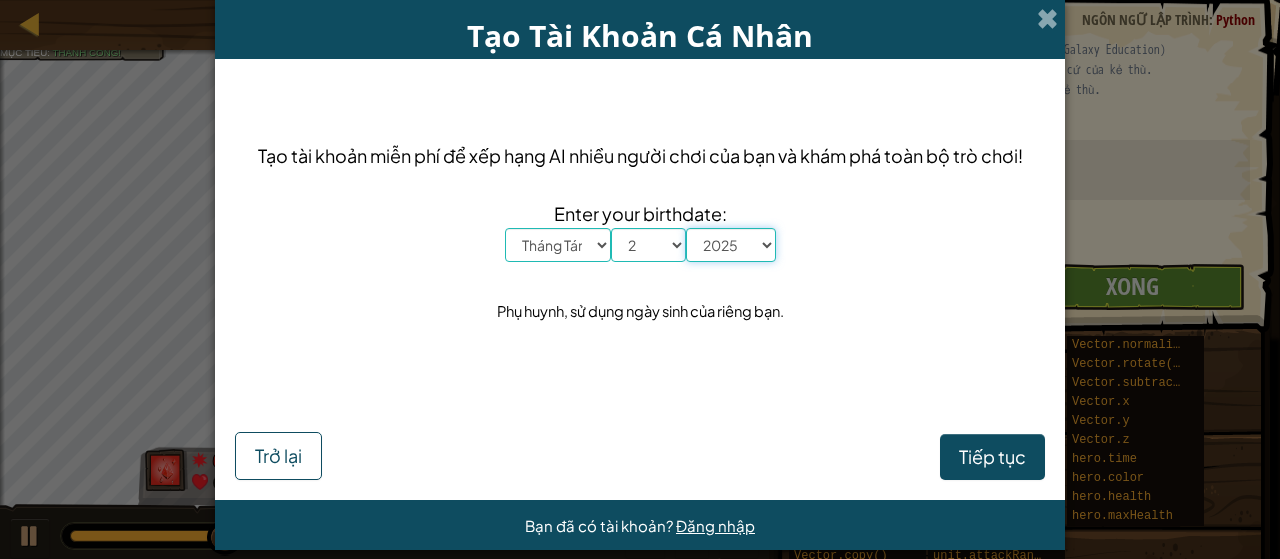 click on "Năm 2025 2024 2023 2022 2021 2020 2019 2018 2017 2016 2015 2014 2013 2012 2011 2010 2009 2008 2007 2006 2005 2004 2003 2002 2001 2000 1999 1998 1997 1996 1995 1994 1993 1992 1991 1990 1989 1988 1987 1986 1985 1984 1983 1982 1981 1980 1979 1978 1977 1976 1975 1974 1973 1972 1971 1970 1969 1968 1967 1966 1965 1964 1963 1962 1961 1960 1959 1958 1957 1956 1955 1954 1953 1952 1951 1950 1949 1948 1947 1946 1945 1944 1943 1942 1941 1940 1939 1938 1937 1936 1935 1934 1933 1932 1931 1930 1929 1928 1927 1926" at bounding box center (731, 245) 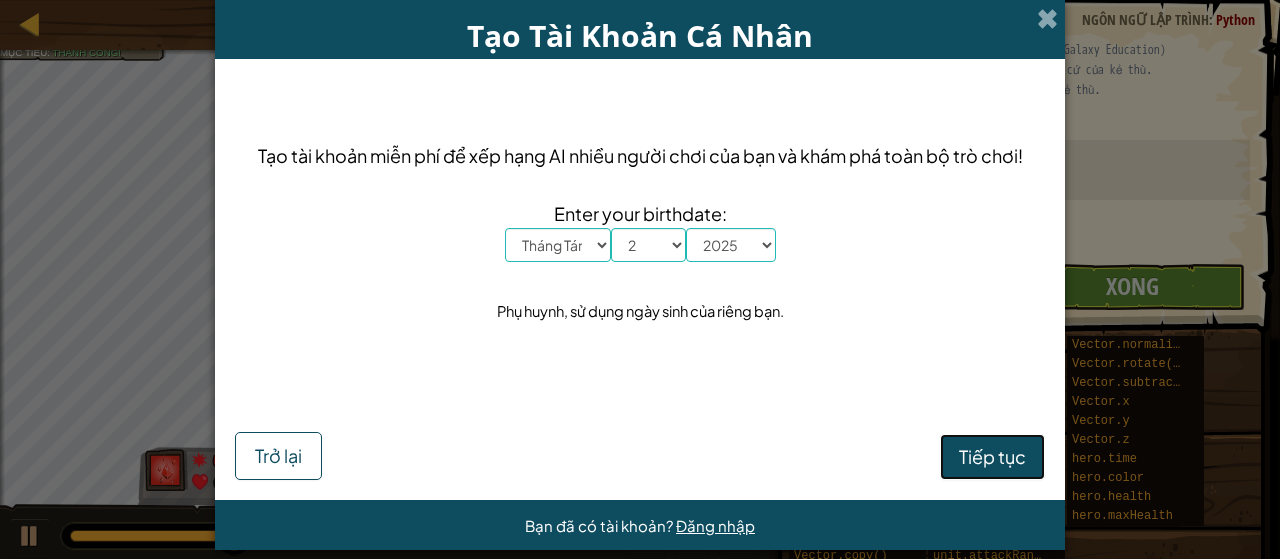 click on "Tiếp tục" at bounding box center [992, 457] 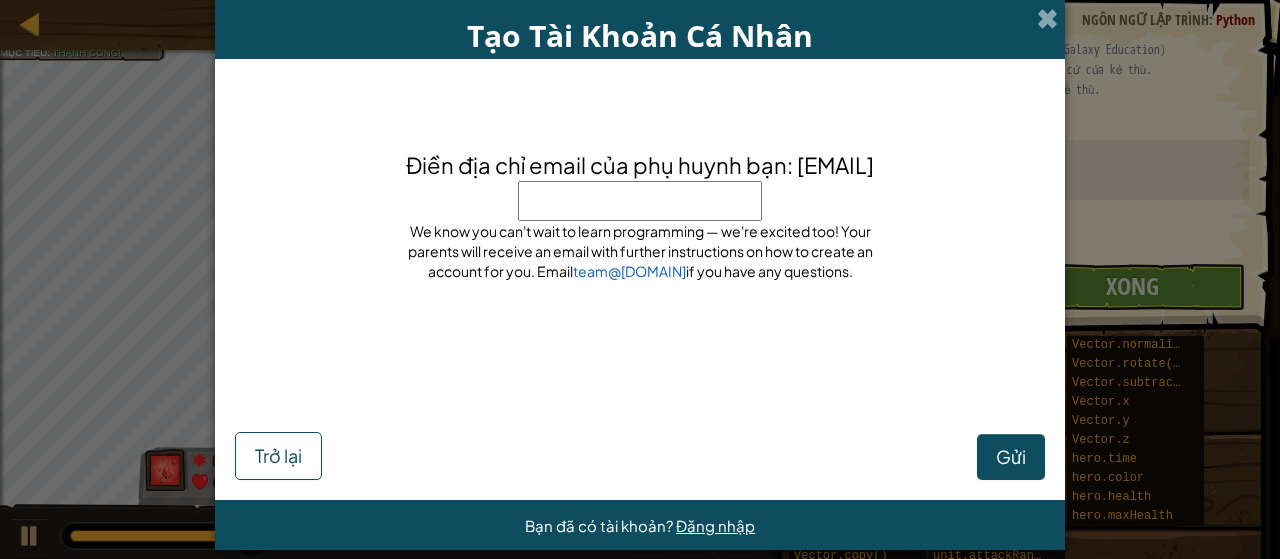 select on "vi" 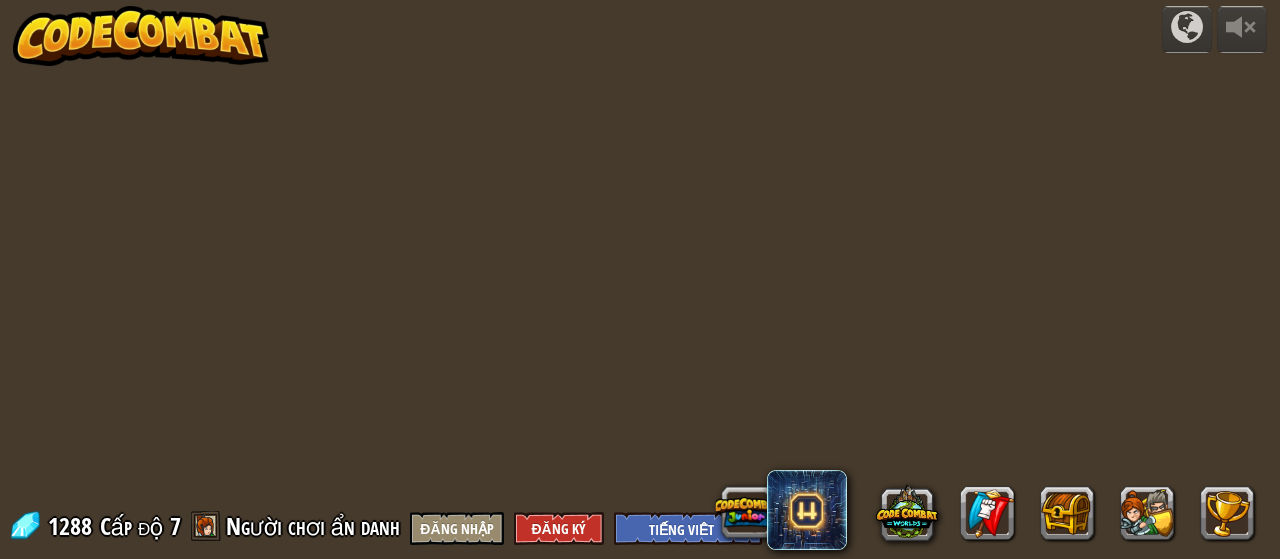 select on "vi" 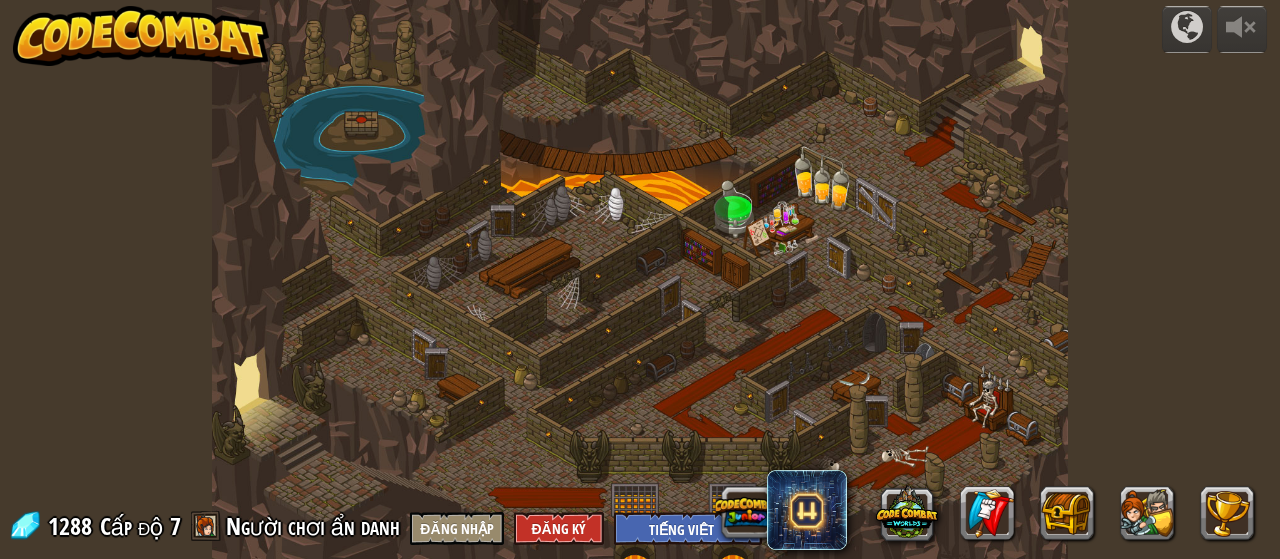 select on "vi" 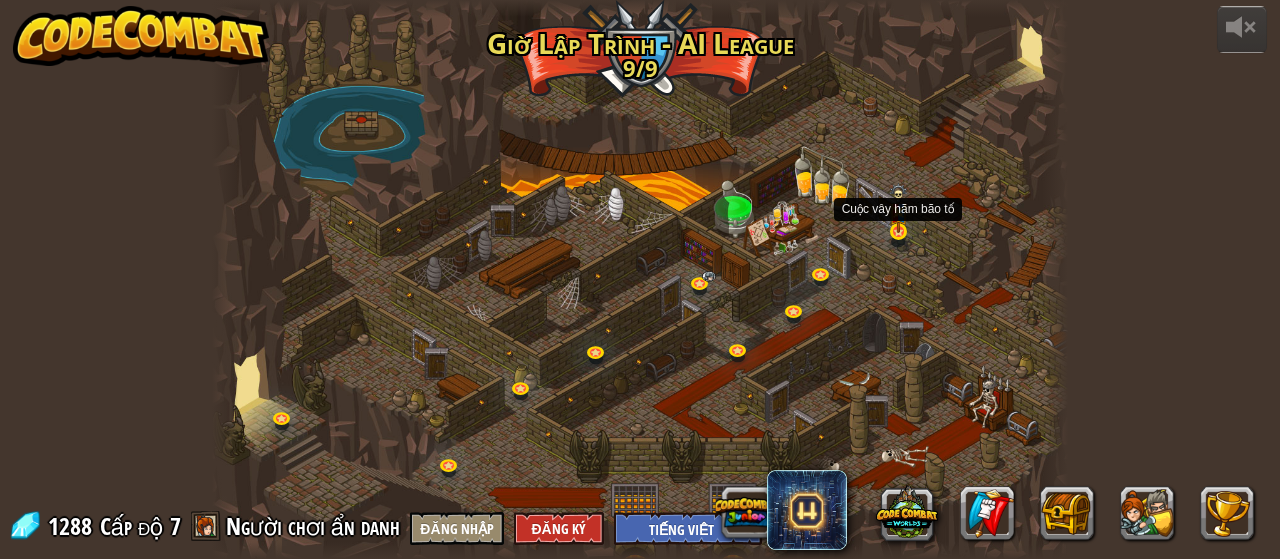 click at bounding box center (898, 208) 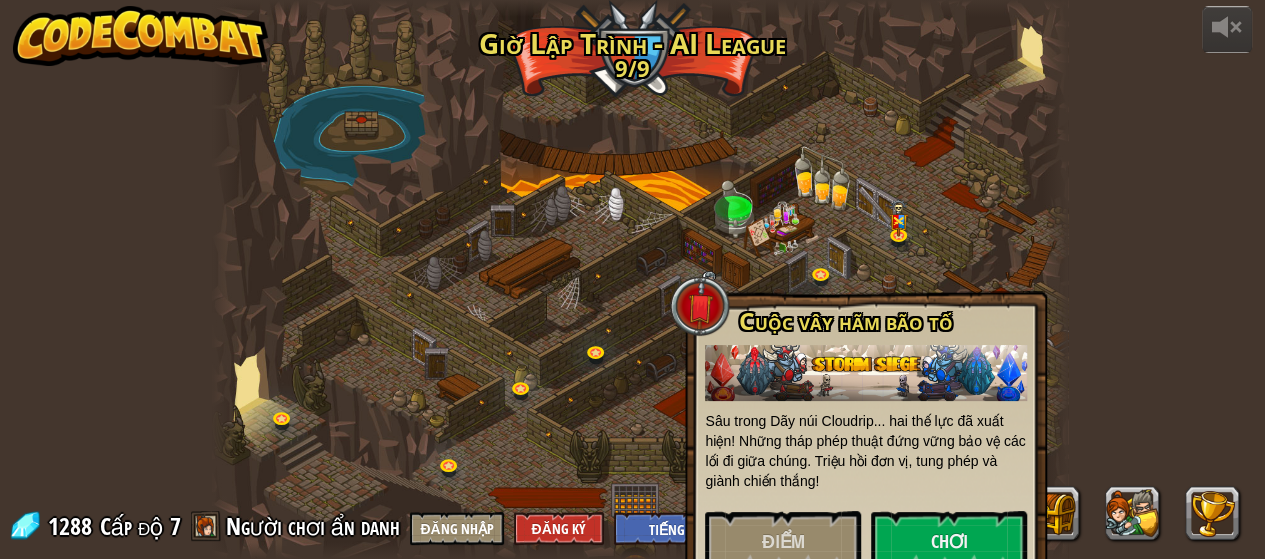 click at bounding box center [639, 279] 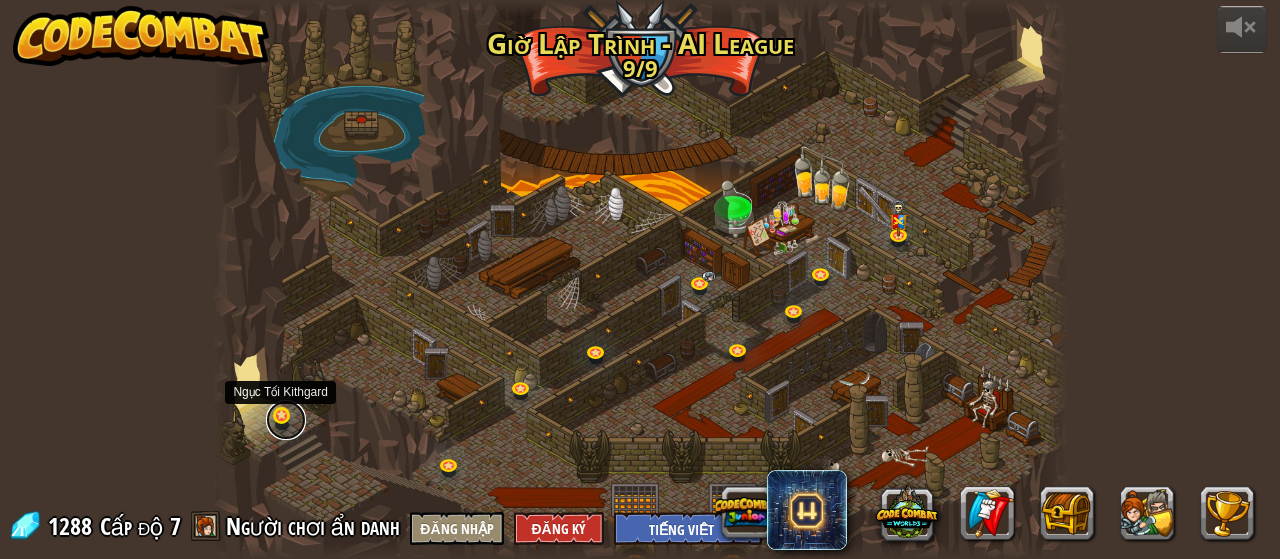 click at bounding box center [286, 420] 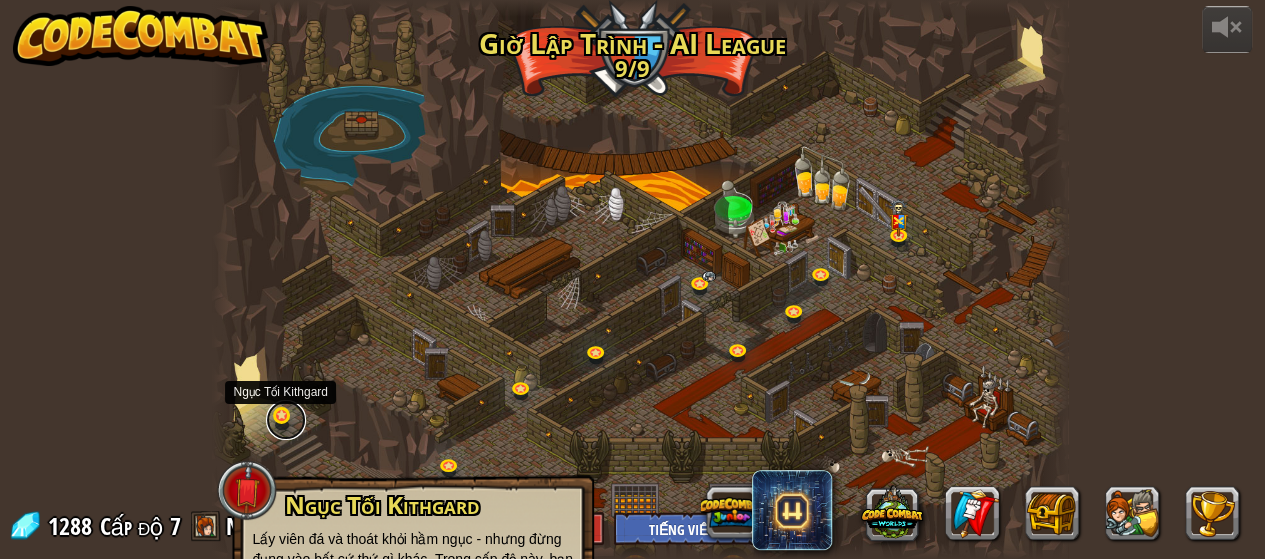 click at bounding box center [286, 420] 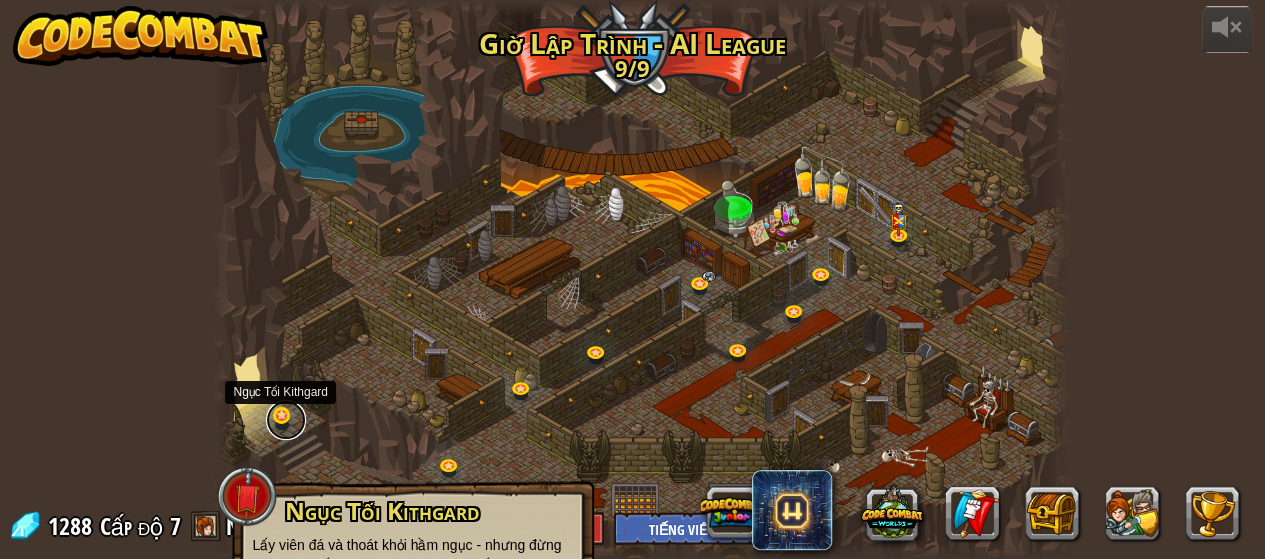 click at bounding box center (286, 420) 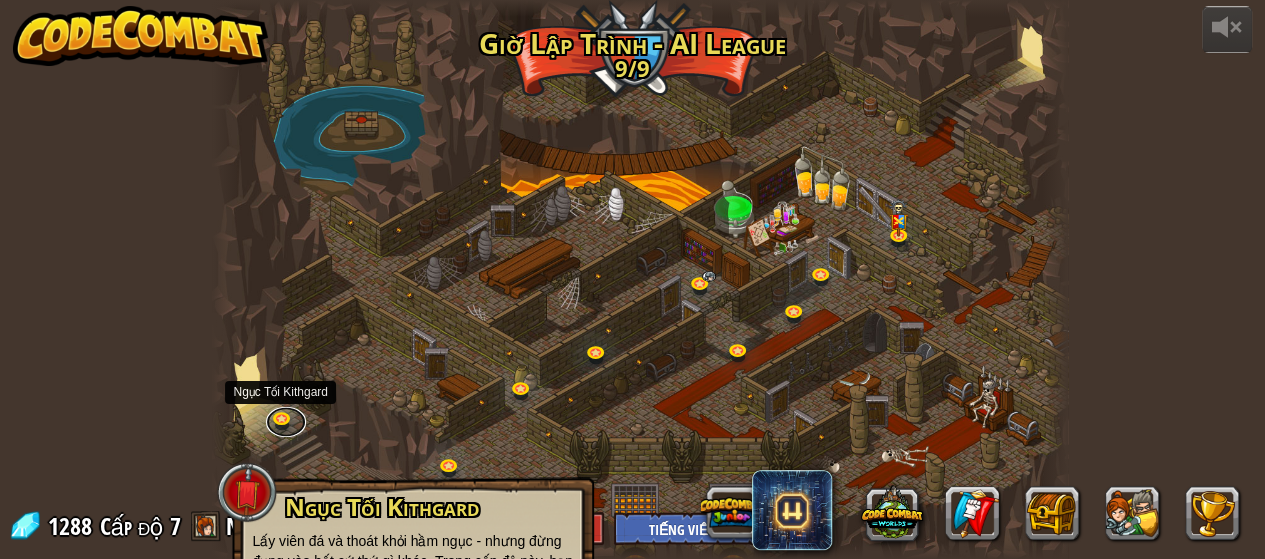 scroll, scrollTop: 185, scrollLeft: 0, axis: vertical 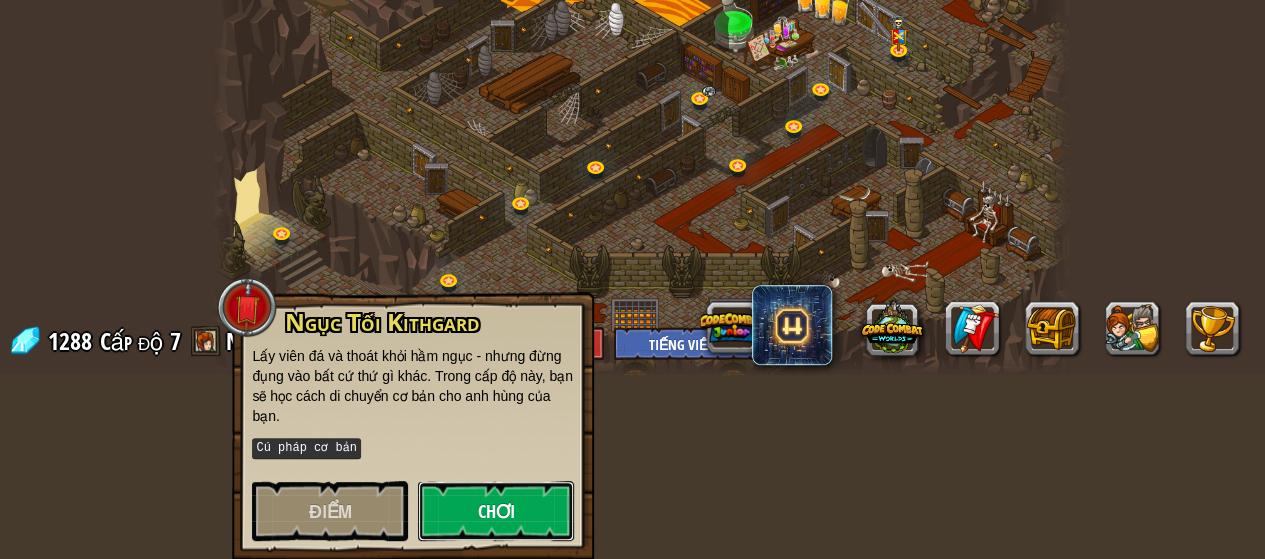 click on "Chơi" at bounding box center (496, 511) 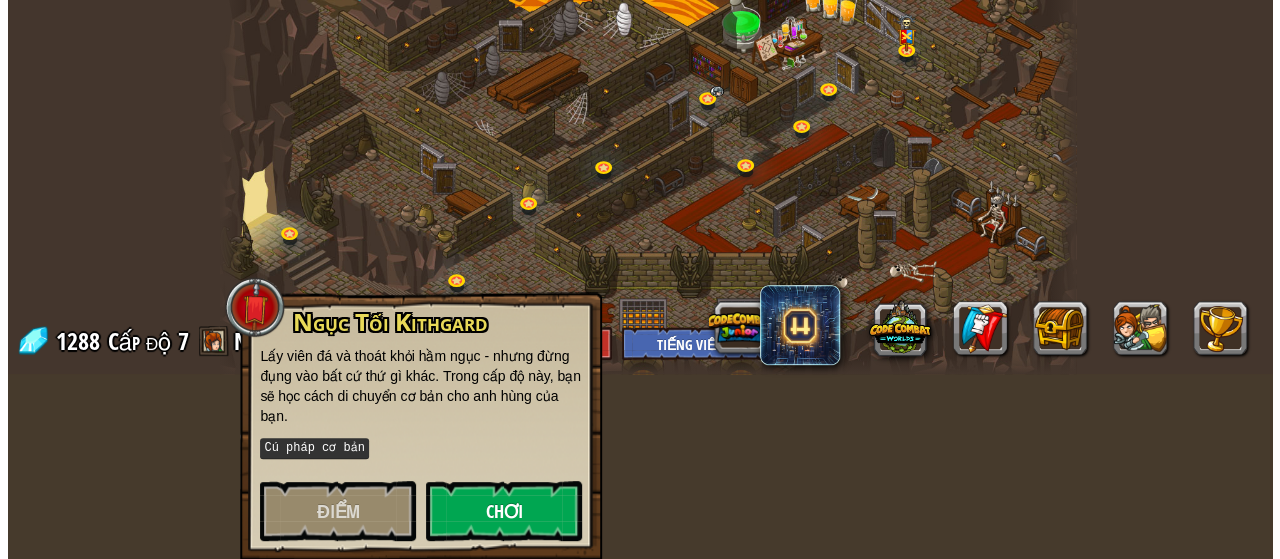 scroll, scrollTop: 0, scrollLeft: 0, axis: both 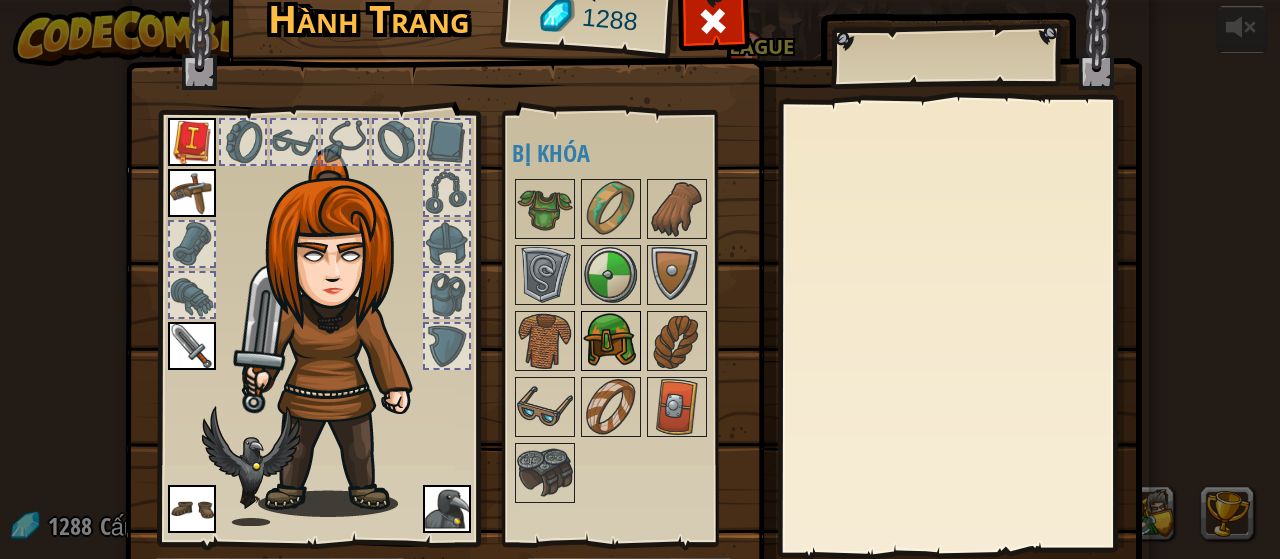 click at bounding box center [611, 341] 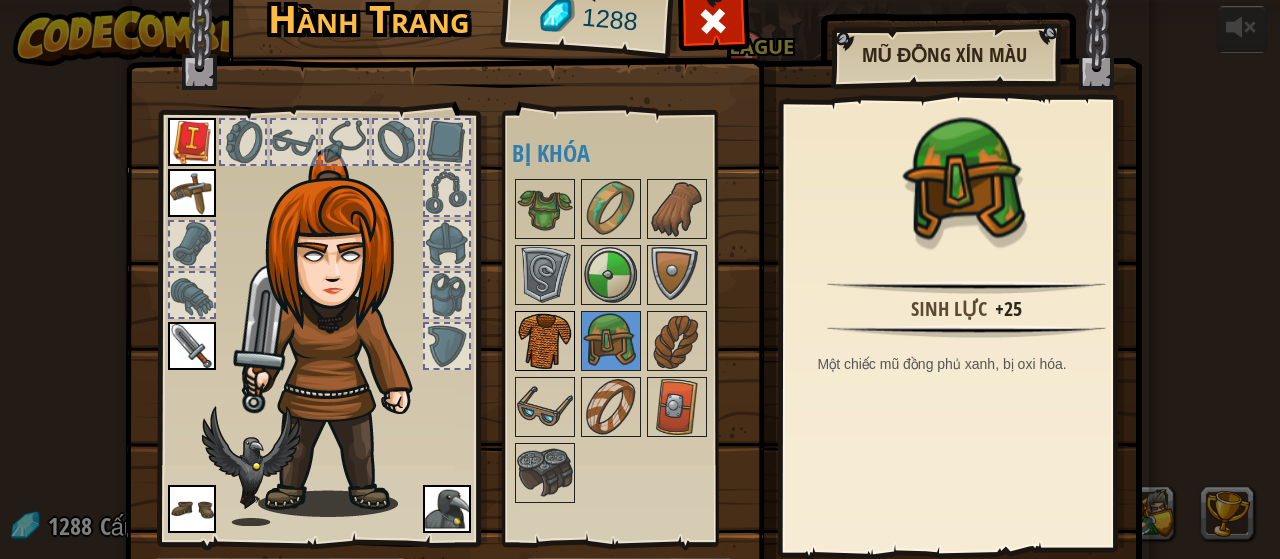 click at bounding box center (545, 341) 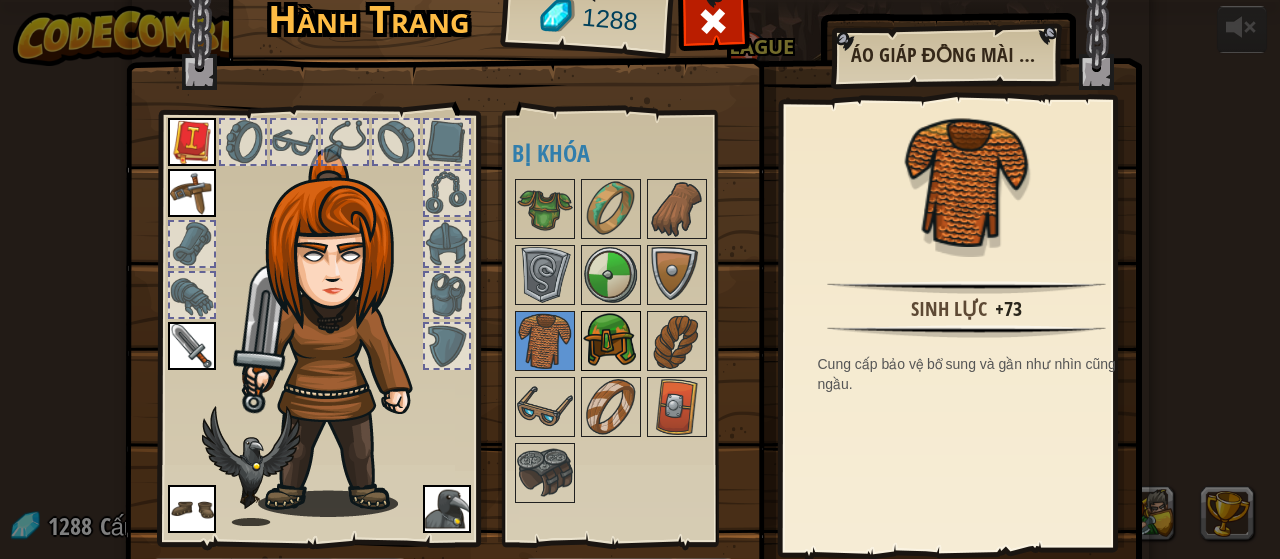 click at bounding box center [611, 341] 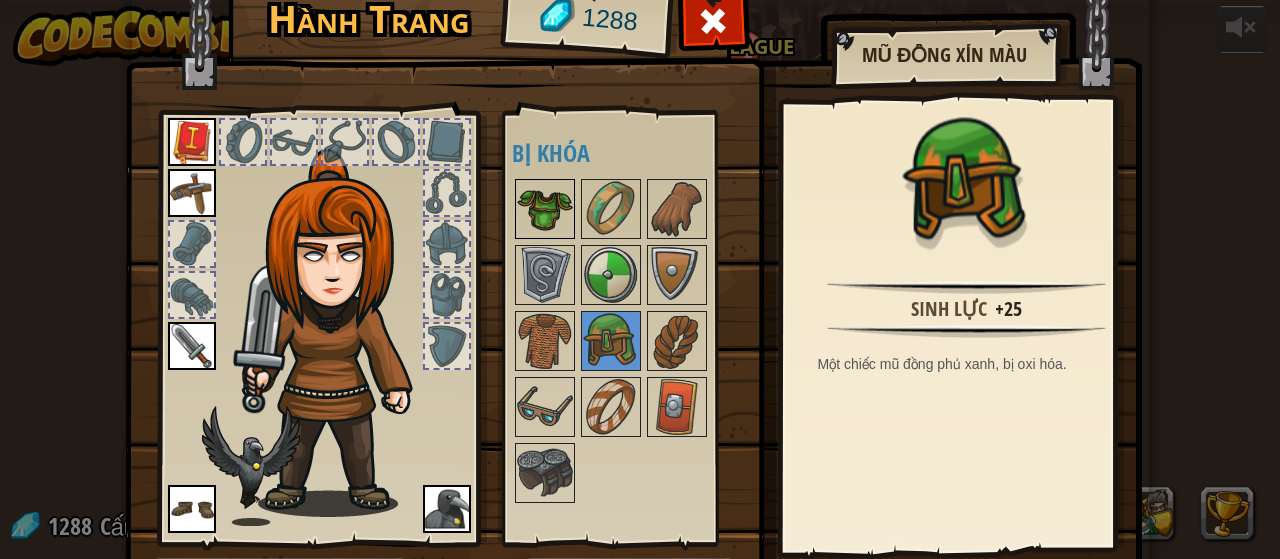 click at bounding box center [545, 209] 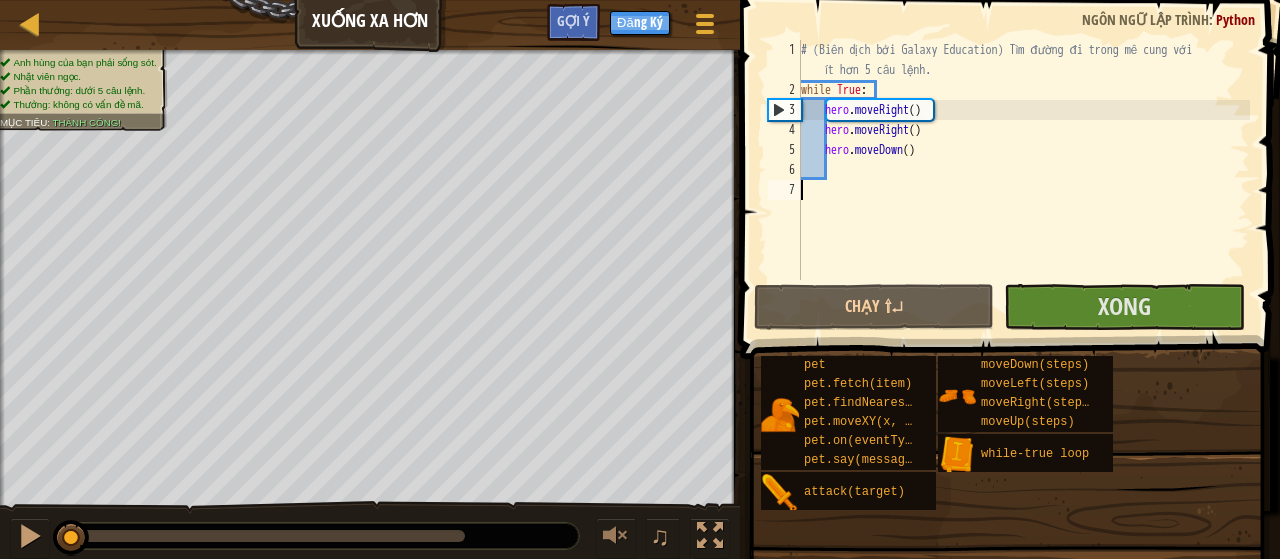 select on "vi" 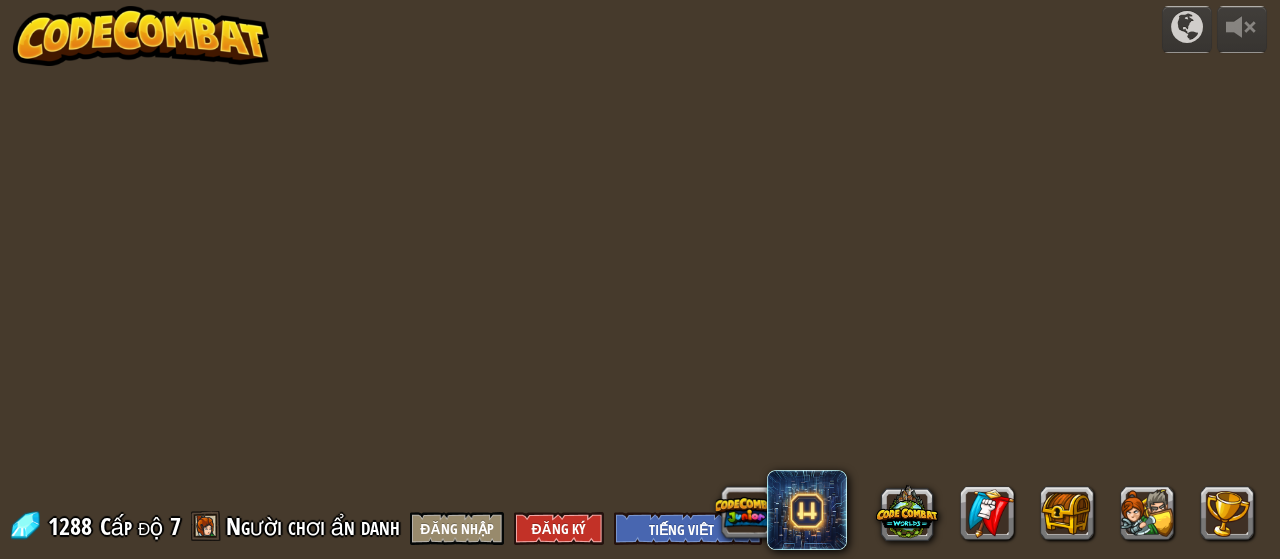 select on "vi" 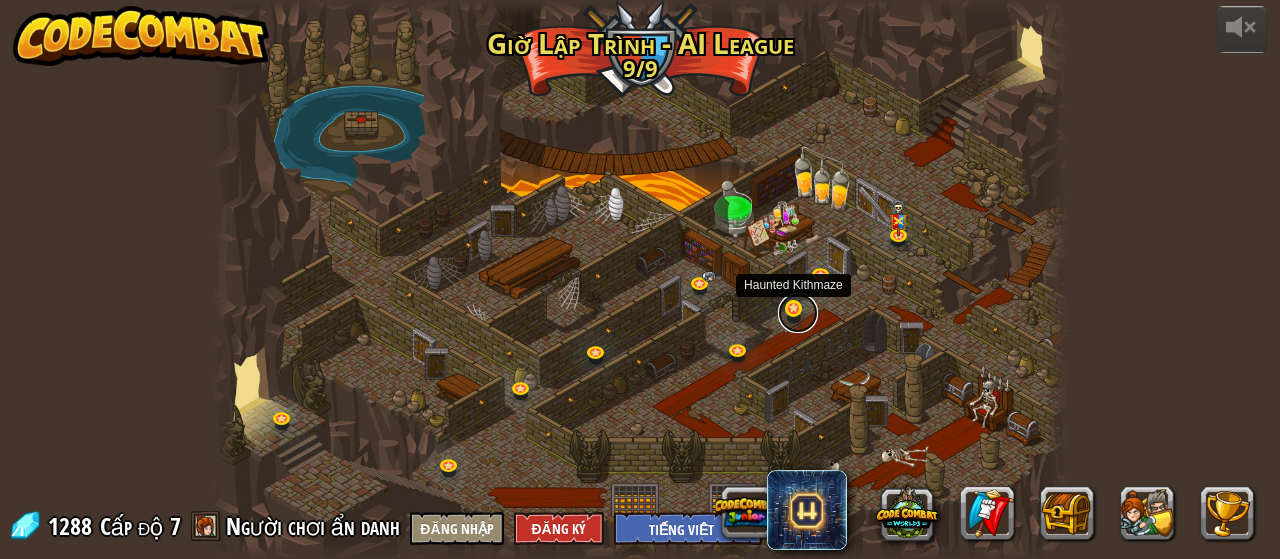 click at bounding box center (798, 313) 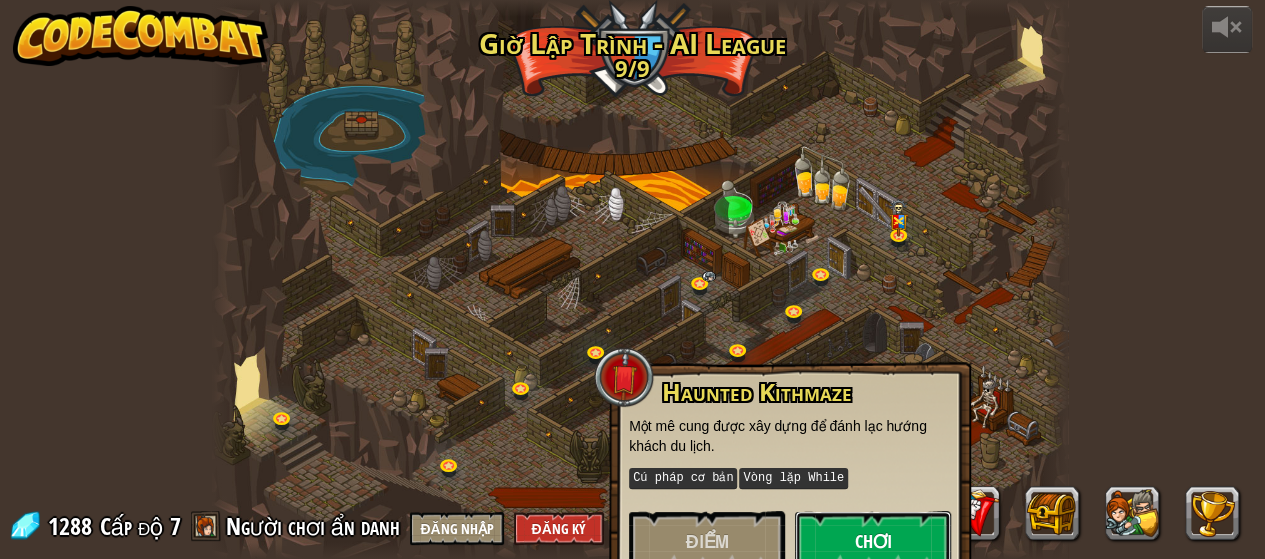 click on "Chơi" at bounding box center (873, 541) 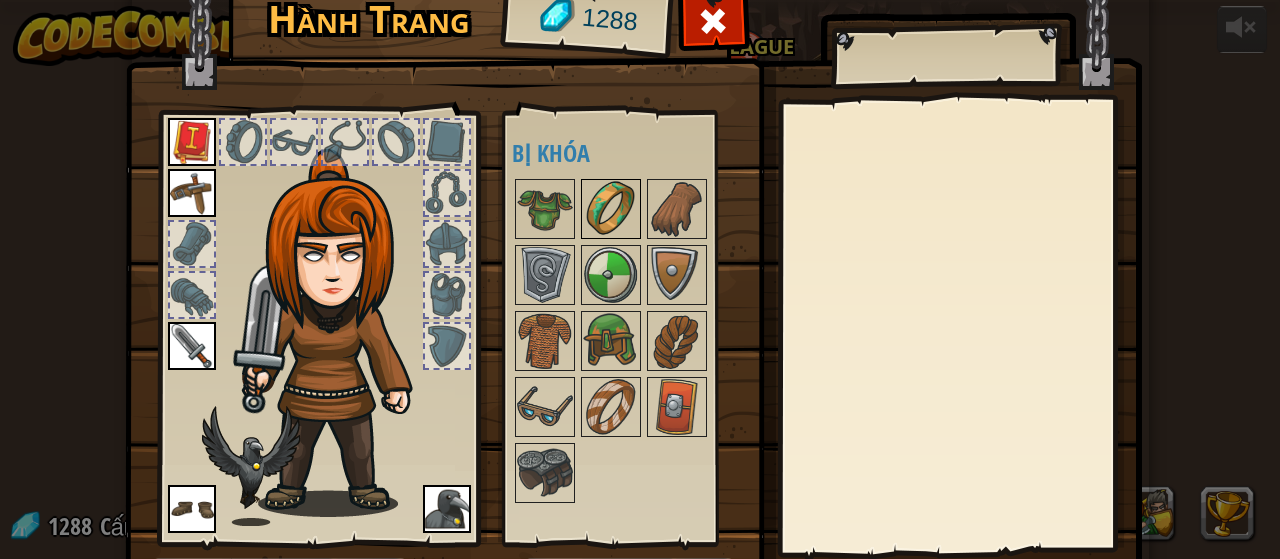 click at bounding box center (611, 209) 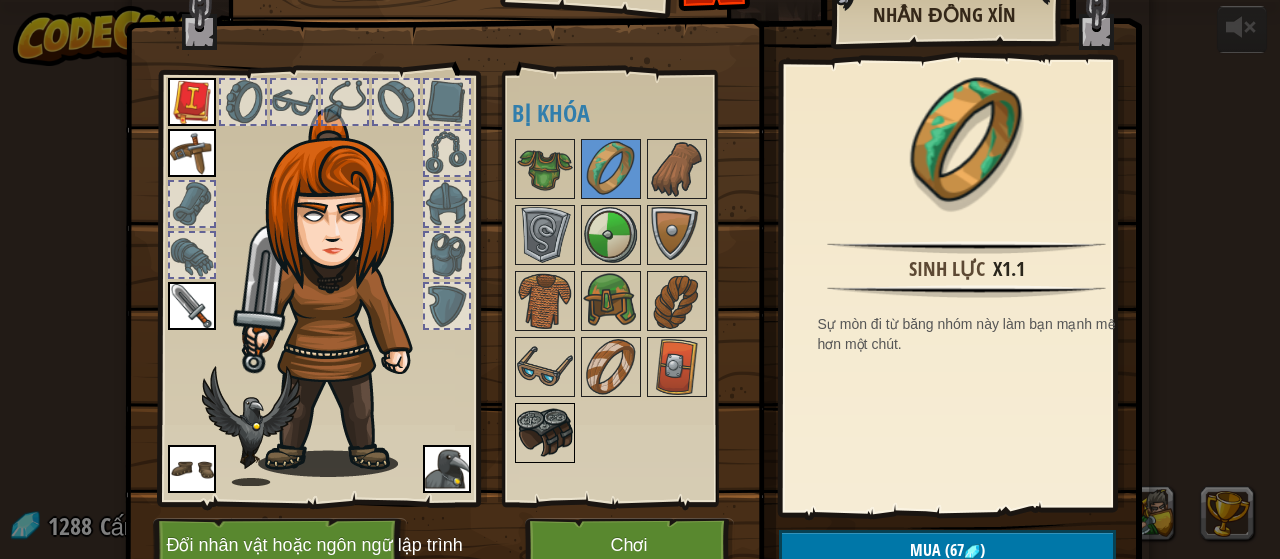 scroll, scrollTop: 130, scrollLeft: 0, axis: vertical 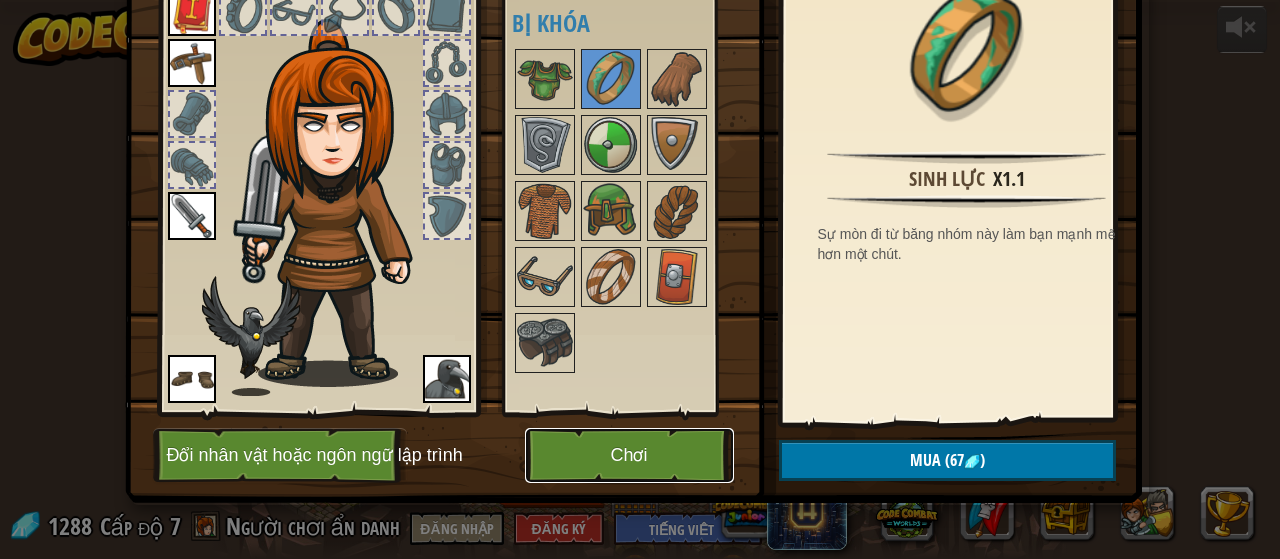 click on "Chơi" at bounding box center [629, 455] 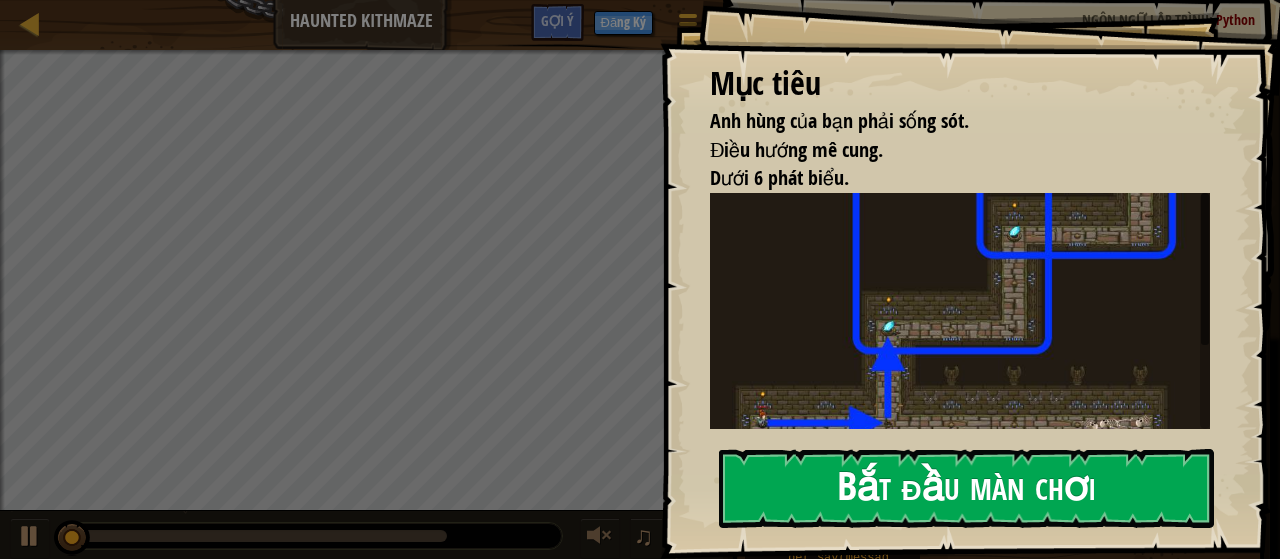 click on "Bắt đầu màn chơi" at bounding box center [966, 488] 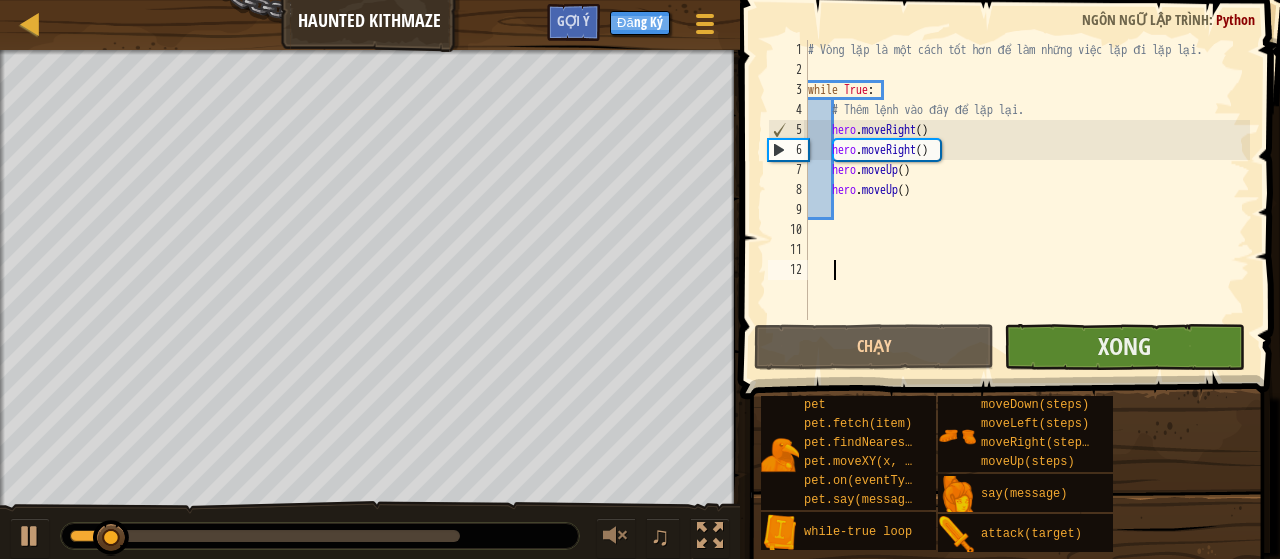 click on "# Vòng lặp là một cách tốt hơn để làm những việc lặp đi lặp lại. while   True :      # Thêm lệnh vào đây để lặp lại.      hero . moveRight ( )      hero . moveRight ( )" at bounding box center [1027, 200] 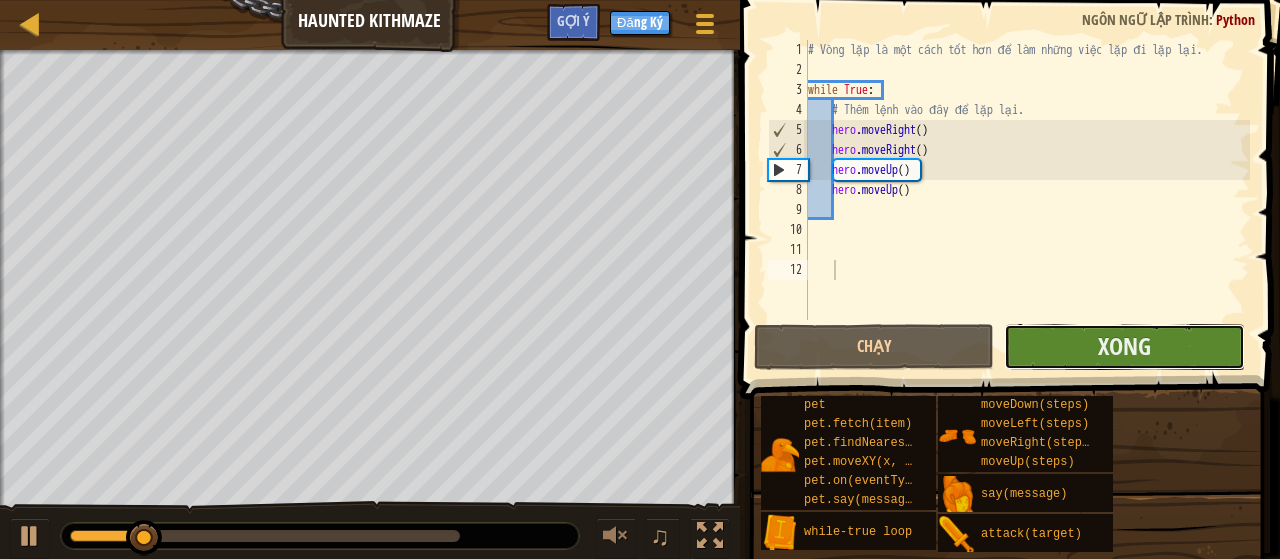 click on "Xong" at bounding box center (1124, 347) 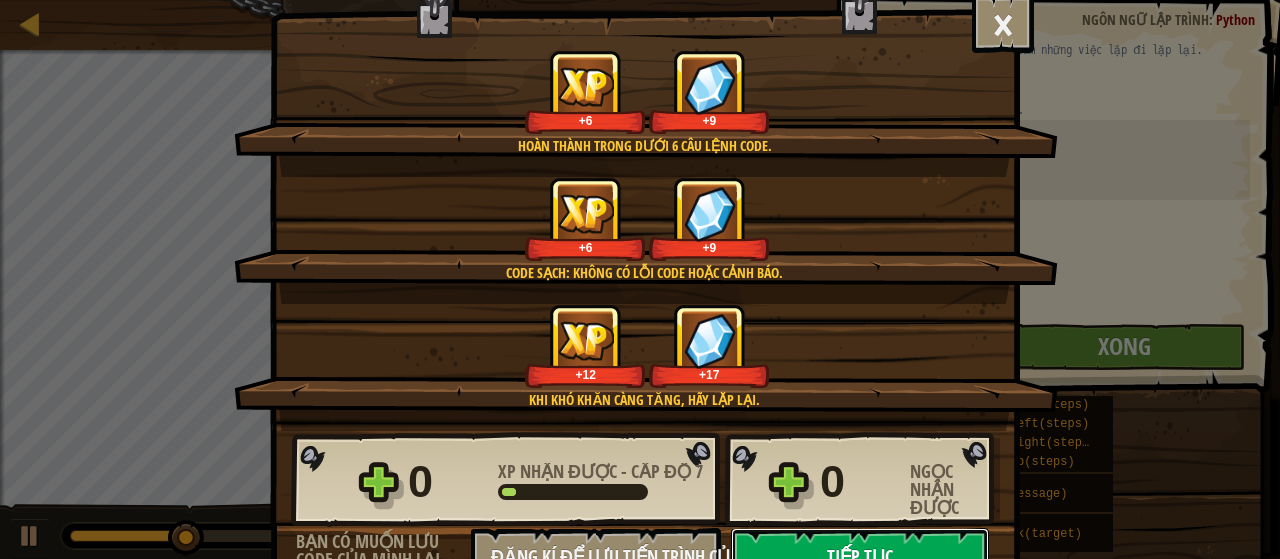 click on "Tiếp tục" at bounding box center [860, 558] 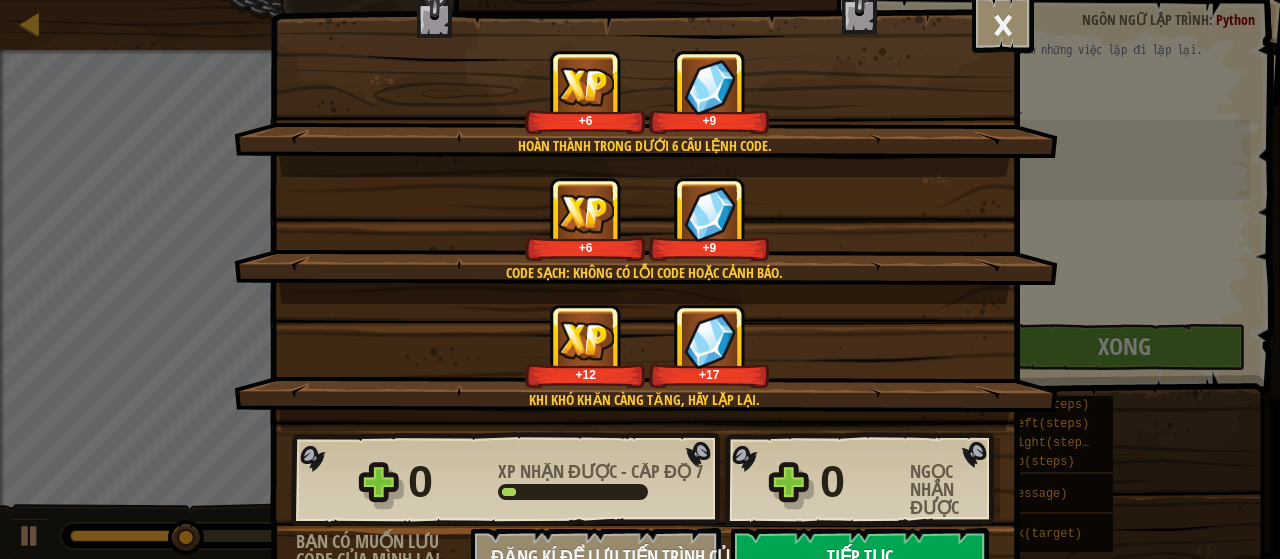 select on "vi" 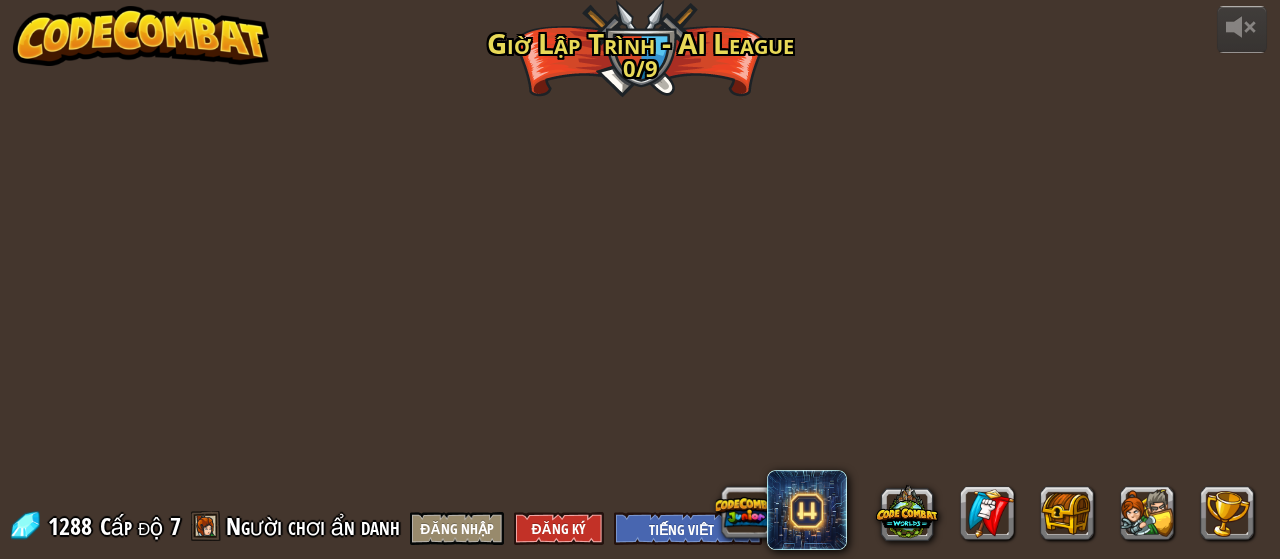 select on "vi" 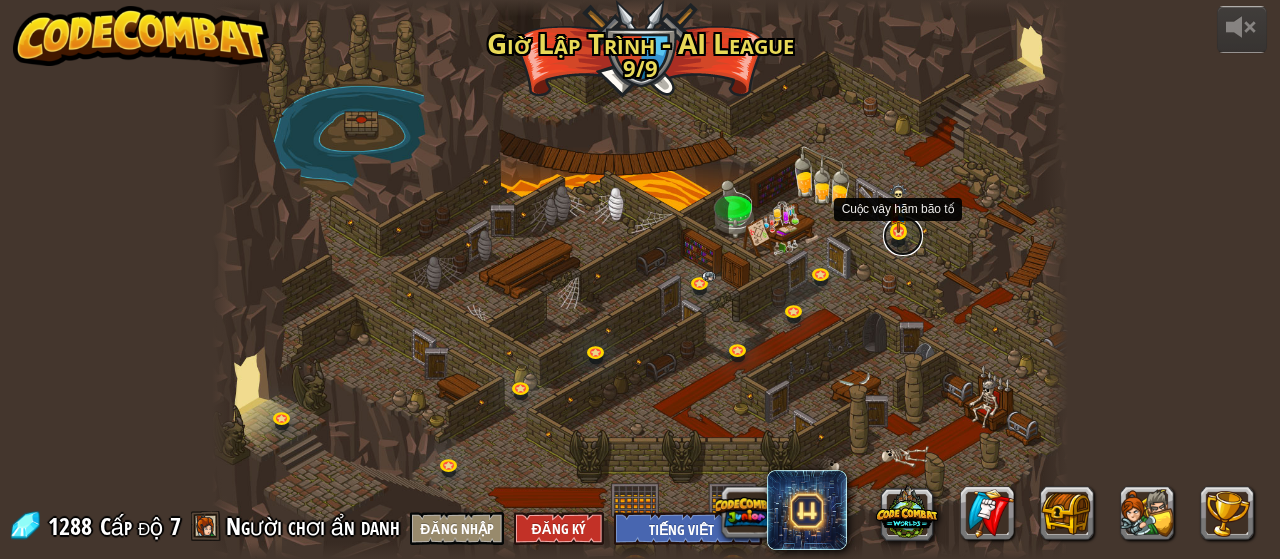 click at bounding box center (903, 236) 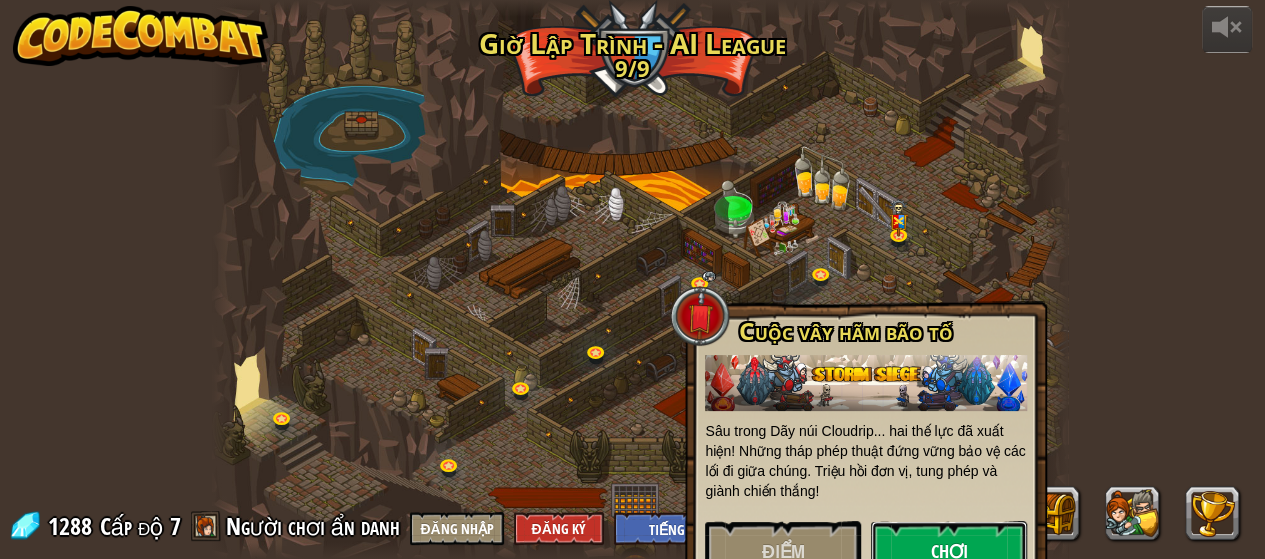 click on "Chơi" at bounding box center (949, 551) 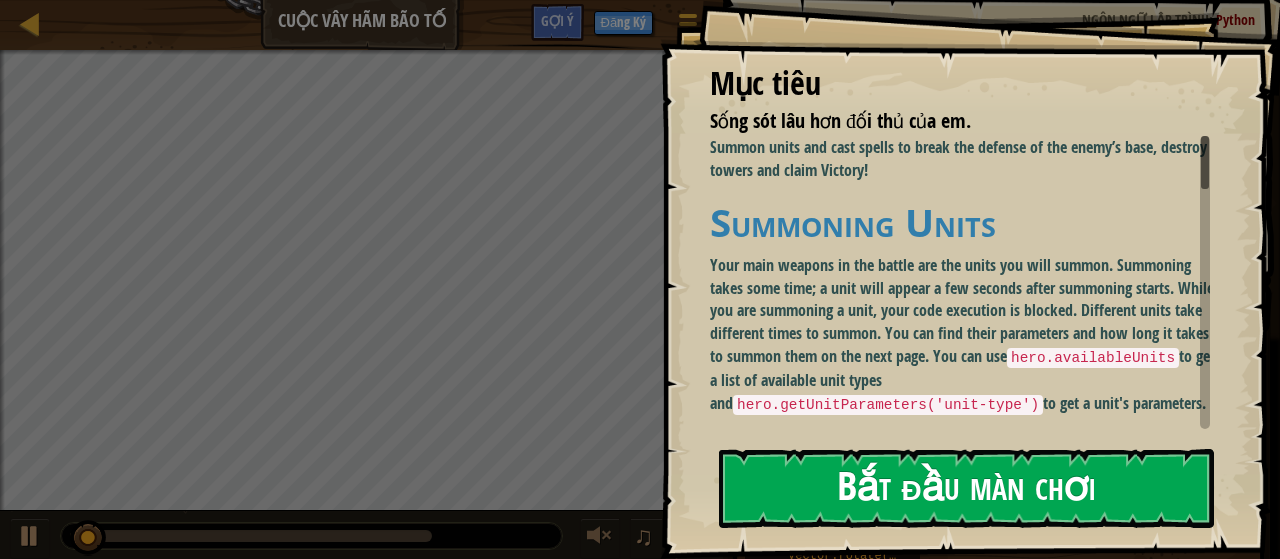 click on "Bắt đầu màn chơi" at bounding box center [966, 488] 